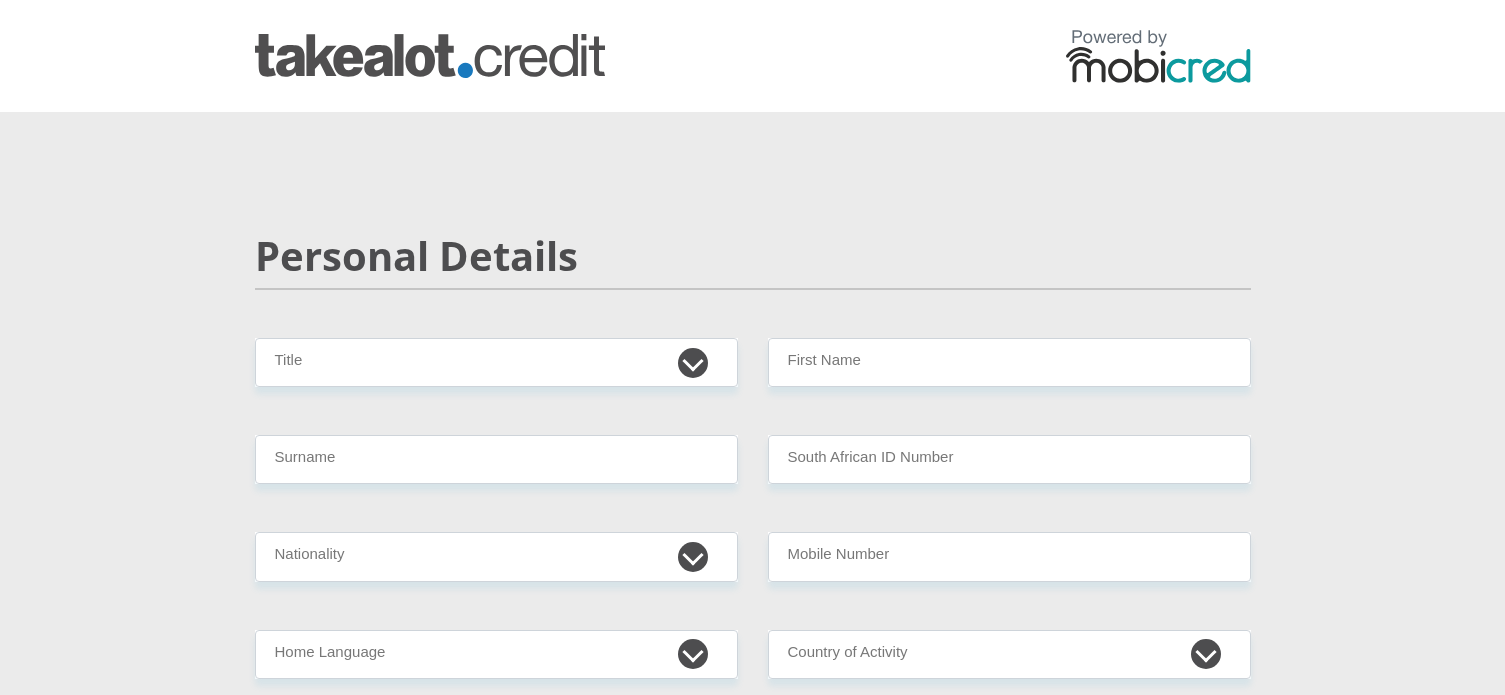scroll, scrollTop: 0, scrollLeft: 0, axis: both 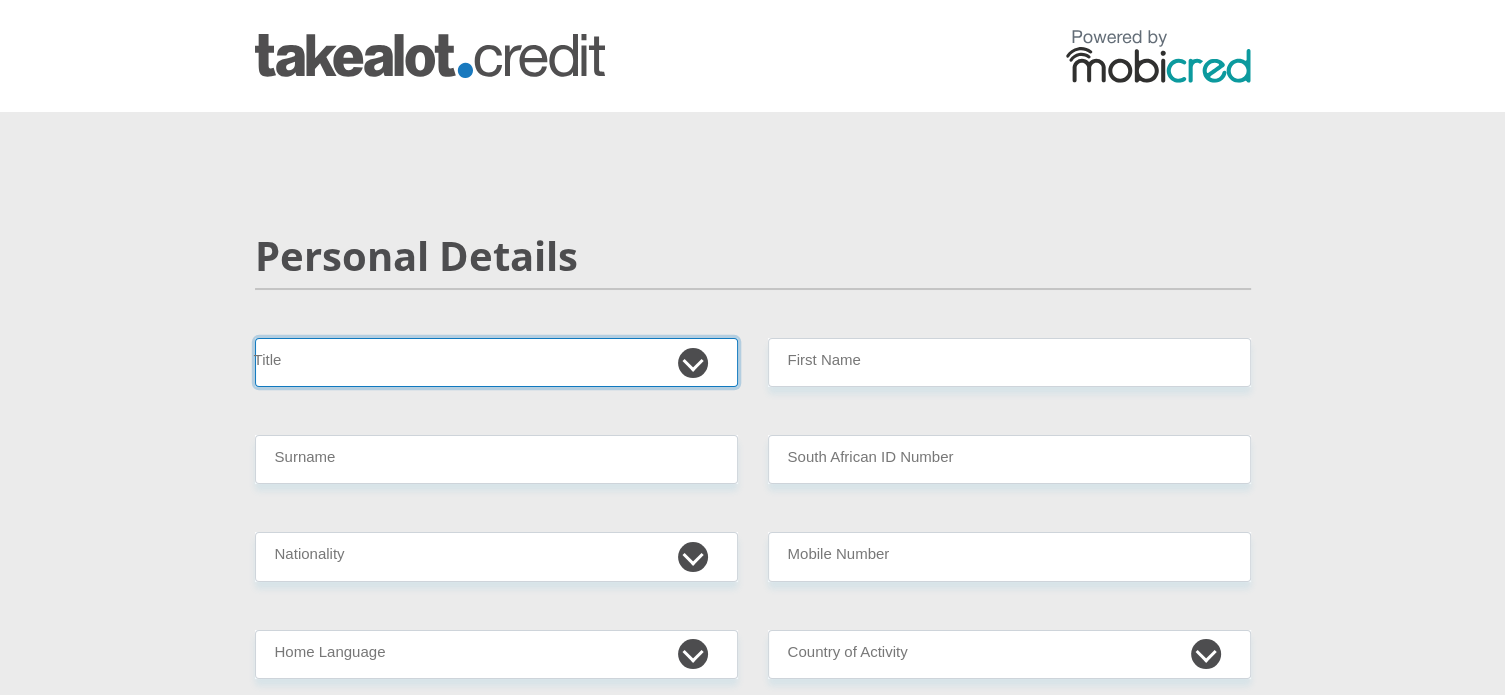 click on "Mr
Ms
Mrs
Dr
Other" at bounding box center [496, 362] 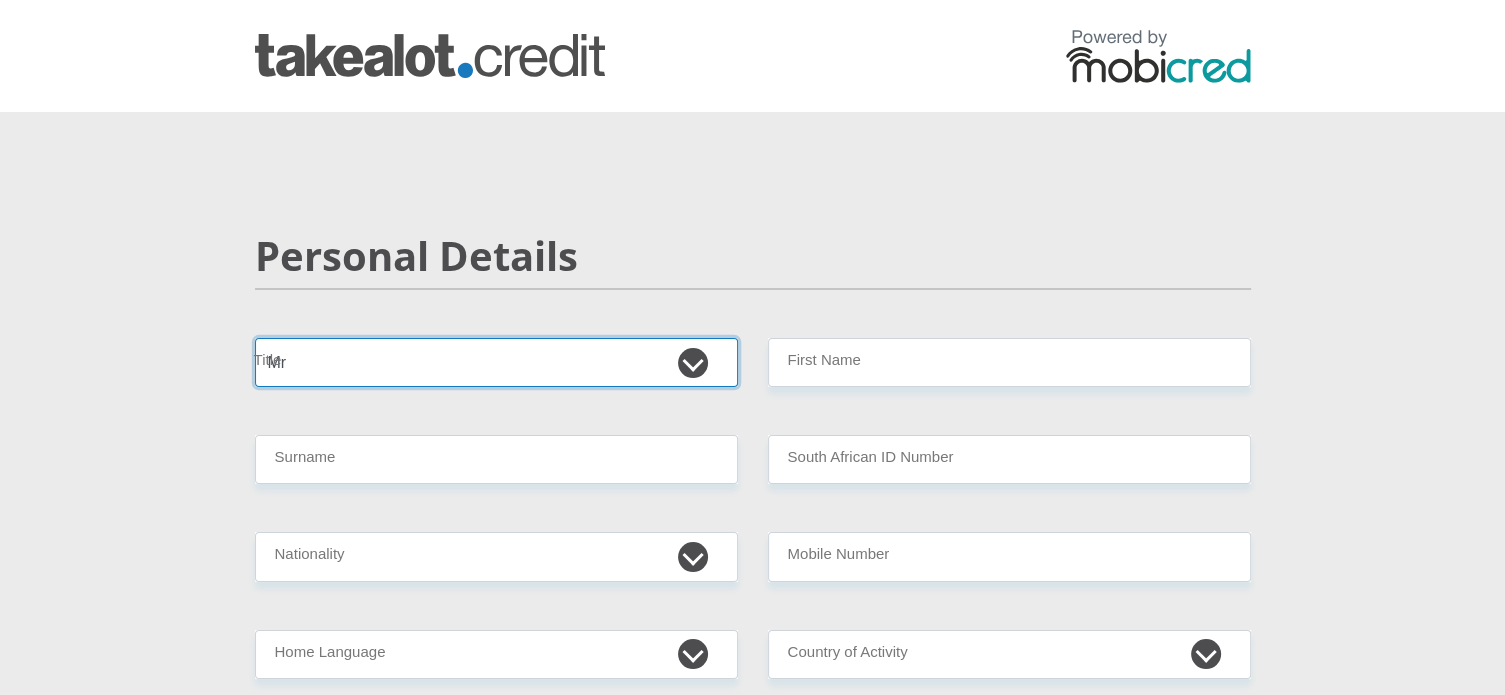click on "Mr
Ms
Mrs
Dr
Other" at bounding box center (496, 362) 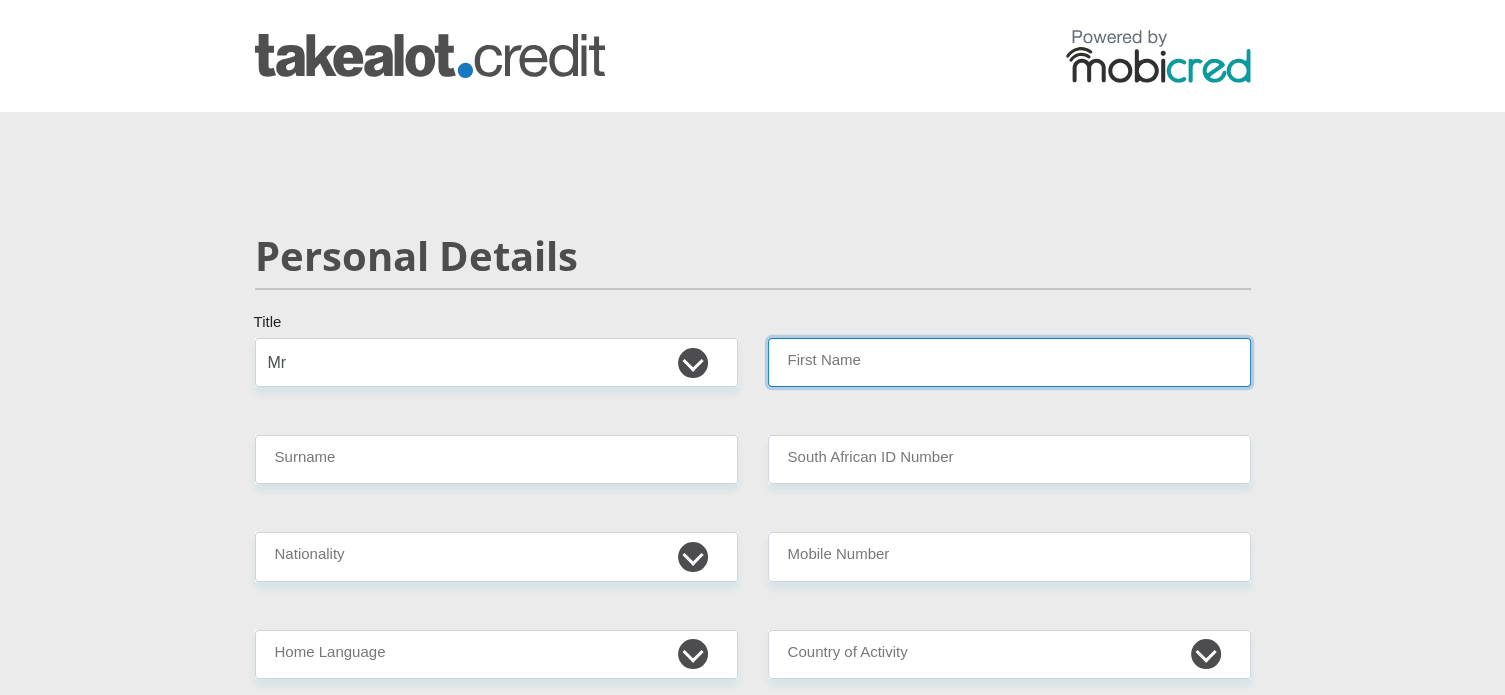 click on "First Name" at bounding box center [1009, 362] 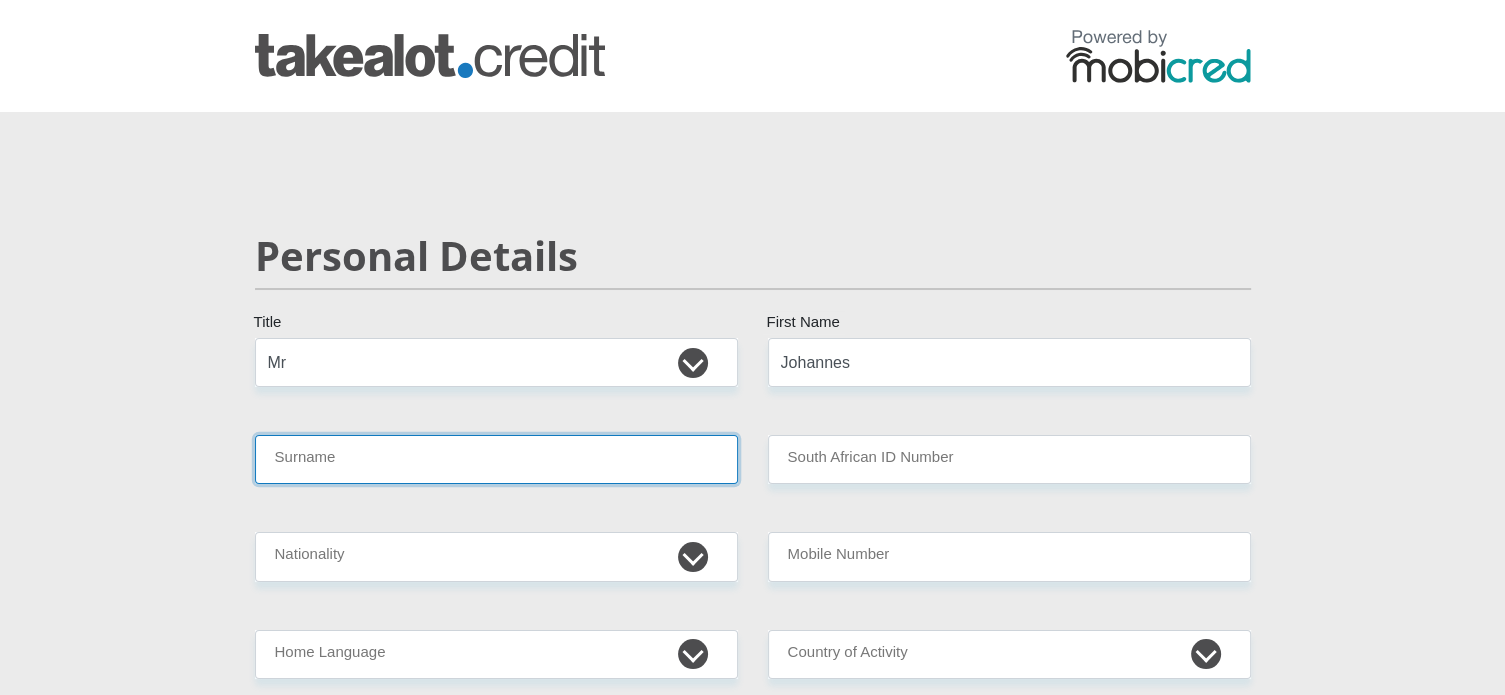 type on "Sibanyoni" 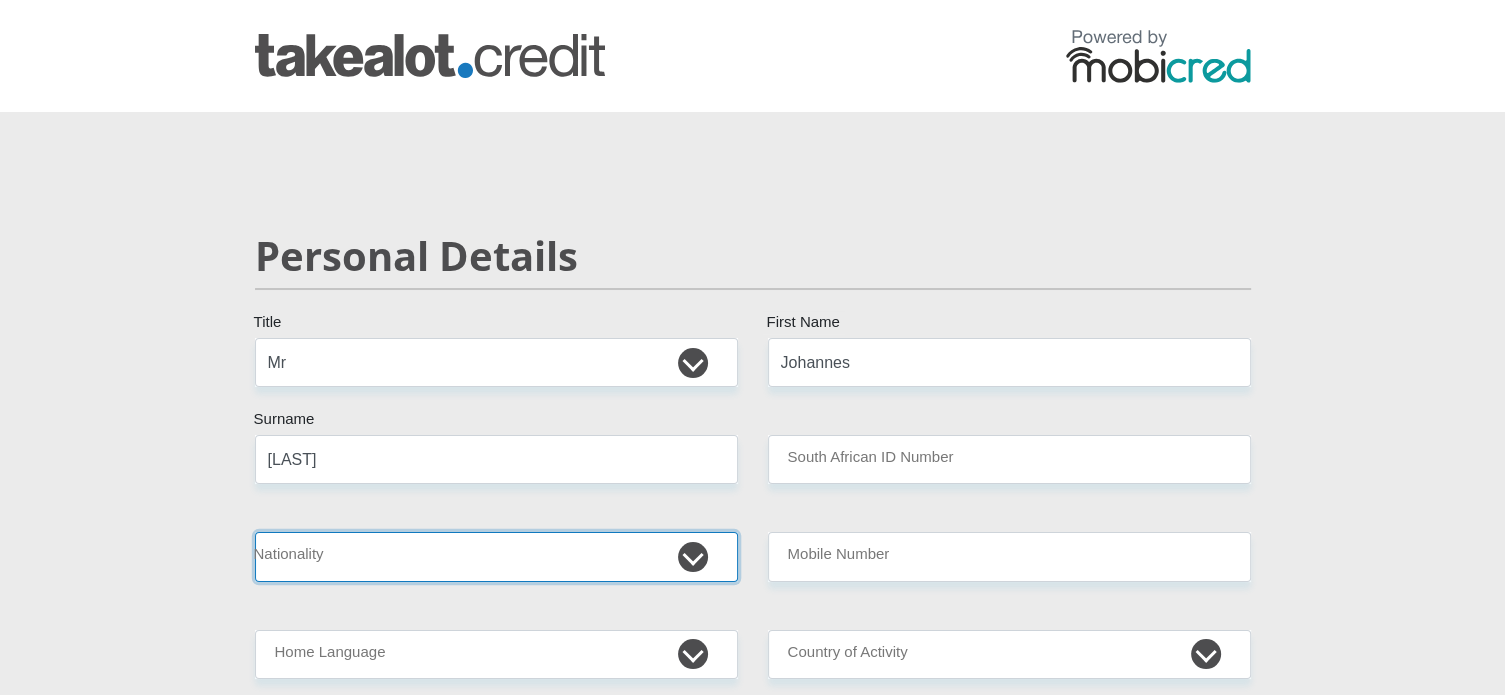 select on "ZAF" 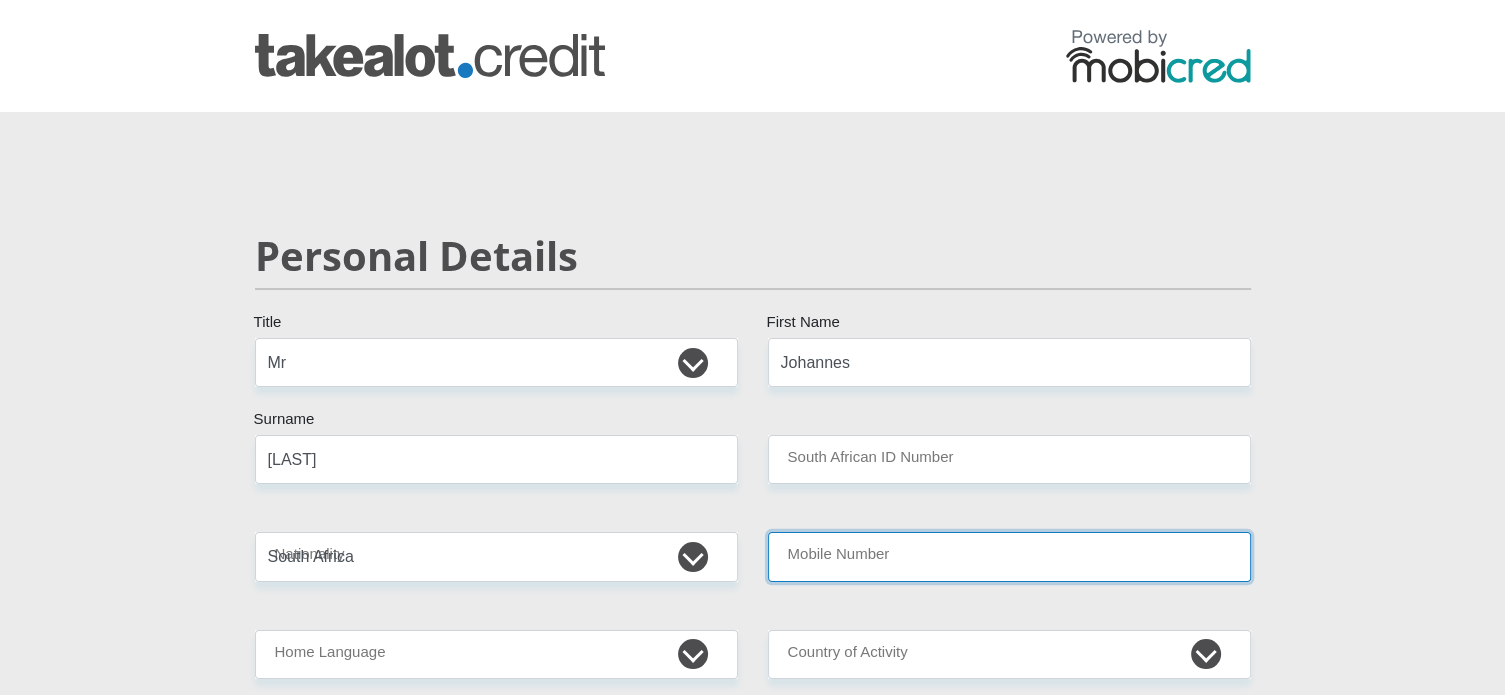 type on "0679829555" 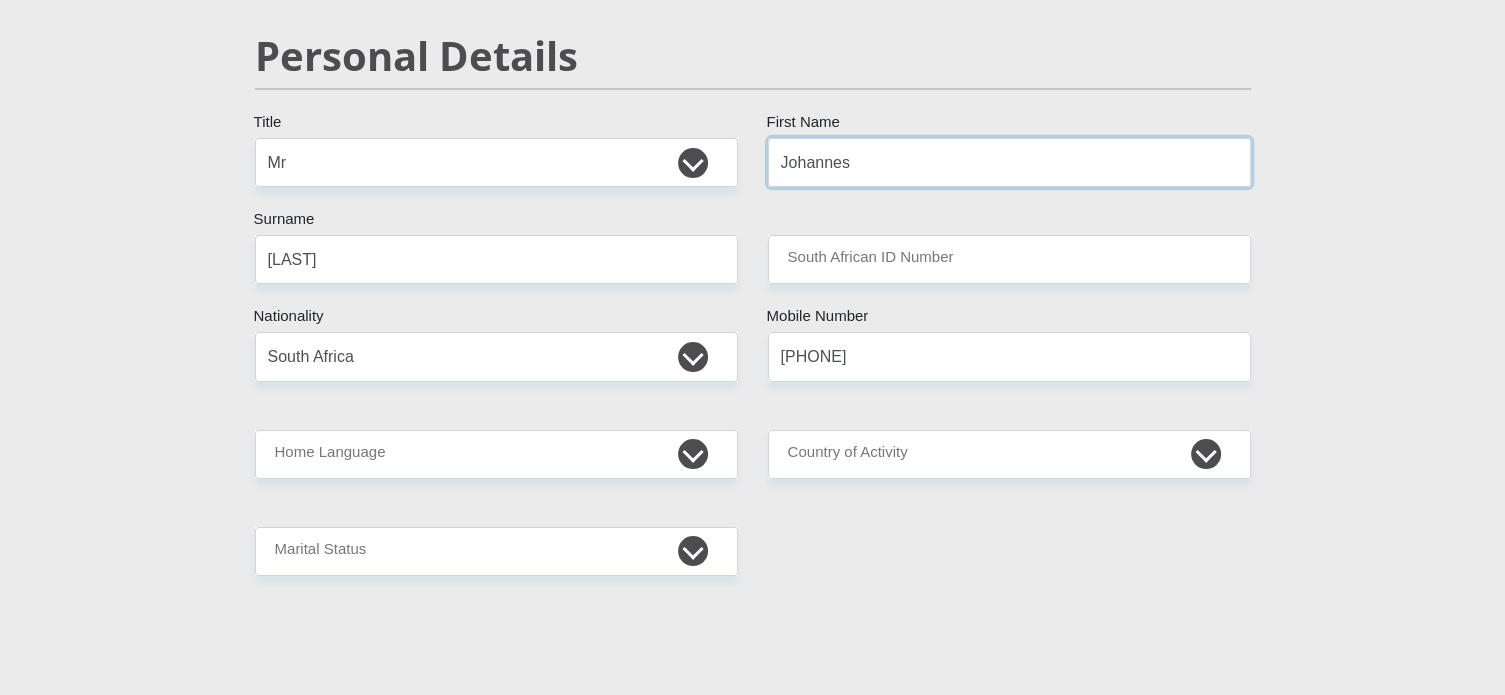 scroll, scrollTop: 300, scrollLeft: 0, axis: vertical 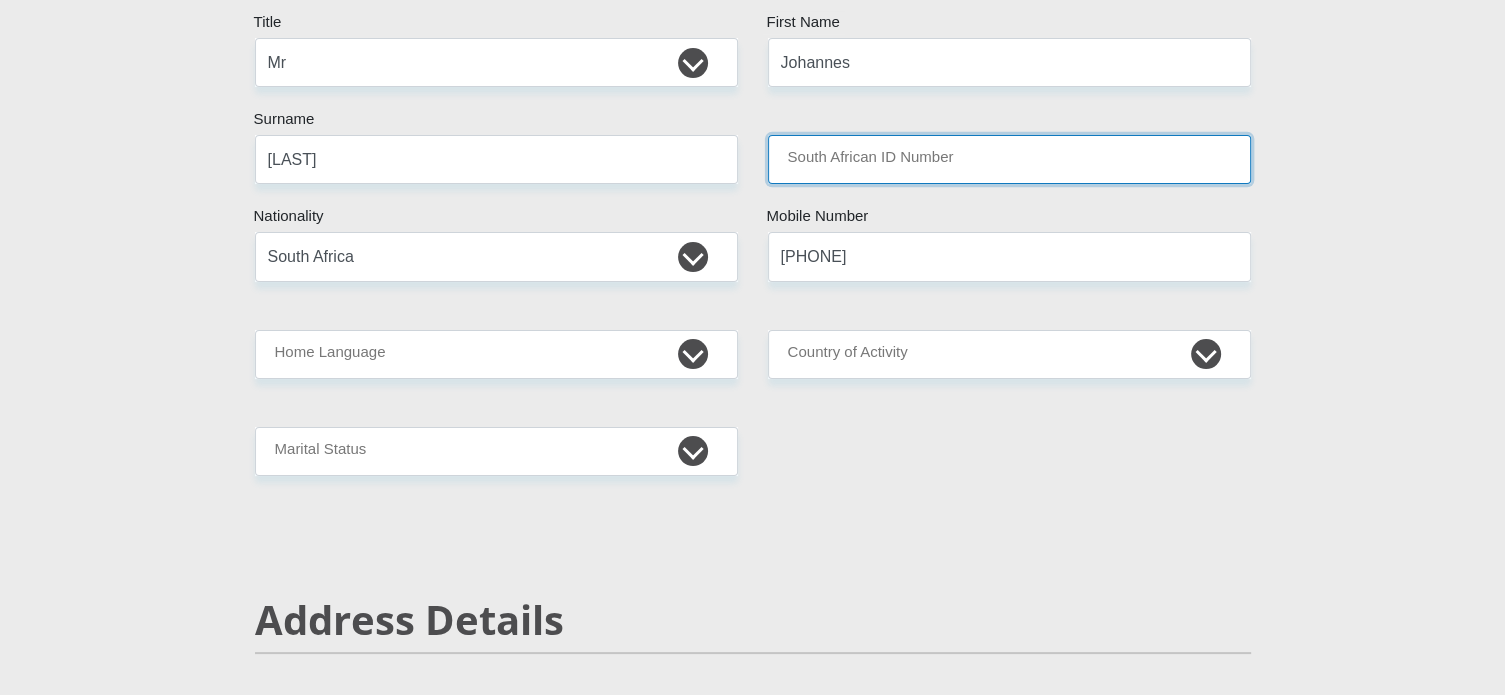 click on "South African ID Number" at bounding box center (1009, 159) 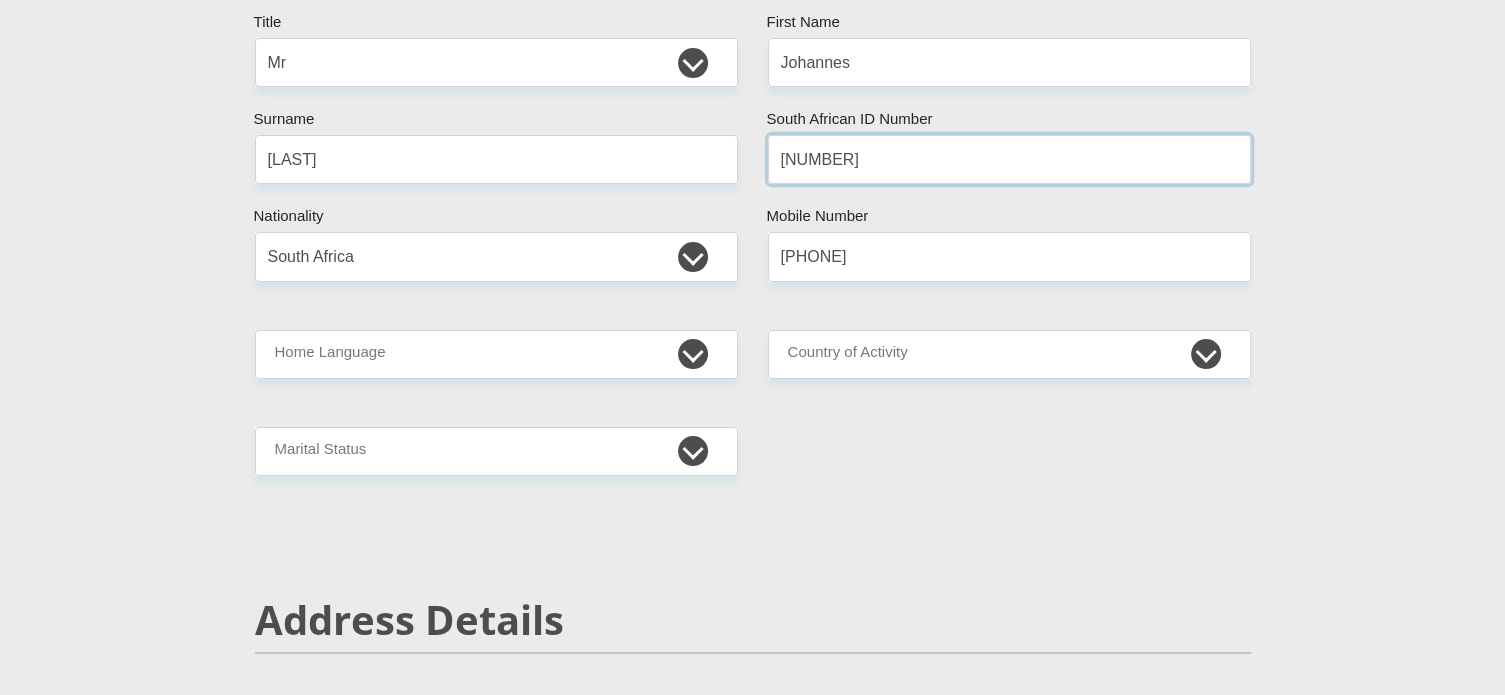 type on "8507295320085" 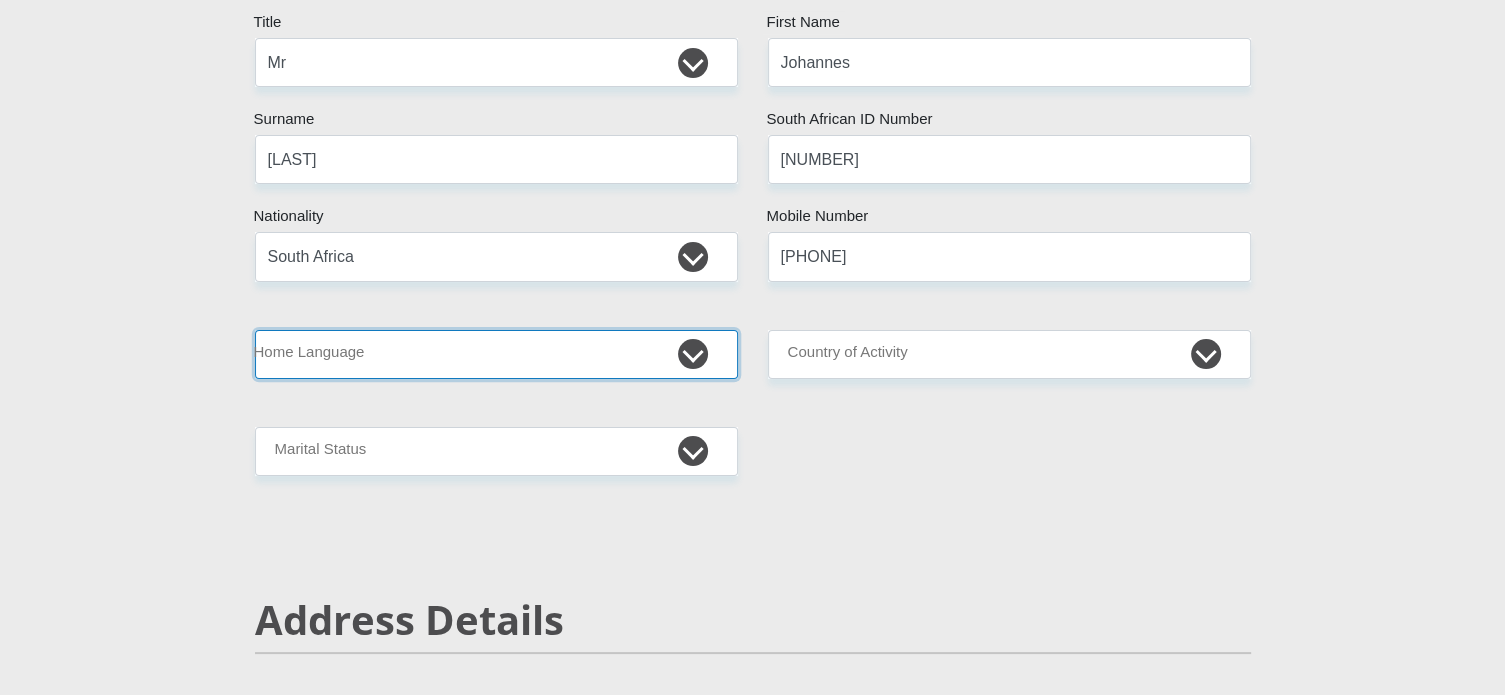 click on "Afrikaans
English
Sepedi
South Ndebele
Southern Sotho
Swati
Tsonga
Tswana
Venda
Xhosa
Zulu
Other" at bounding box center [496, 354] 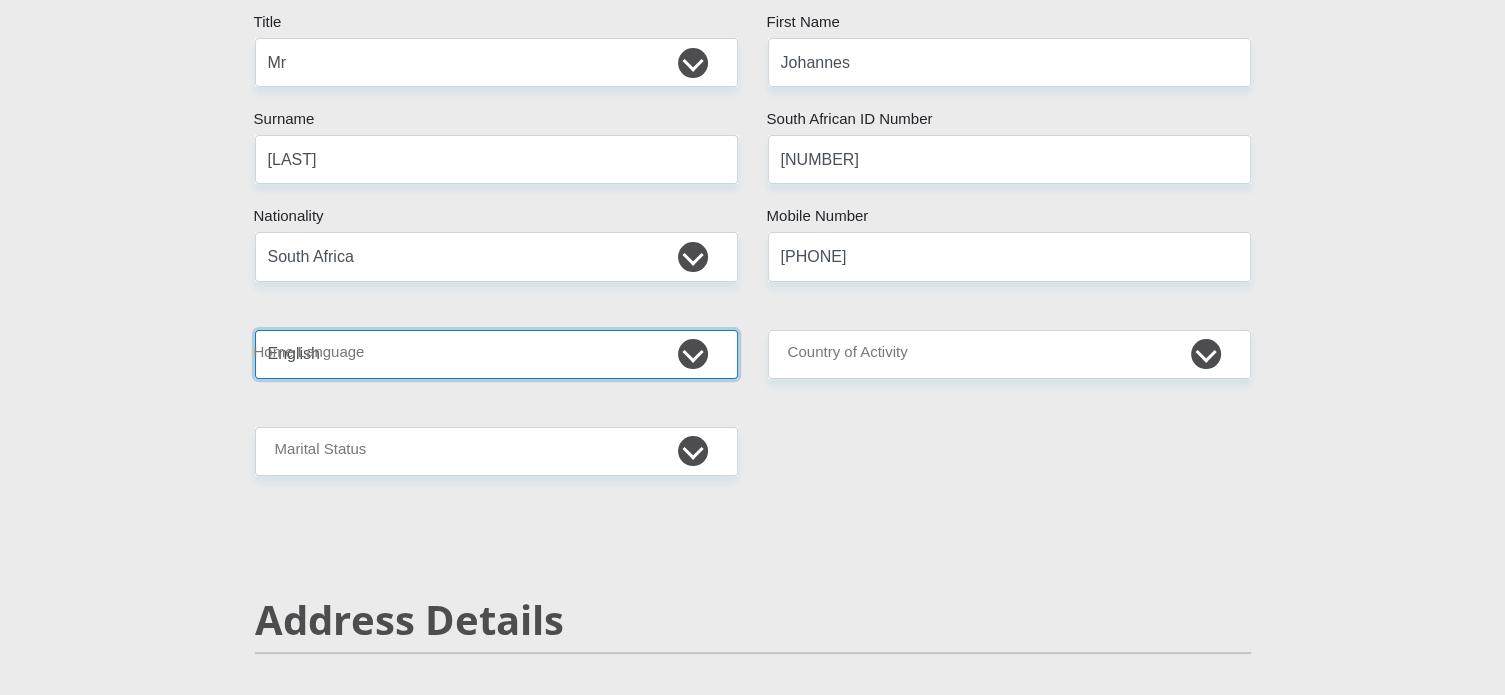 click on "Afrikaans
English
Sepedi
South Ndebele
Southern Sotho
Swati
Tsonga
Tswana
Venda
Xhosa
Zulu
Other" at bounding box center (496, 354) 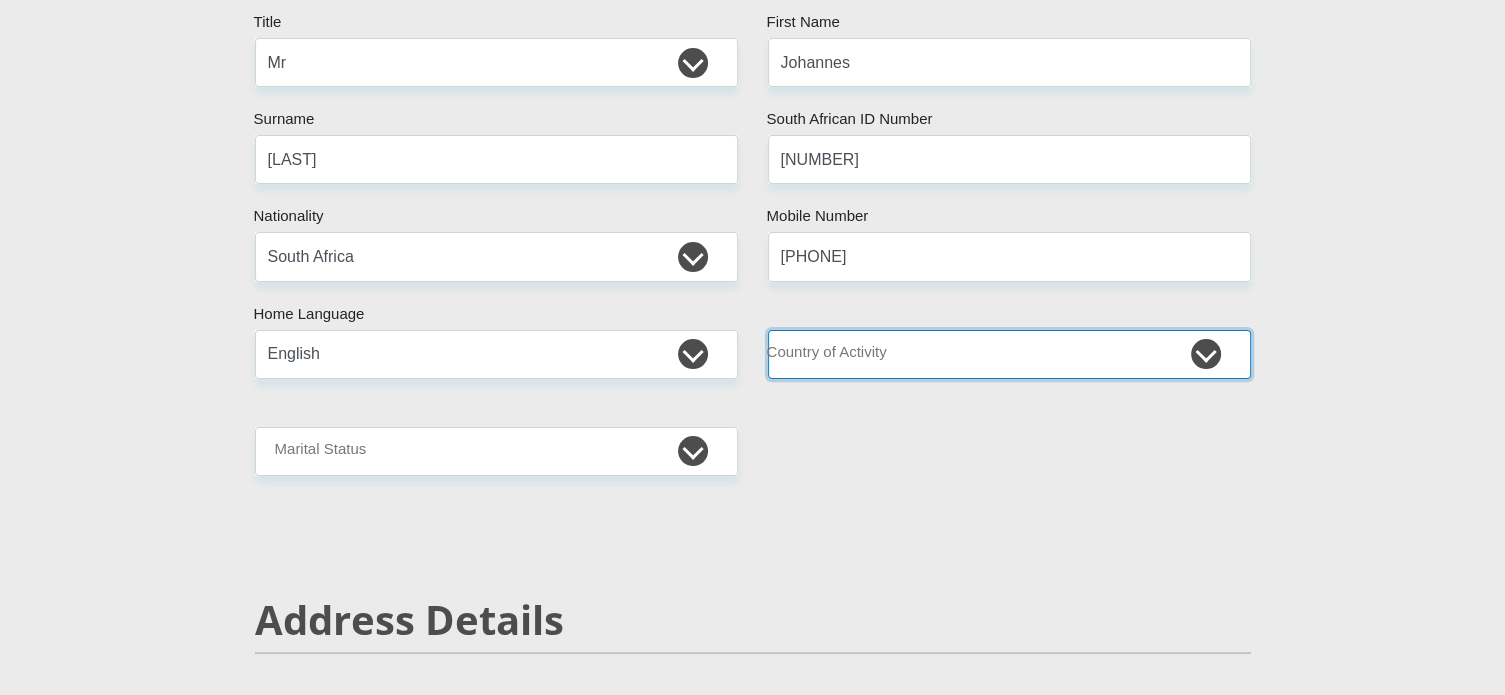 click on "South Africa
Afghanistan
Aland Islands
Albania
Algeria
America Samoa
American Virgin Islands
Andorra
Angola
Anguilla
Antarctica
Antigua and Barbuda
Argentina
Armenia
Aruba
Ascension Island
Australia
Austria
Azerbaijan
Chad" at bounding box center (1009, 354) 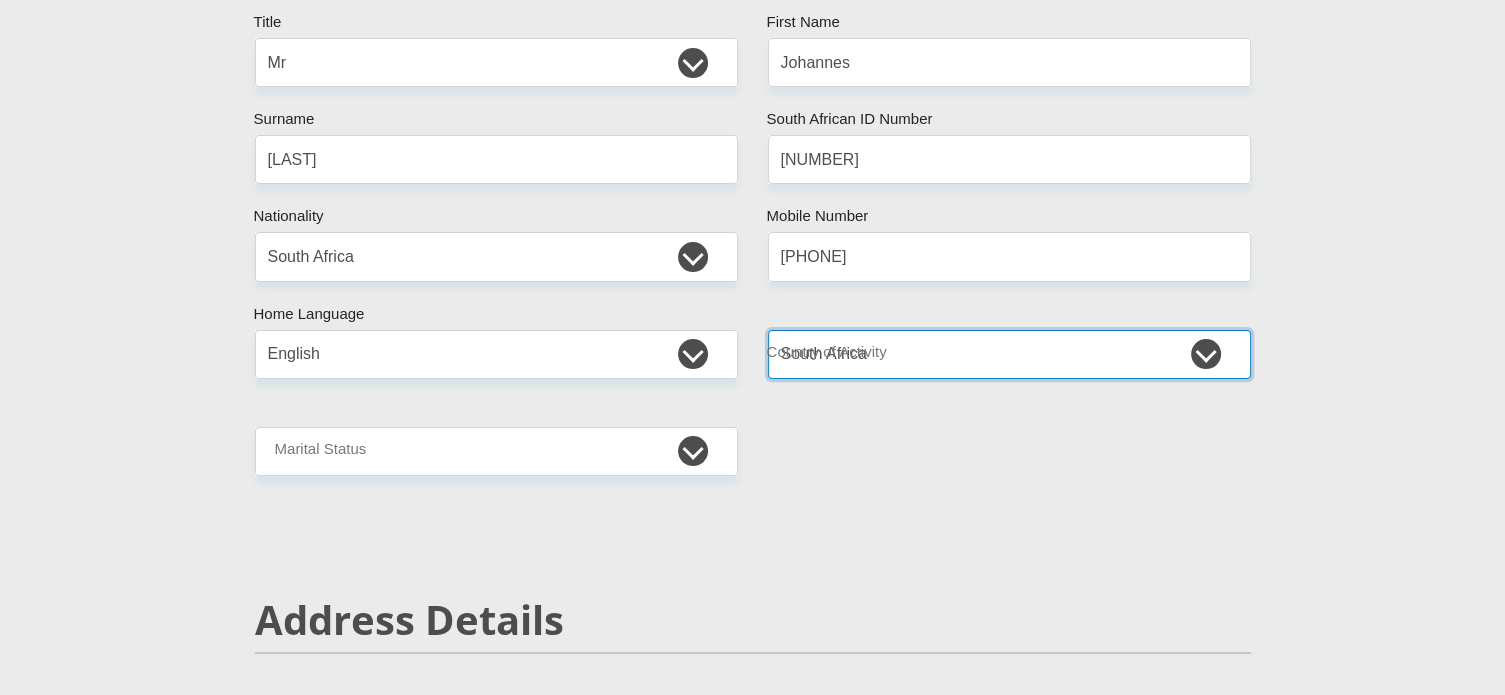 click on "South Africa
Afghanistan
Aland Islands
Albania
Algeria
America Samoa
American Virgin Islands
Andorra
Angola
Anguilla
Antarctica
Antigua and Barbuda
Argentina
Armenia
Aruba
Ascension Island
Australia
Austria
Azerbaijan
Chad" at bounding box center [1009, 354] 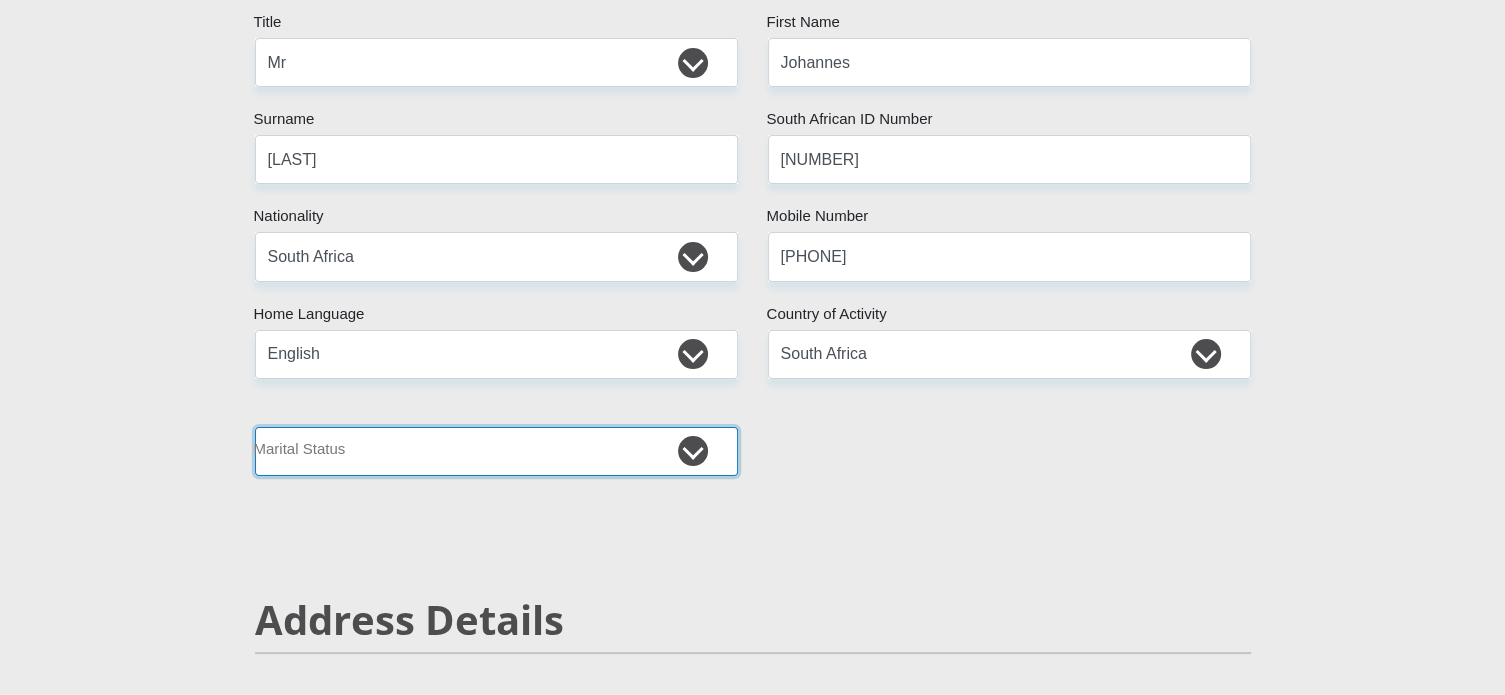 click on "Married ANC
Single
Divorced
Widowed
Married COP or Customary Law" at bounding box center (496, 451) 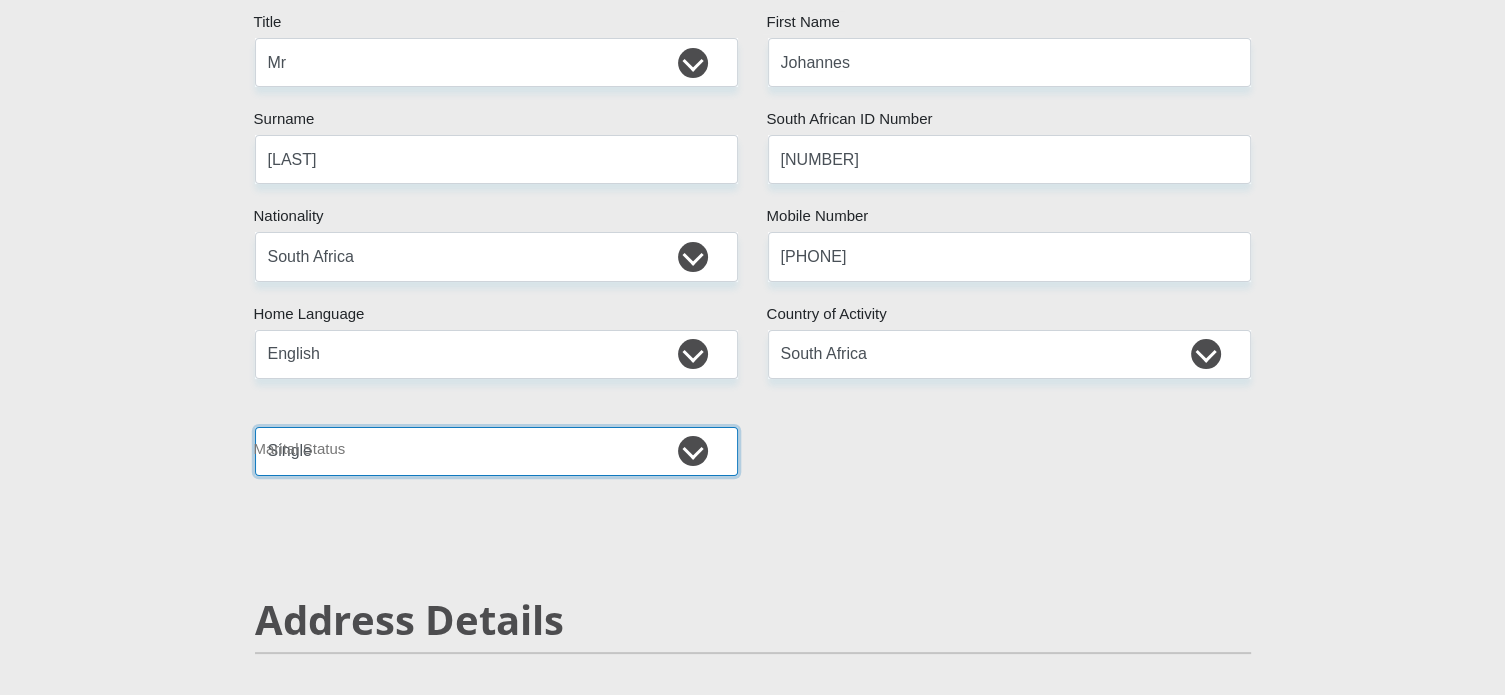 click on "Married ANC
Single
Divorced
Widowed
Married COP or Customary Law" at bounding box center [496, 451] 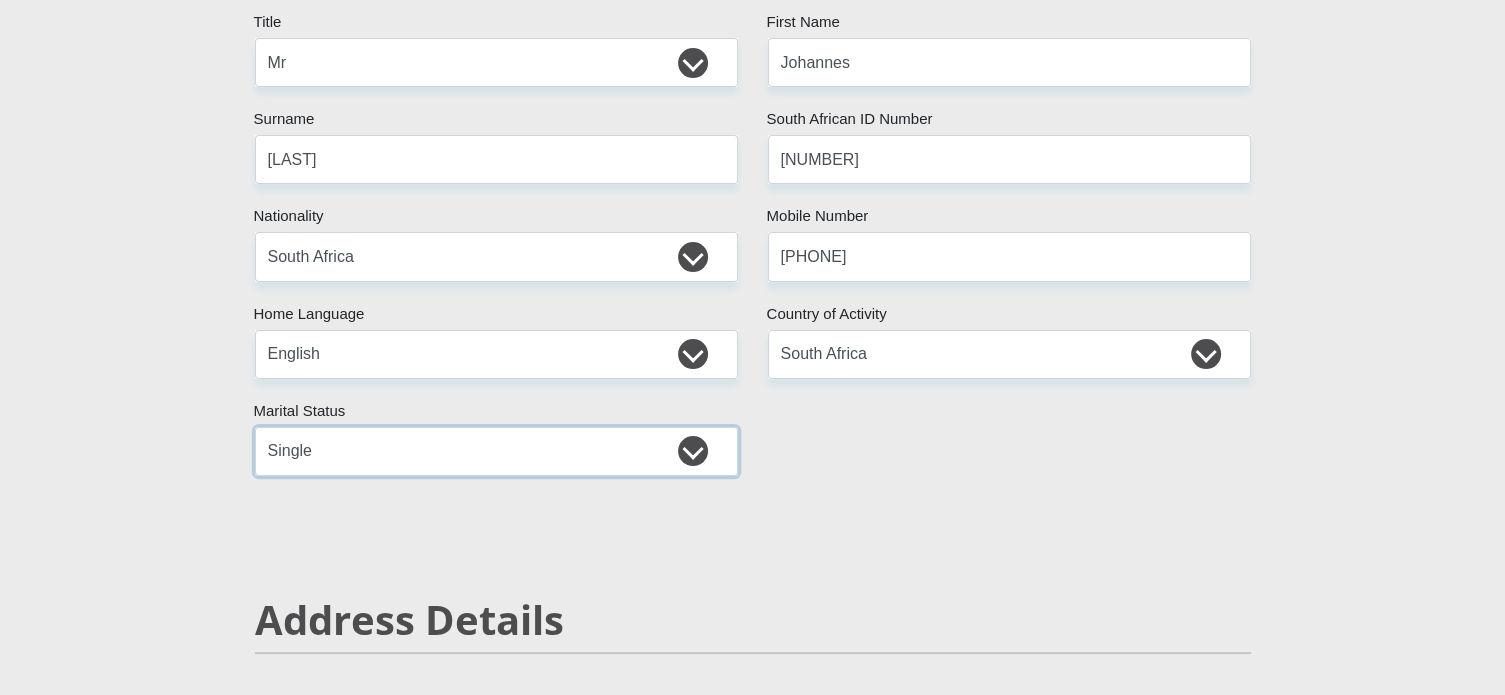 scroll, scrollTop: 700, scrollLeft: 0, axis: vertical 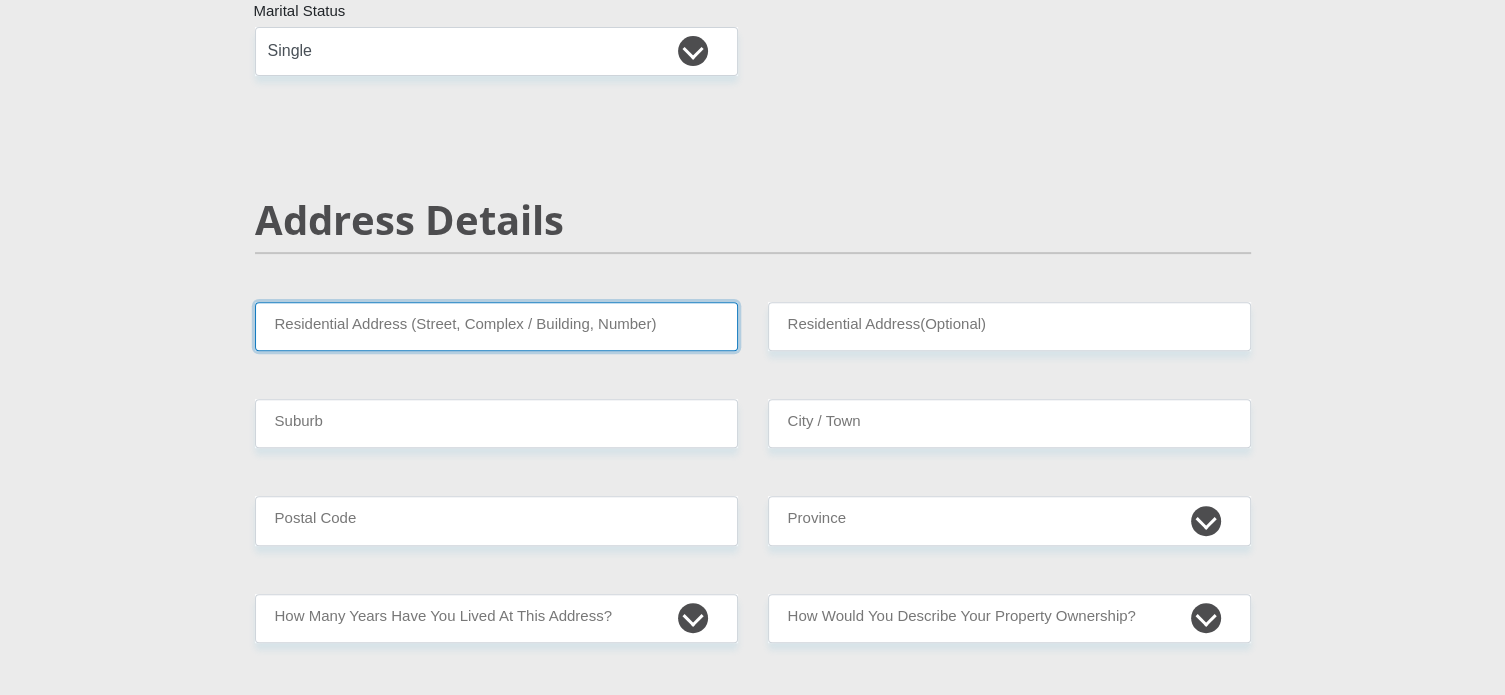 click on "Residential Address (Street, Complex / Building, Number)" at bounding box center (496, 326) 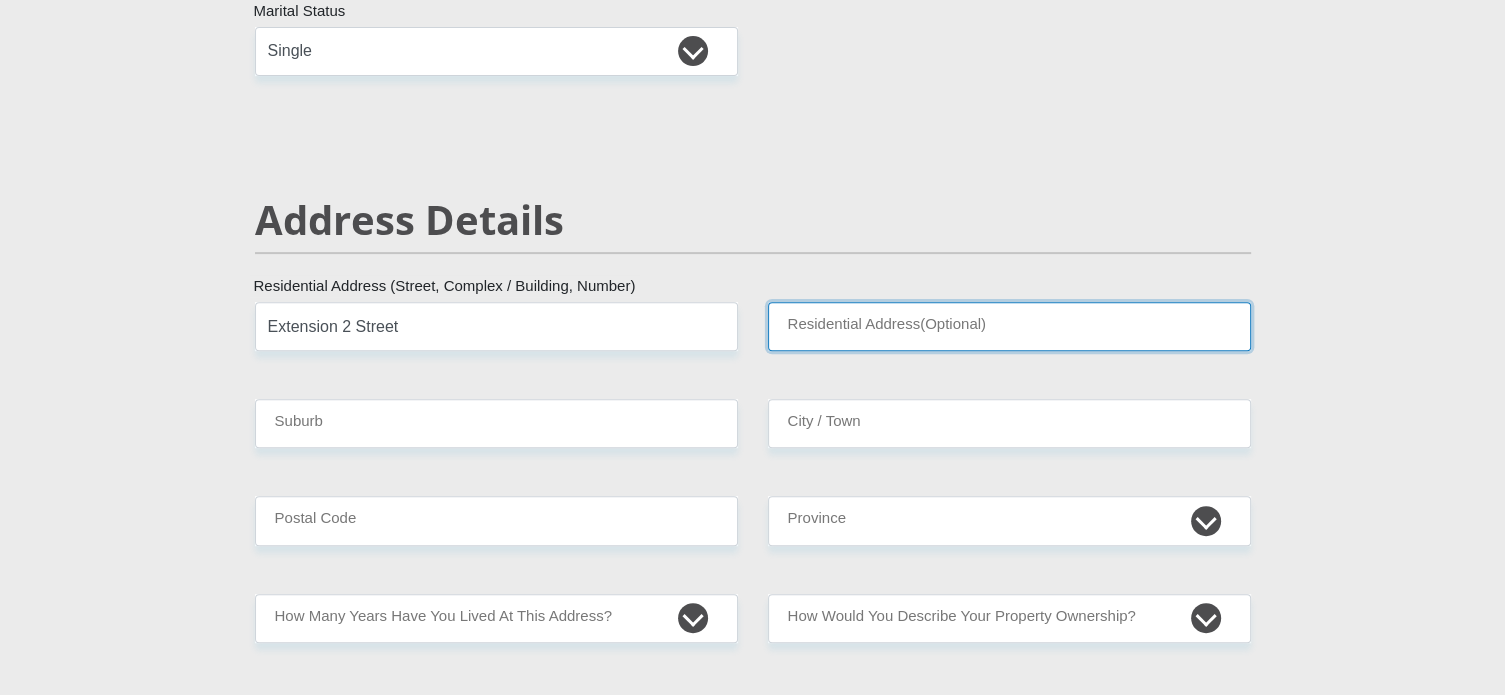 type on "5518" 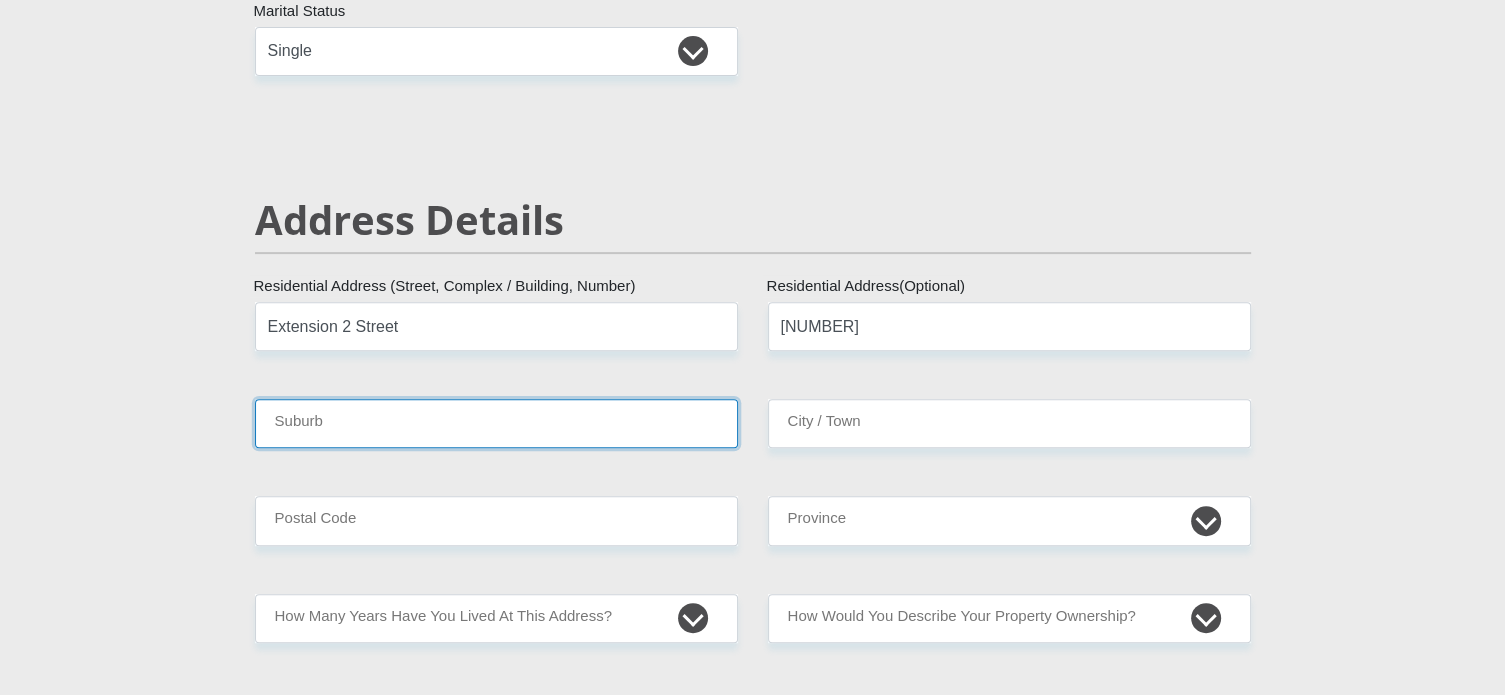 type on "CARLETONVILLE" 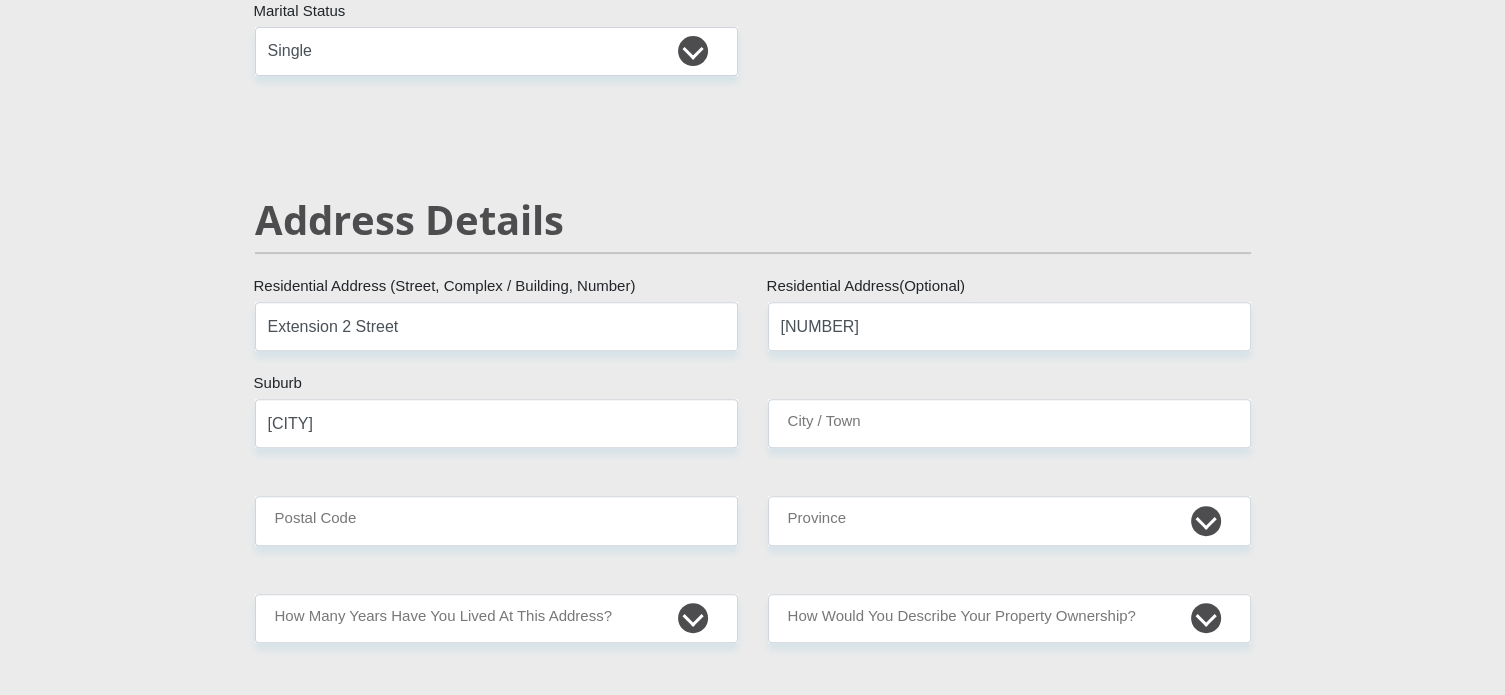 type on "CARLETONVILLE" 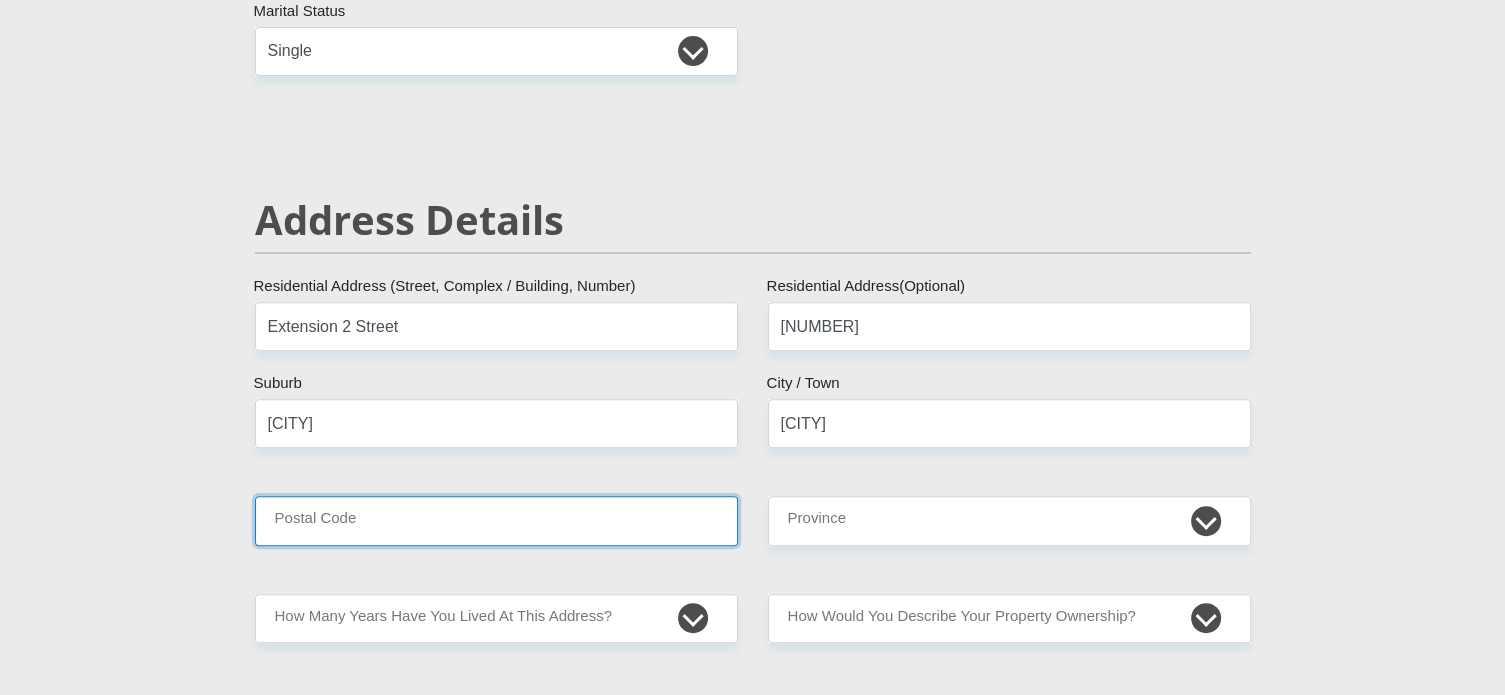 type on "2500" 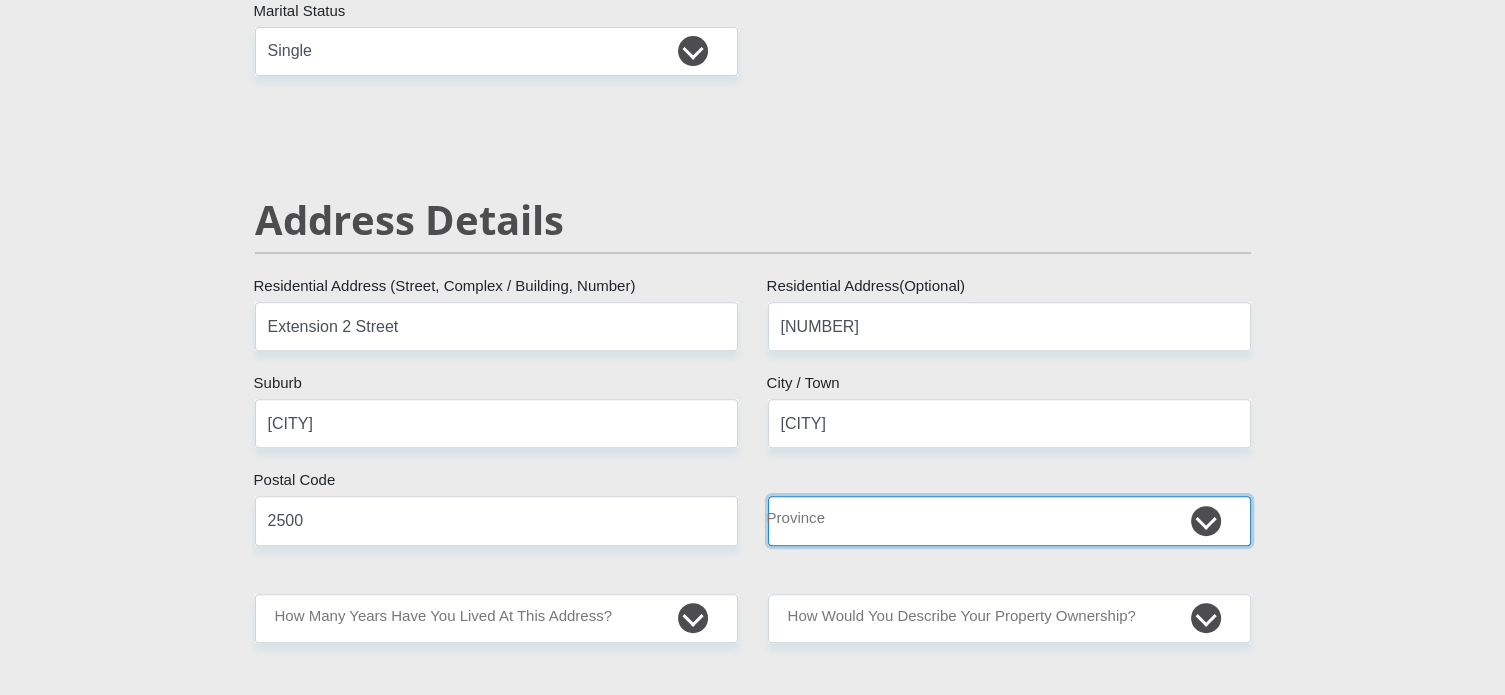 select on "Gauteng" 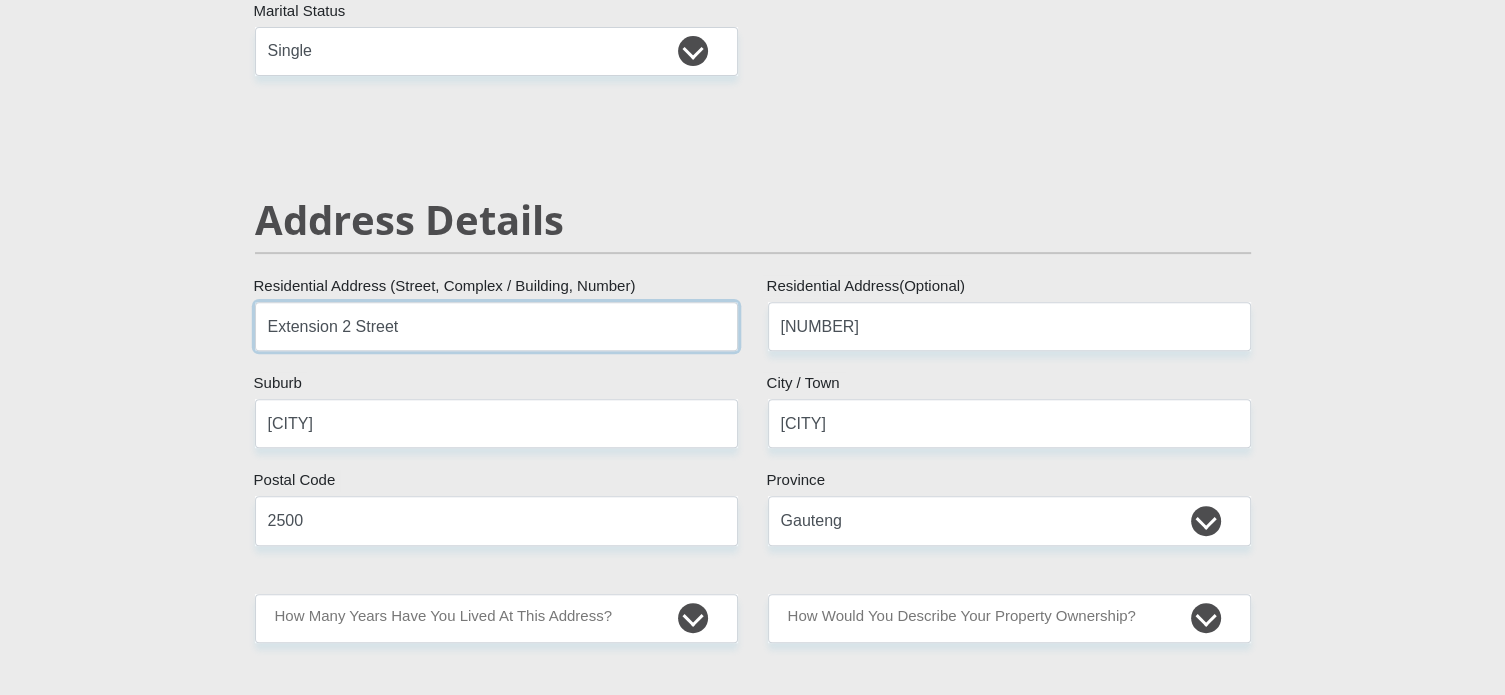 scroll, scrollTop: 1100, scrollLeft: 0, axis: vertical 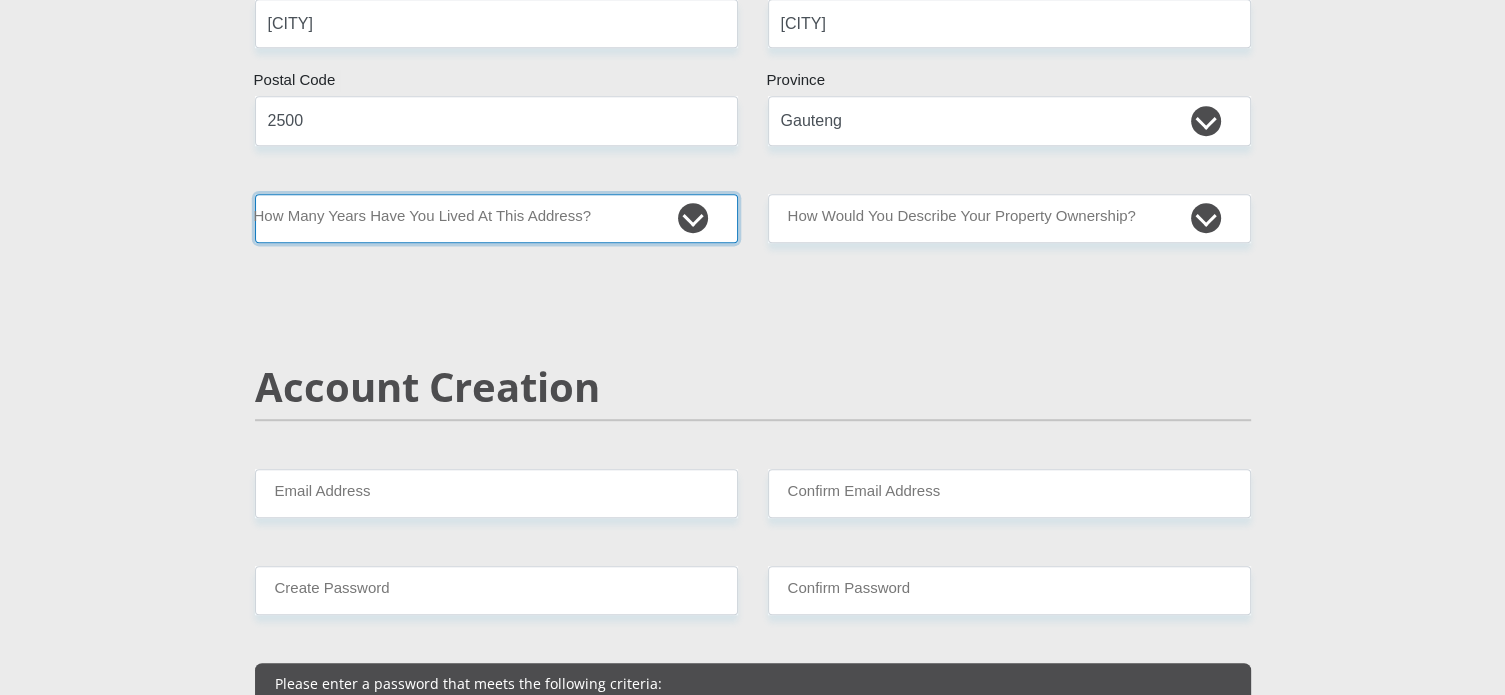 click on "less than 1 year
1-3 years
3-5 years
5+ years" at bounding box center [496, 218] 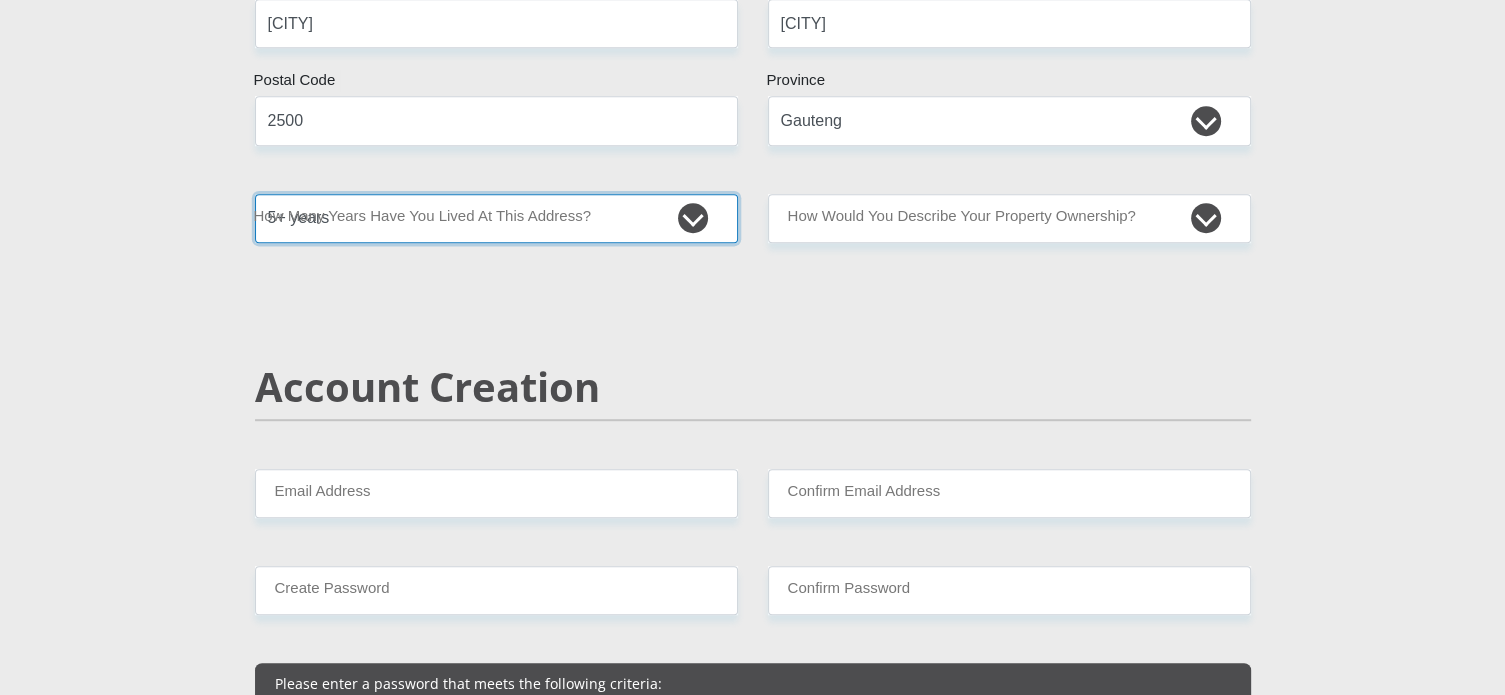 click on "less than 1 year
1-3 years
3-5 years
5+ years" at bounding box center (496, 218) 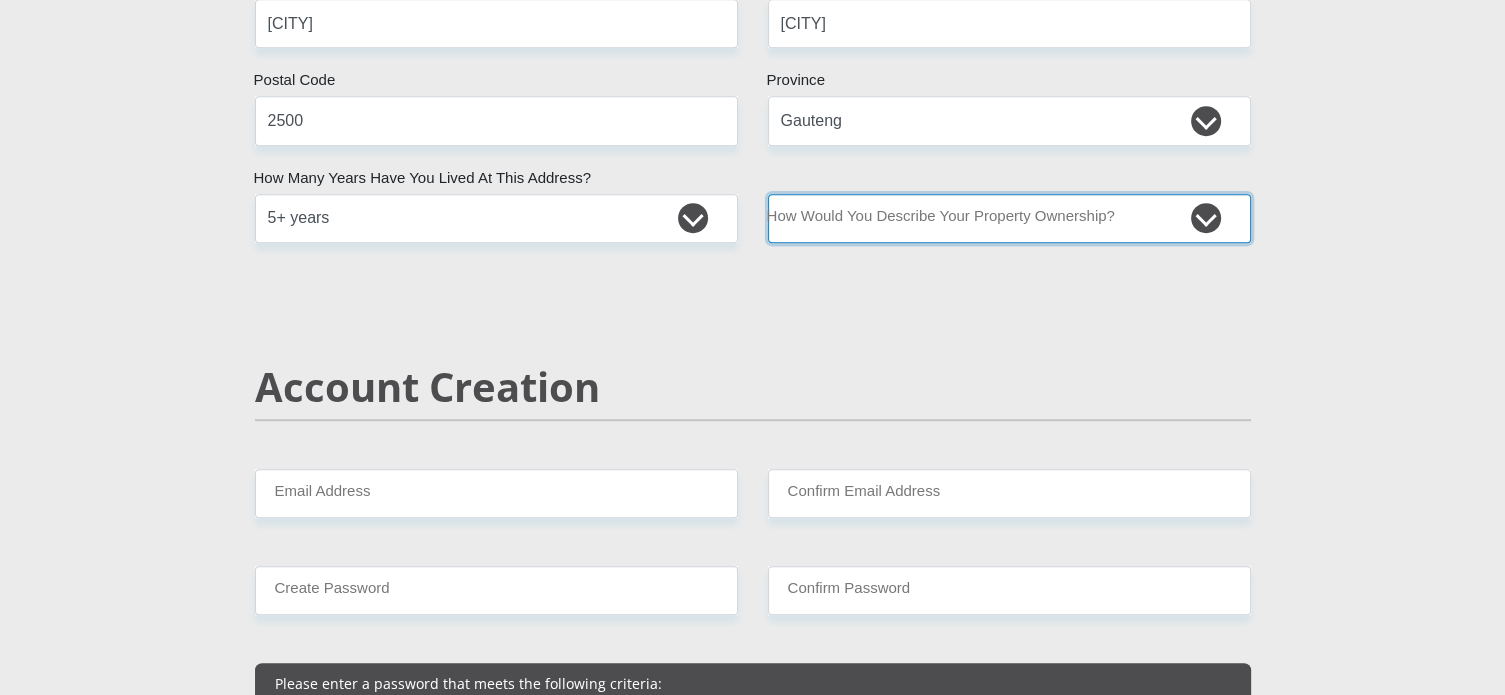 click on "Owned
Rented
Family Owned
Company Dwelling" at bounding box center (1009, 218) 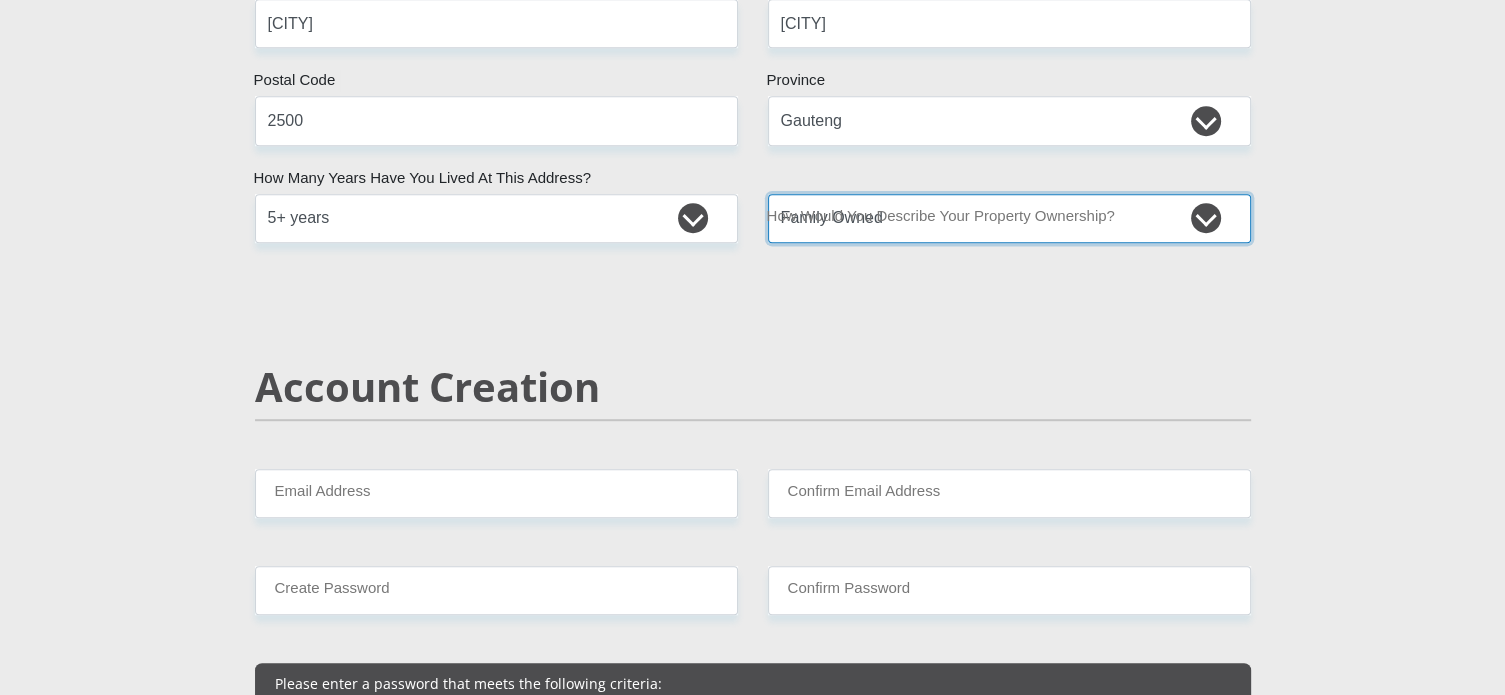 click on "Owned
Rented
Family Owned
Company Dwelling" at bounding box center (1009, 218) 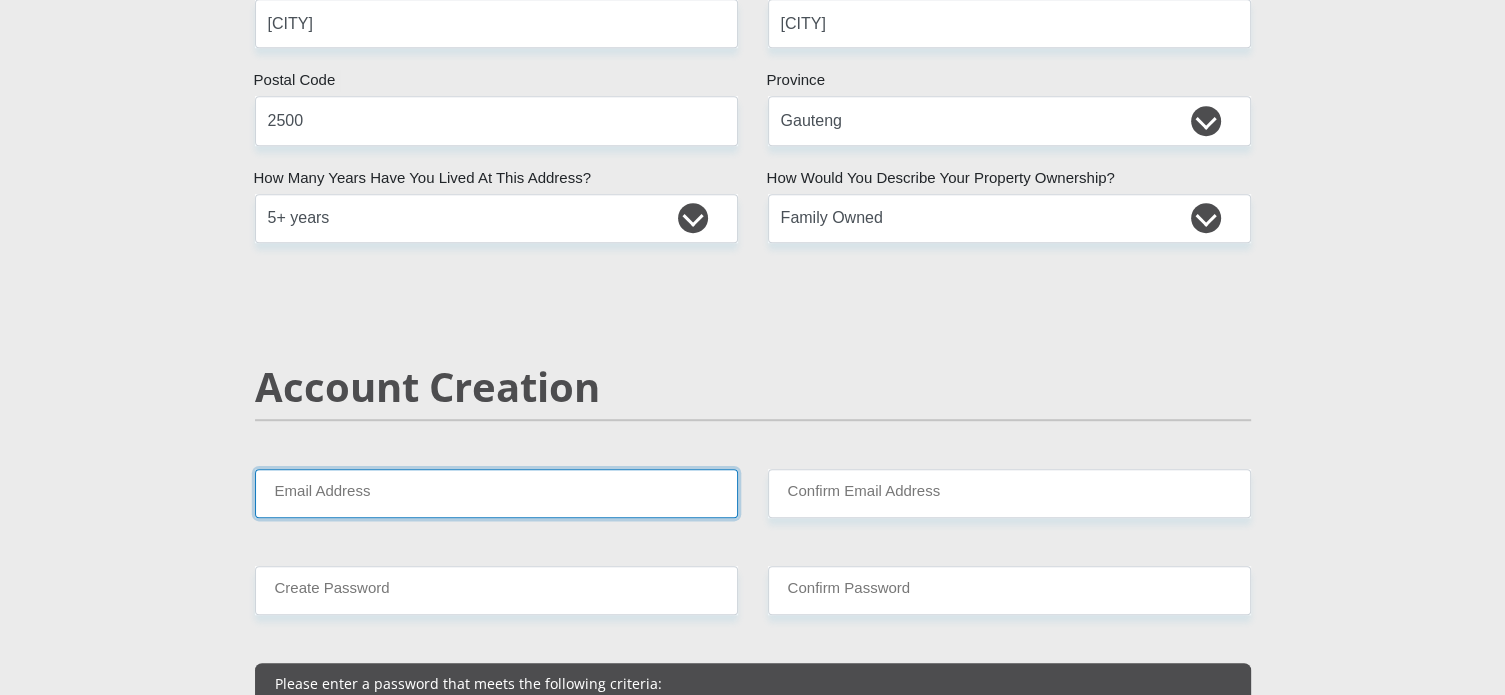 click on "Email Address" at bounding box center [496, 493] 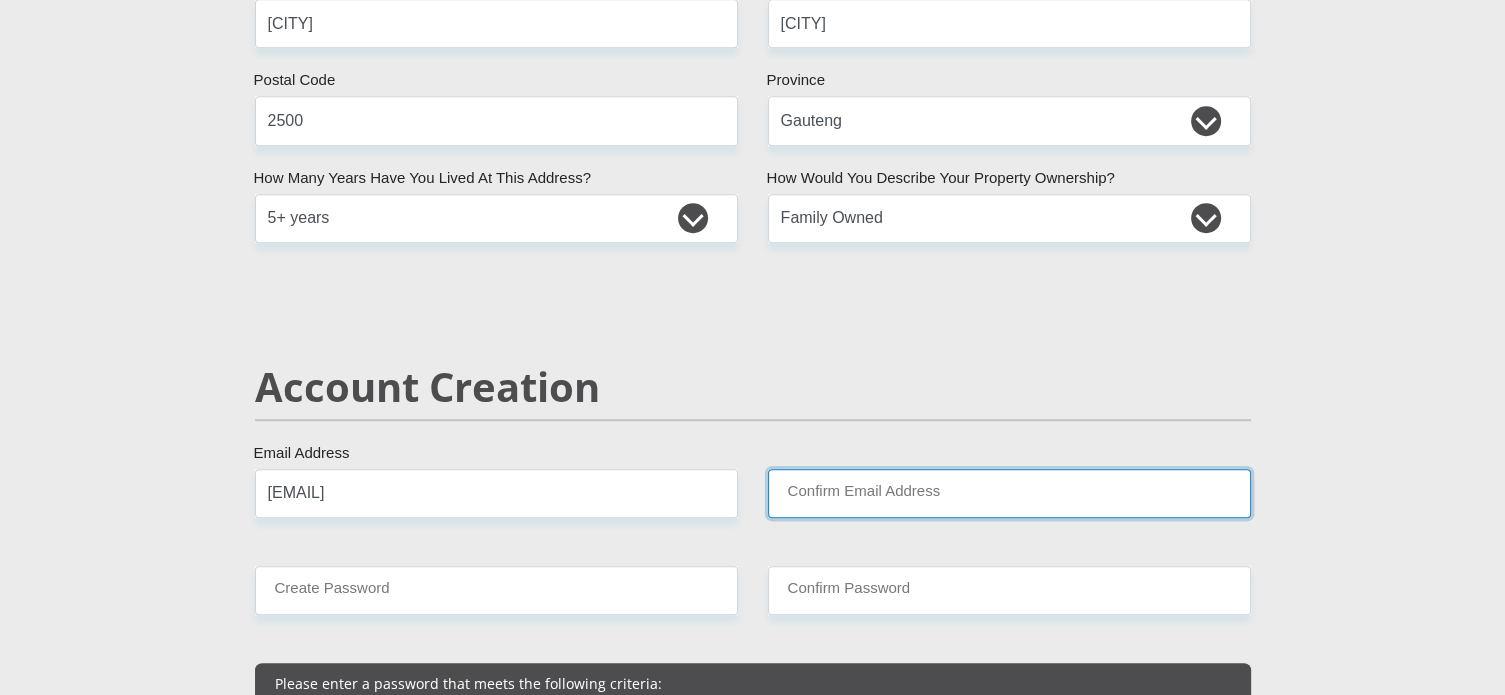 type on "[USERNAME]@example.com" 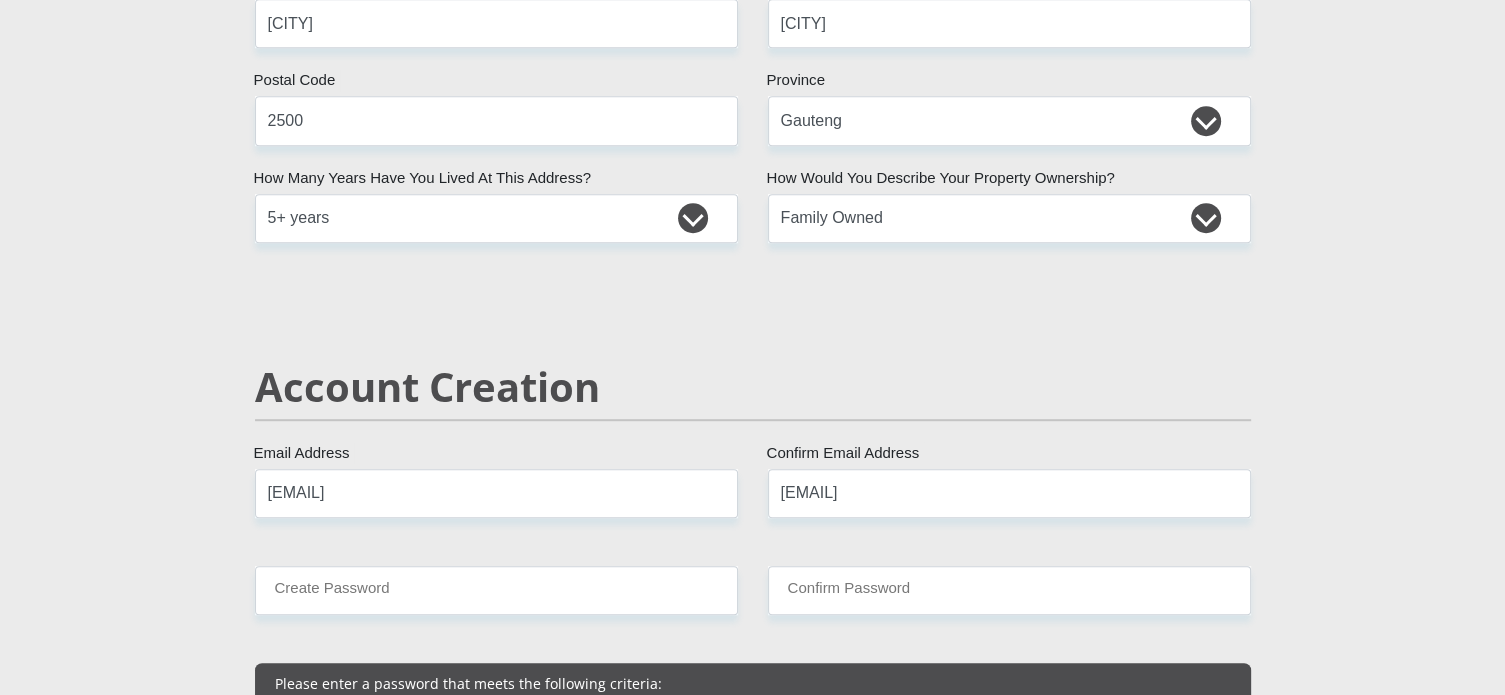 type 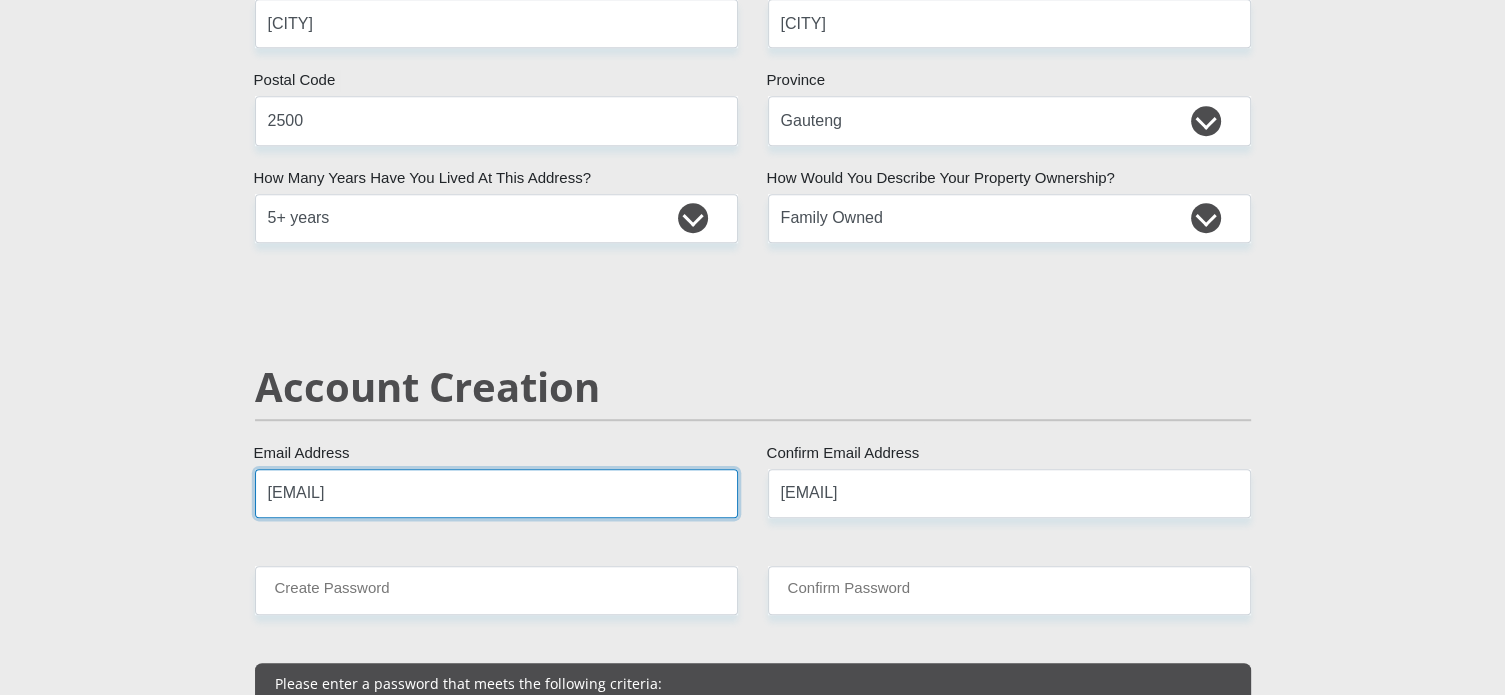 type 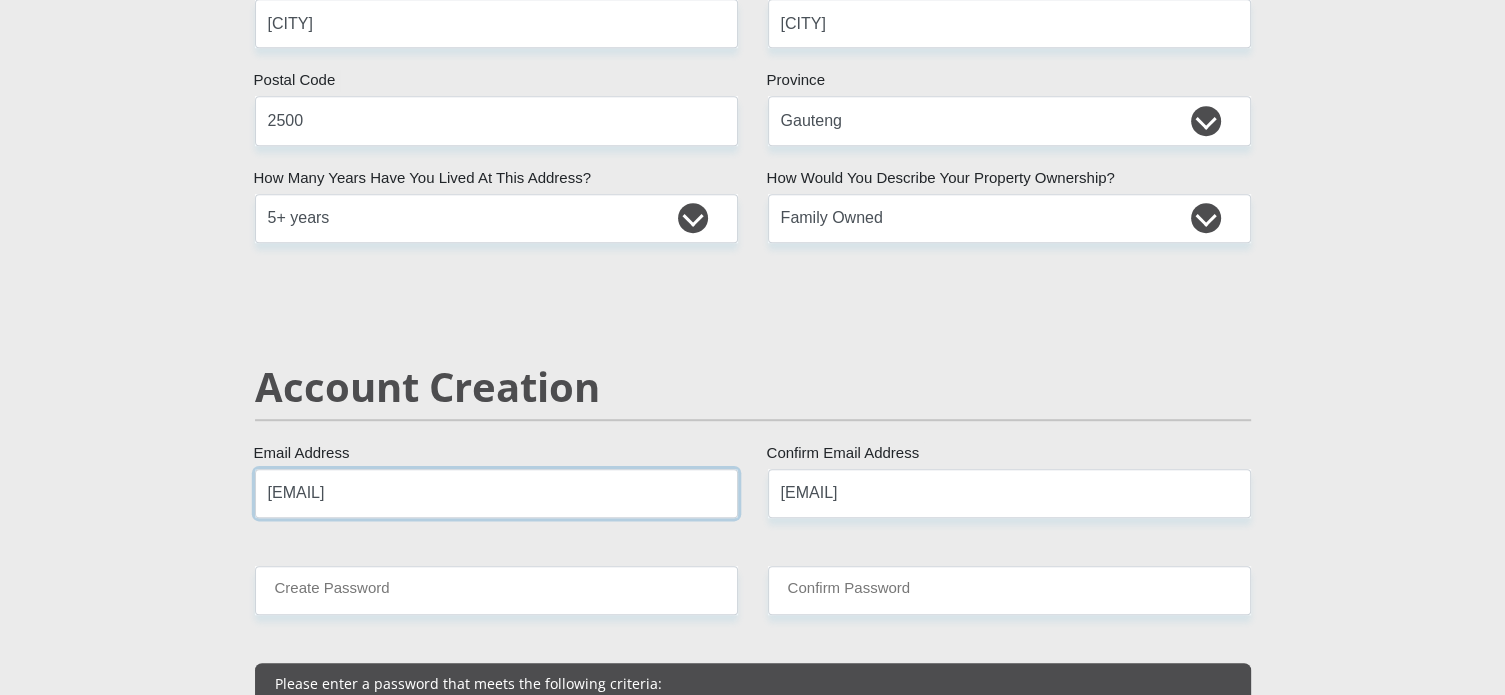 scroll, scrollTop: 1200, scrollLeft: 0, axis: vertical 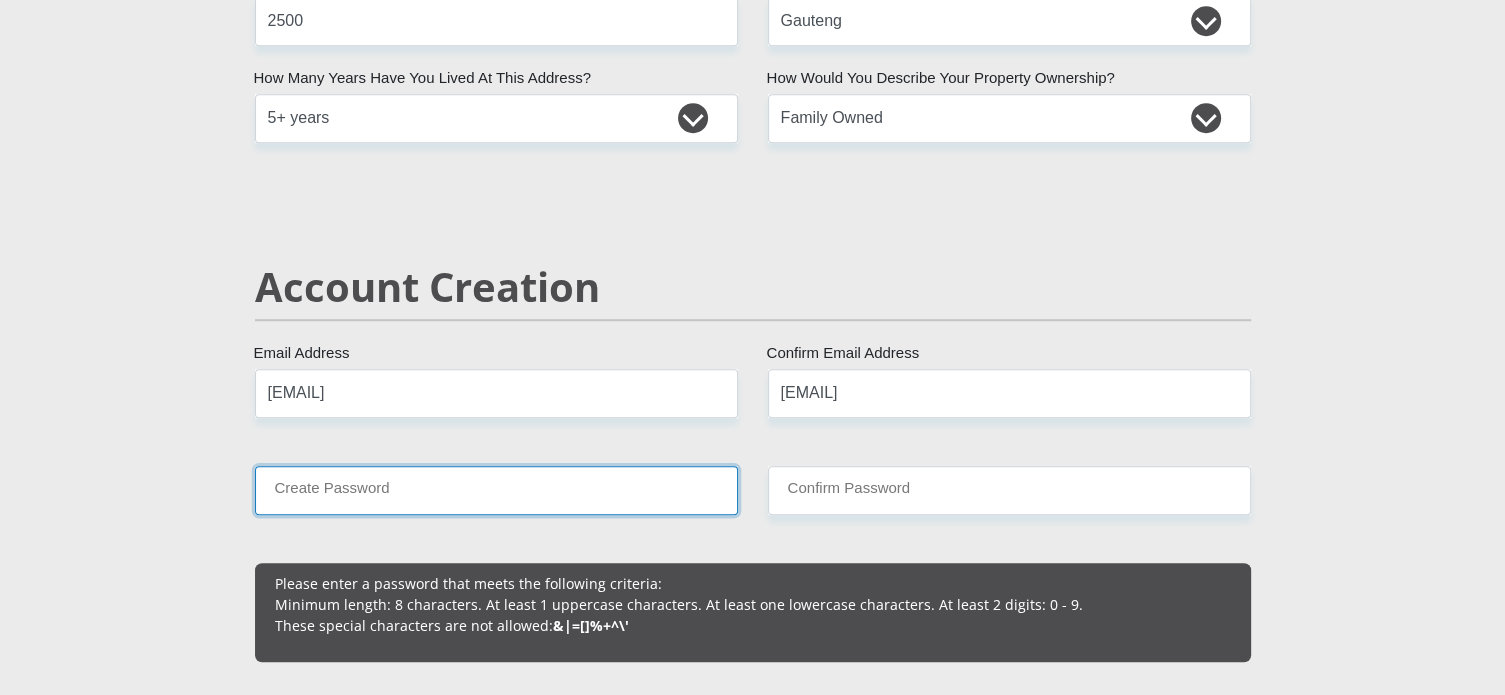 click on "Create Password" at bounding box center [496, 490] 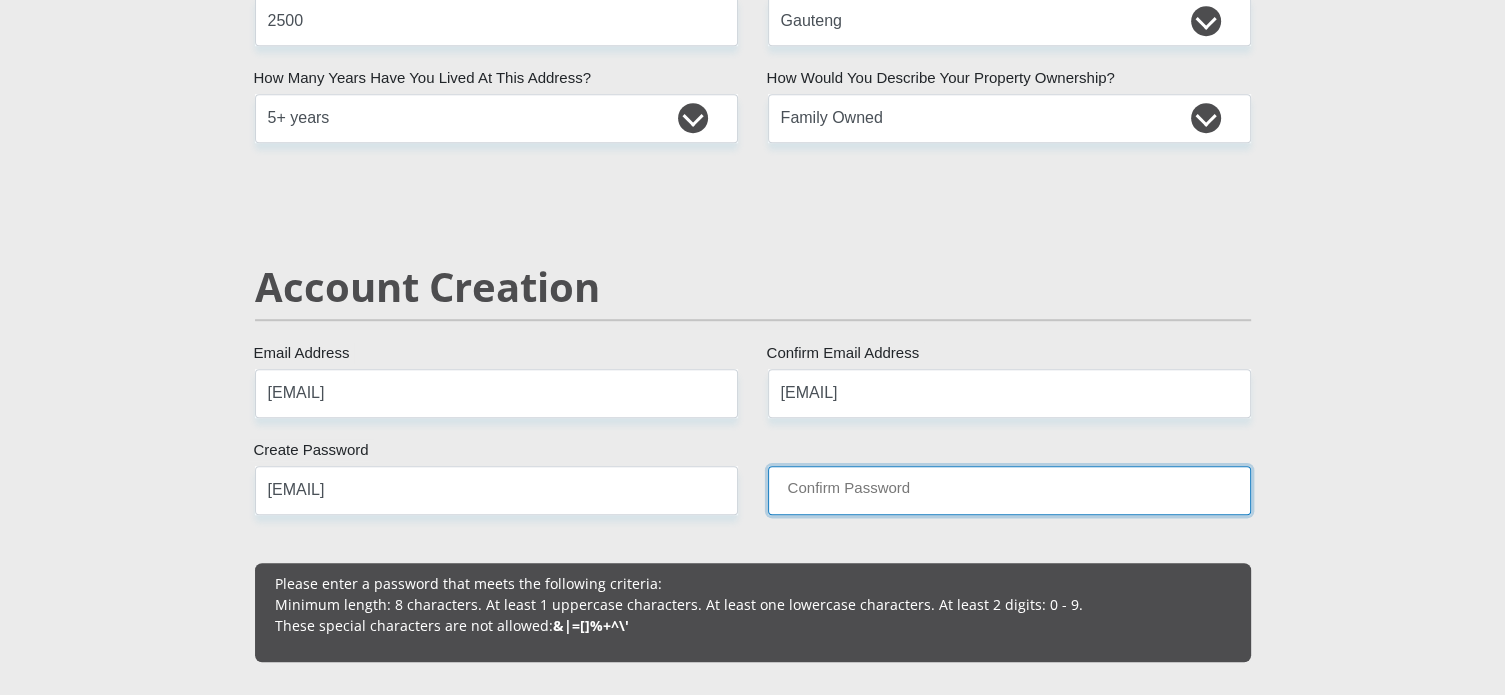 click on "Confirm Password" at bounding box center (1009, 490) 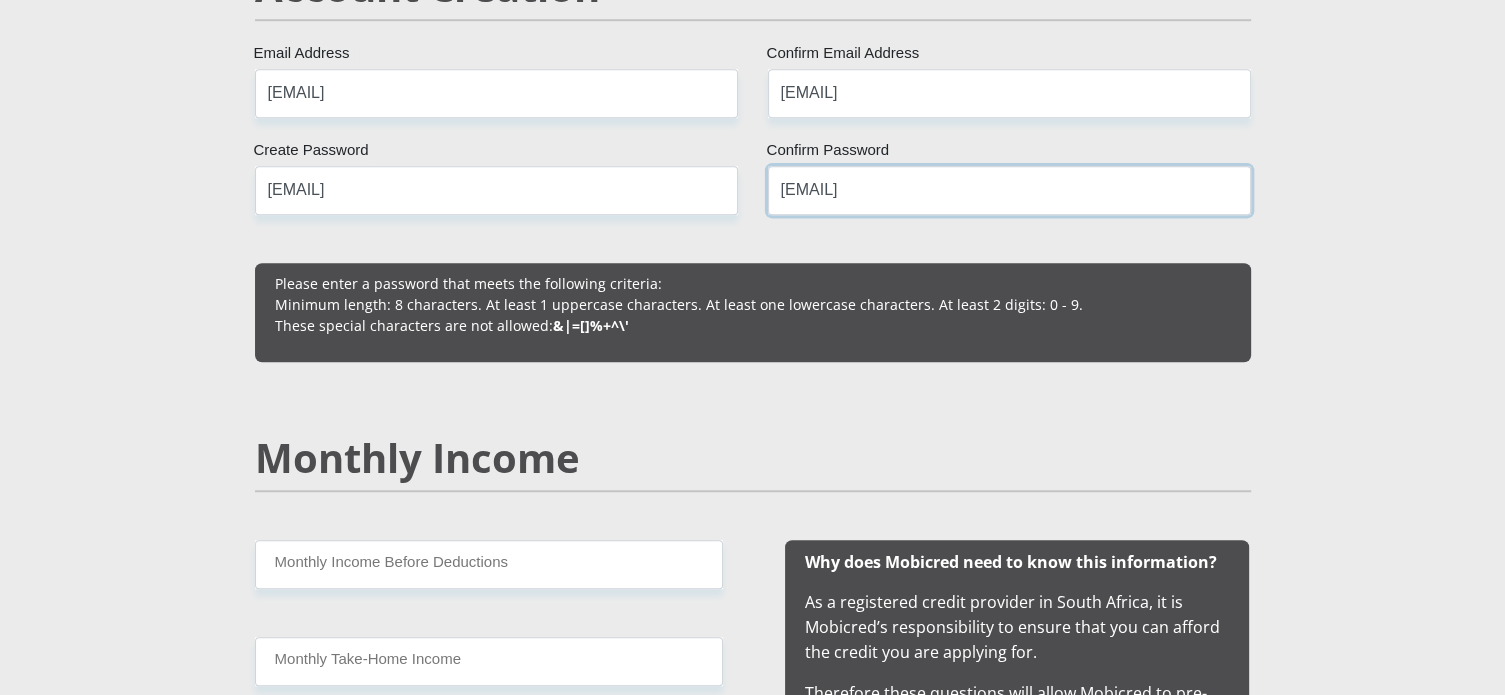 scroll, scrollTop: 1700, scrollLeft: 0, axis: vertical 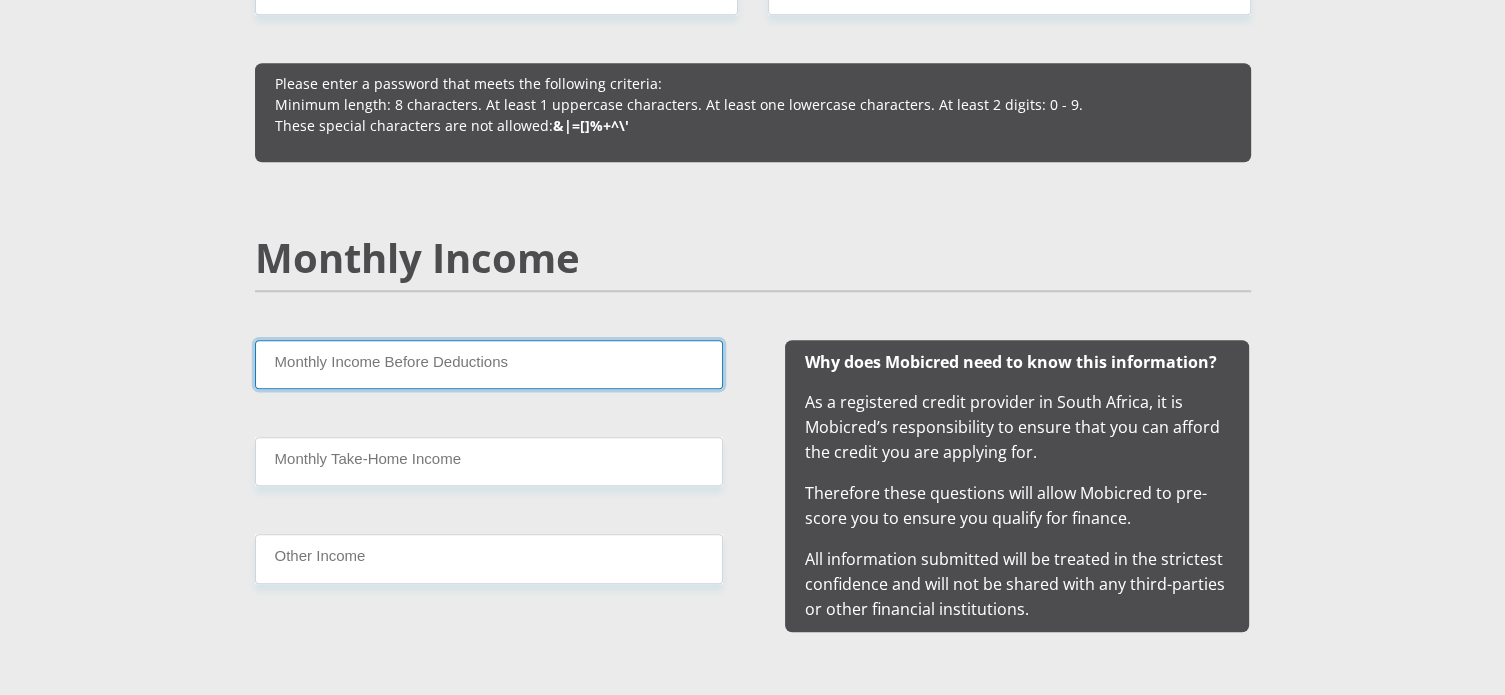 click on "Monthly Income Before Deductions" at bounding box center (489, 364) 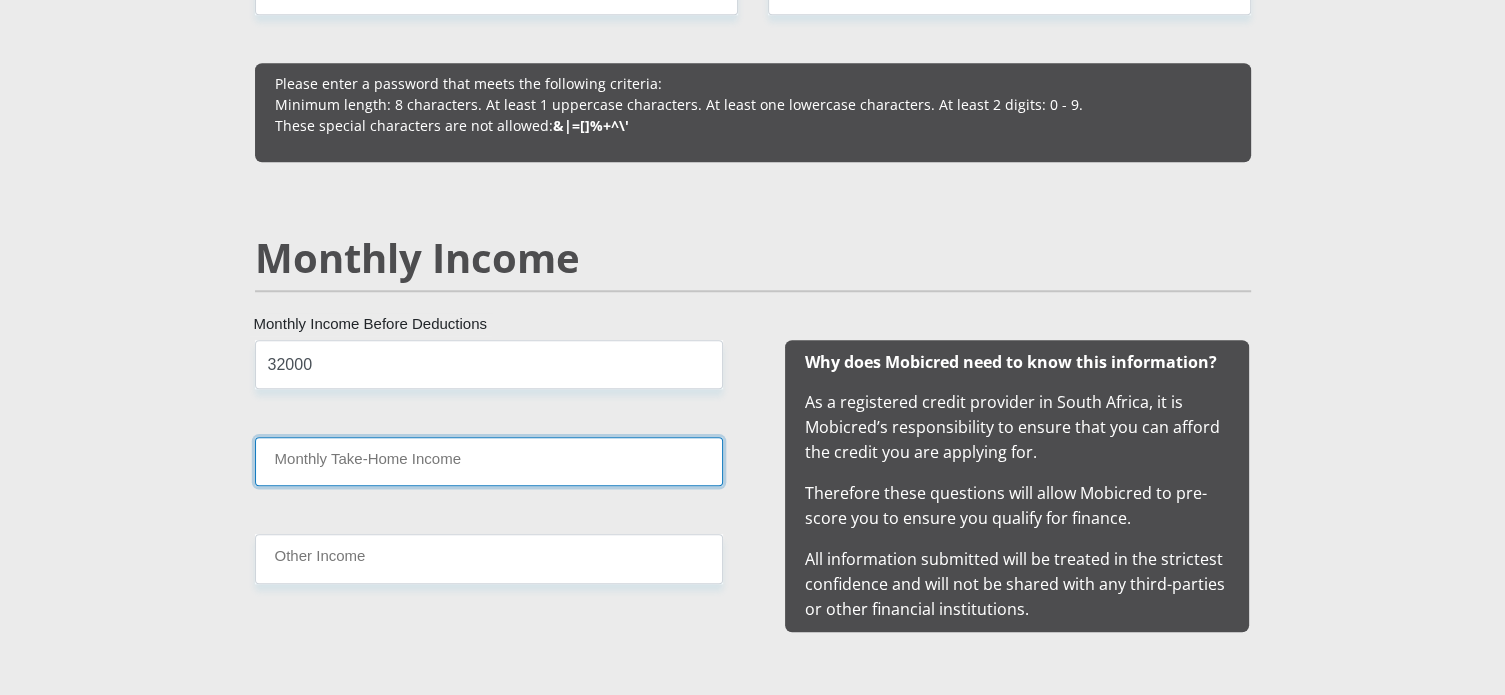click on "Monthly Take-Home Income" at bounding box center [489, 461] 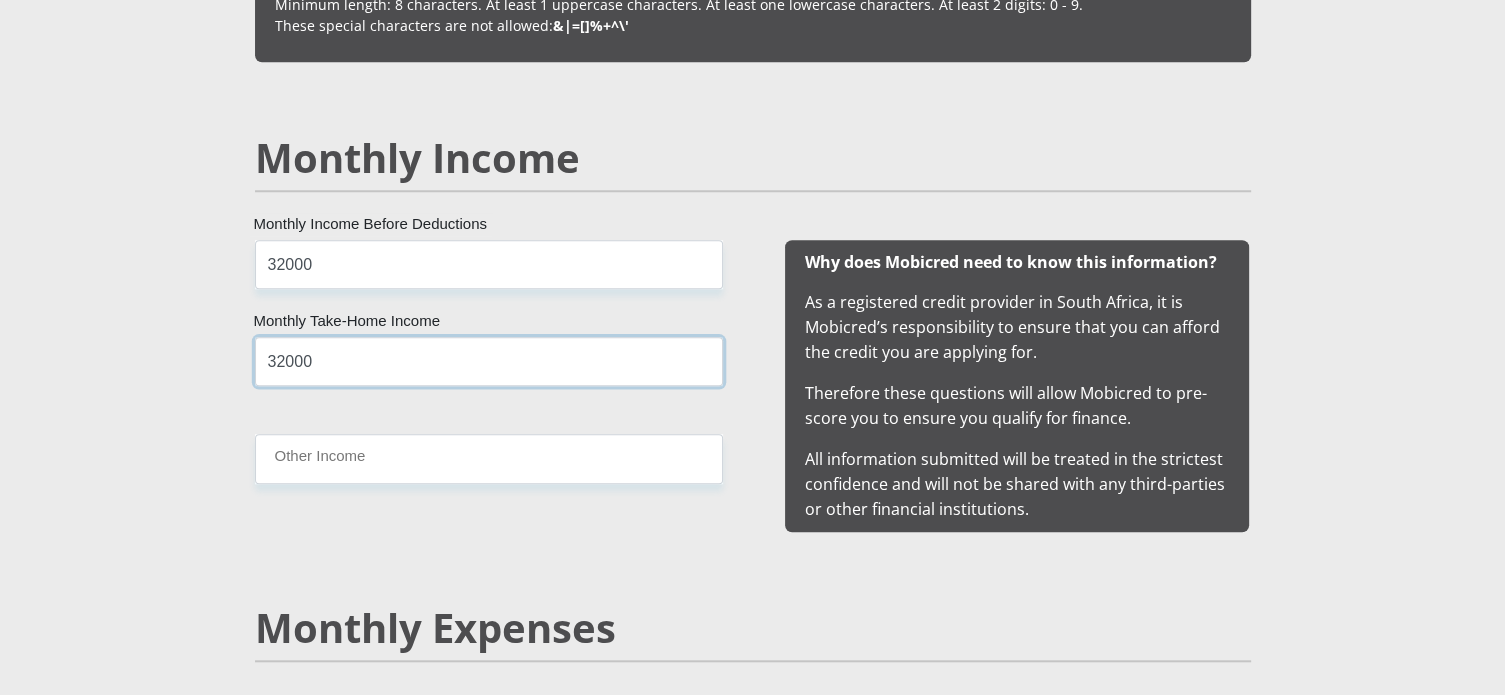 scroll, scrollTop: 1900, scrollLeft: 0, axis: vertical 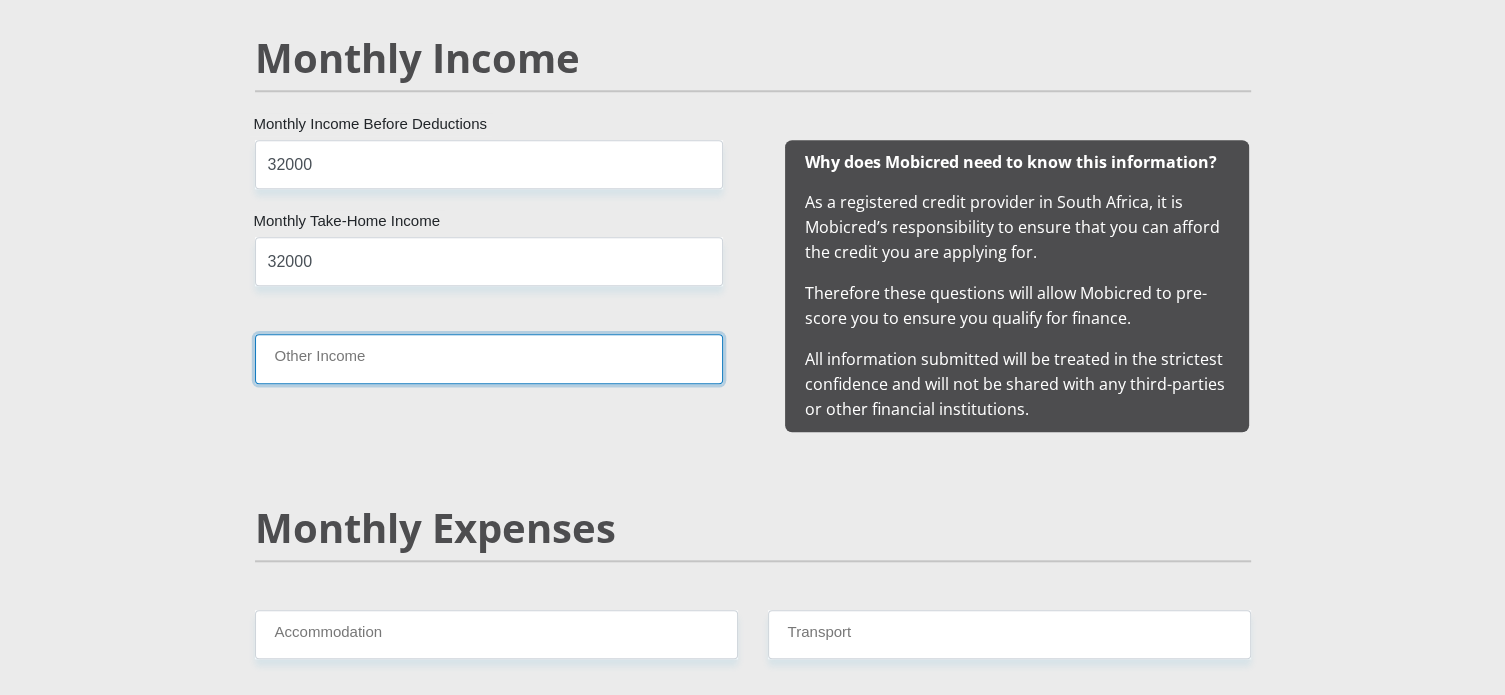 click on "Other Income" at bounding box center [489, 358] 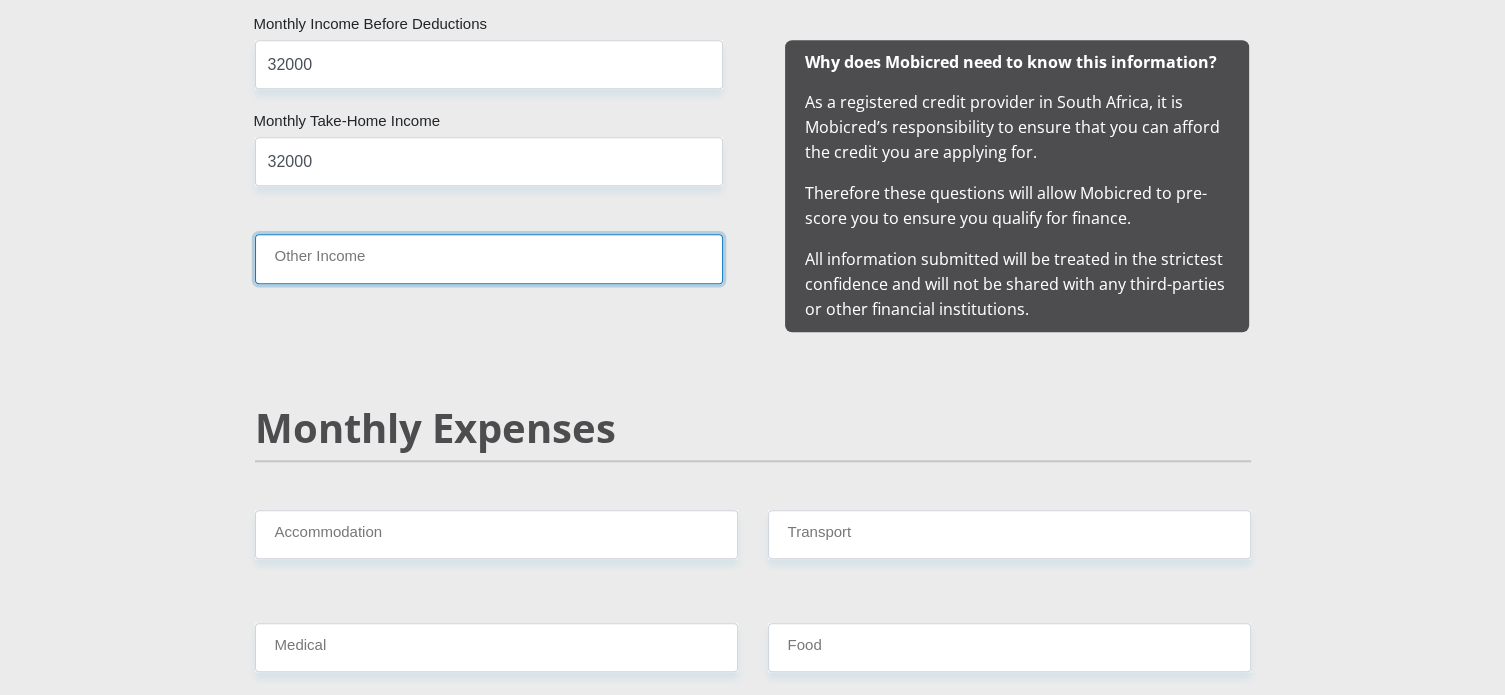 scroll, scrollTop: 2200, scrollLeft: 0, axis: vertical 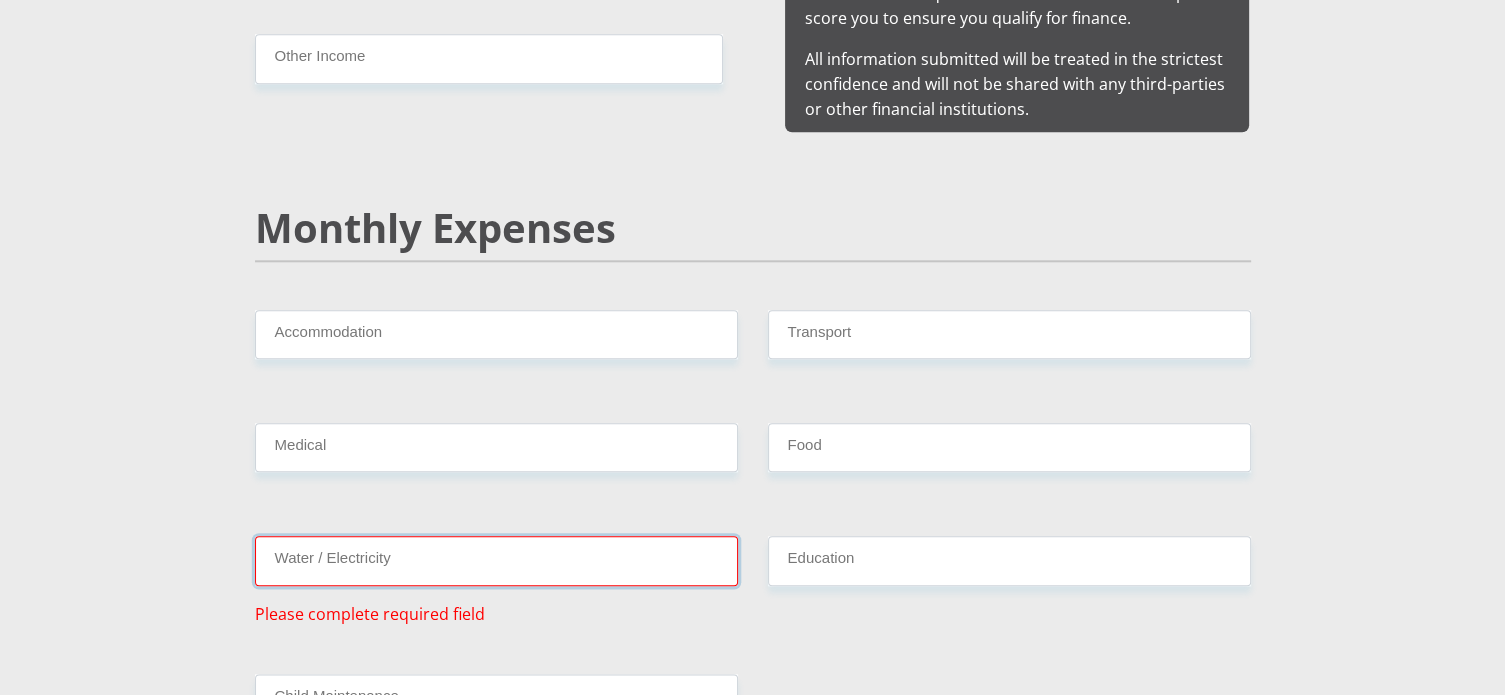 click on "Water / Electricity" at bounding box center (496, 560) 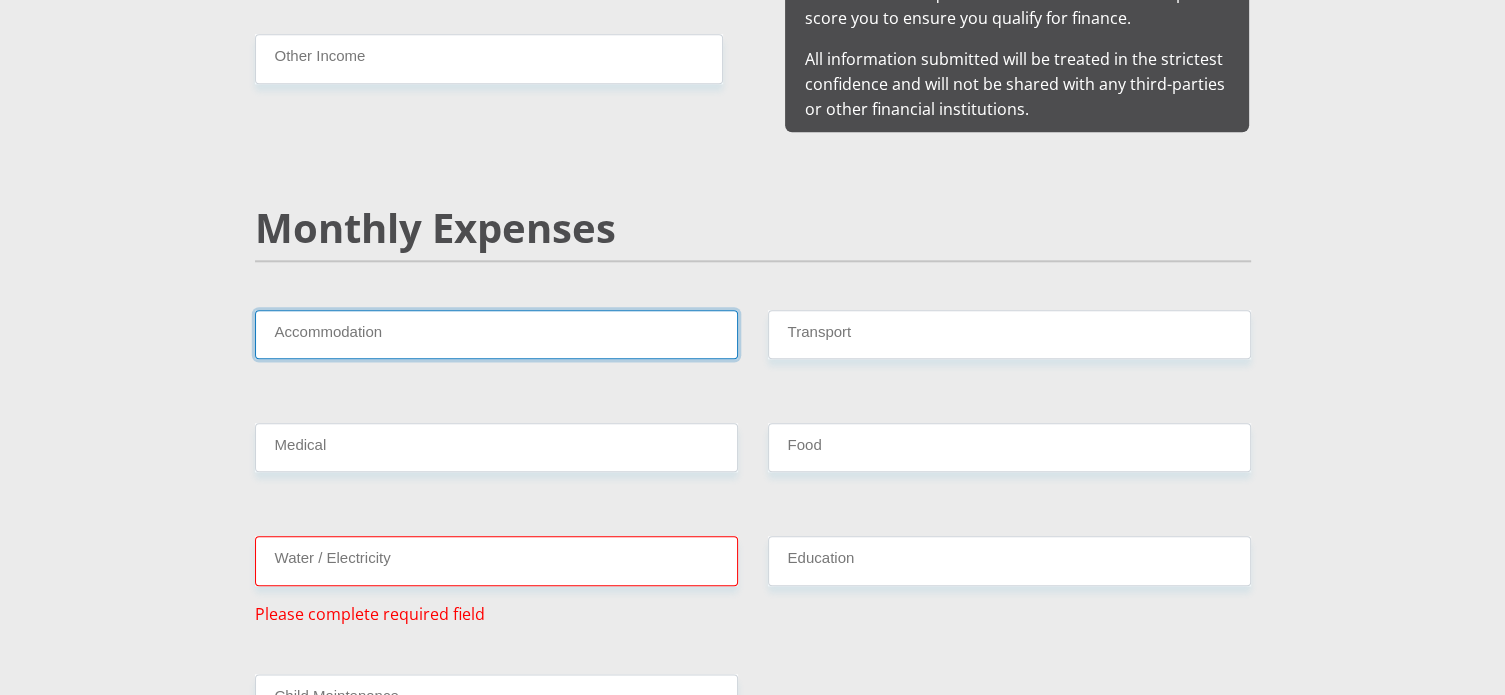 click on "Accommodation" at bounding box center [496, 334] 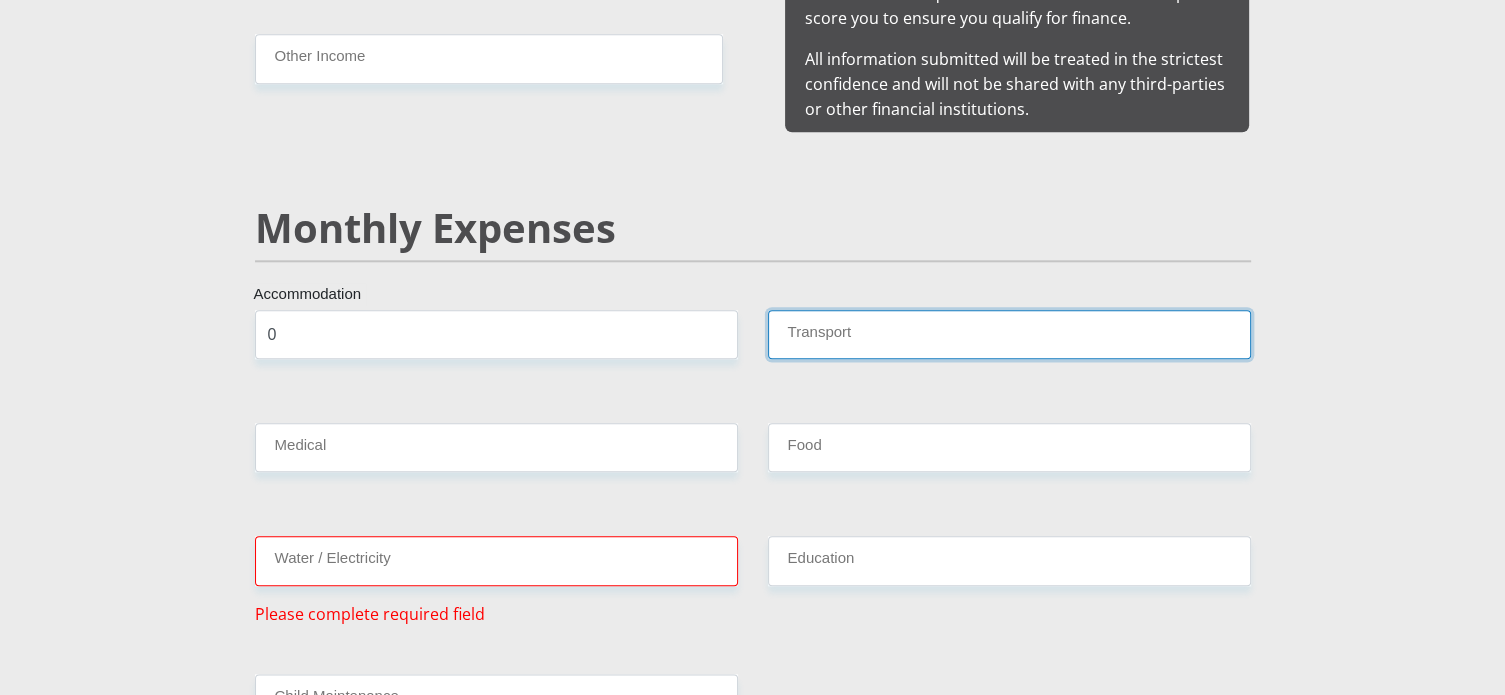 click on "Transport" at bounding box center [1009, 334] 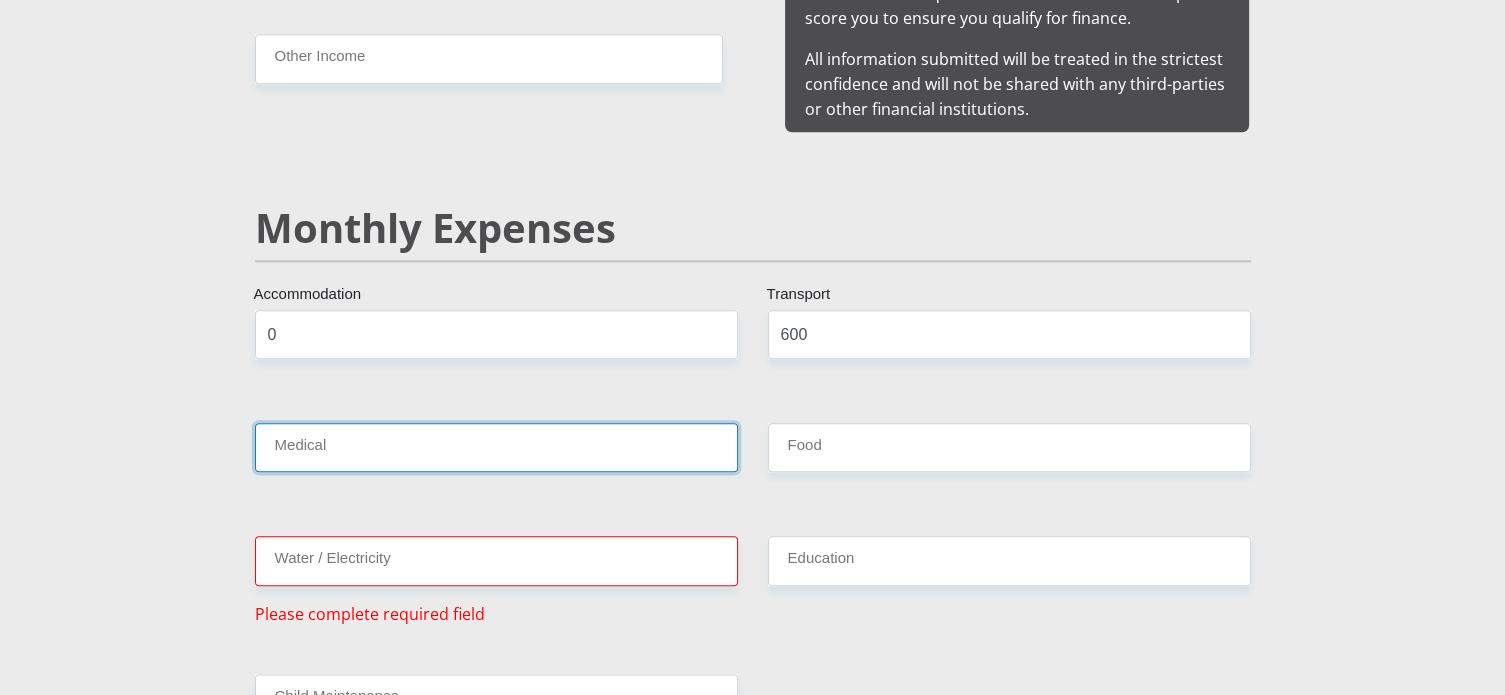 click on "Medical" at bounding box center (496, 447) 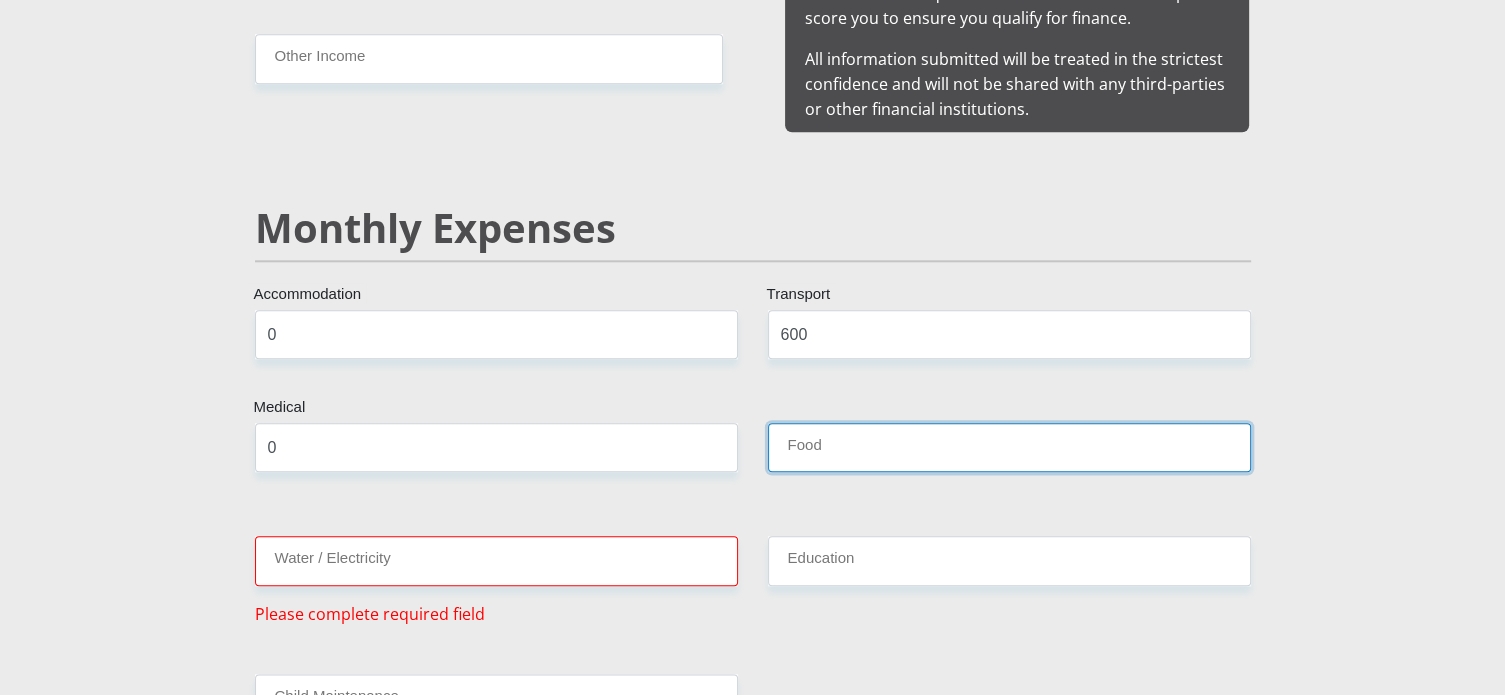 click on "Food" at bounding box center (1009, 447) 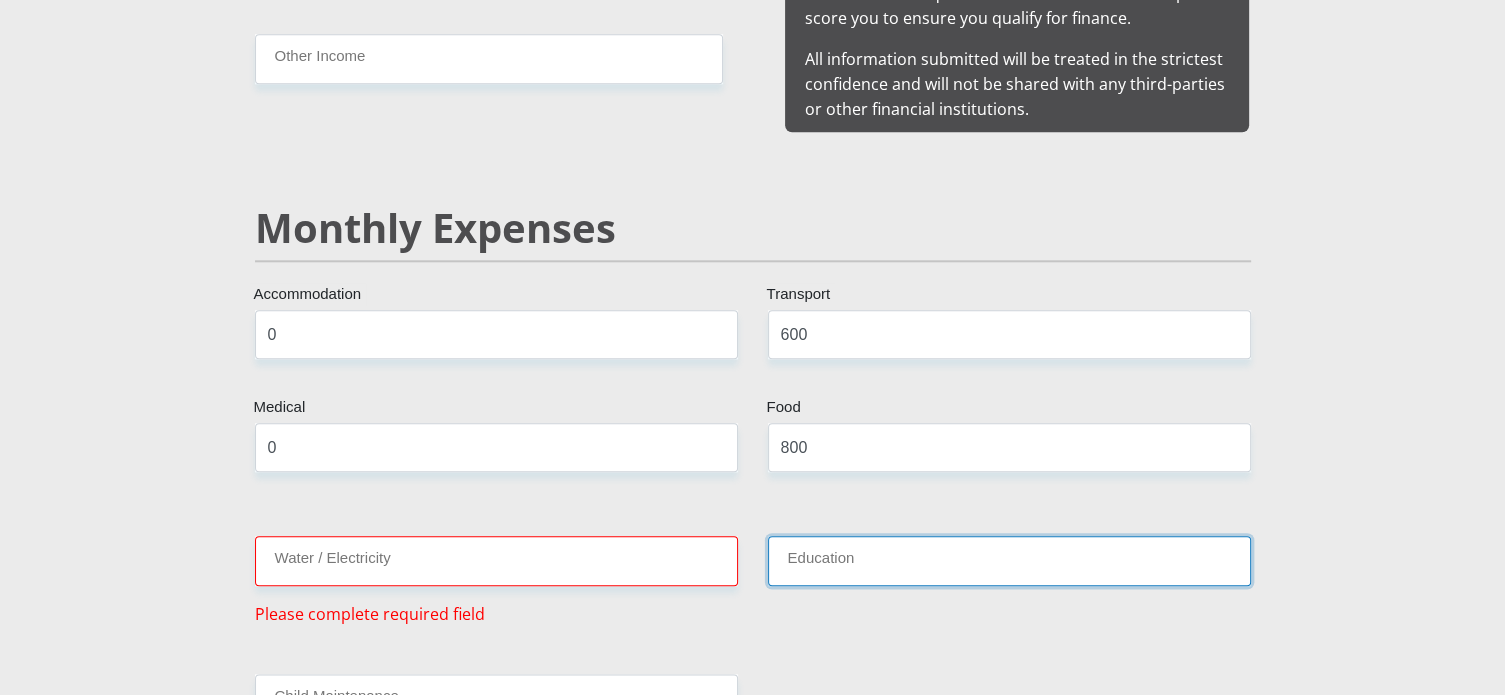 click on "Education" at bounding box center [1009, 560] 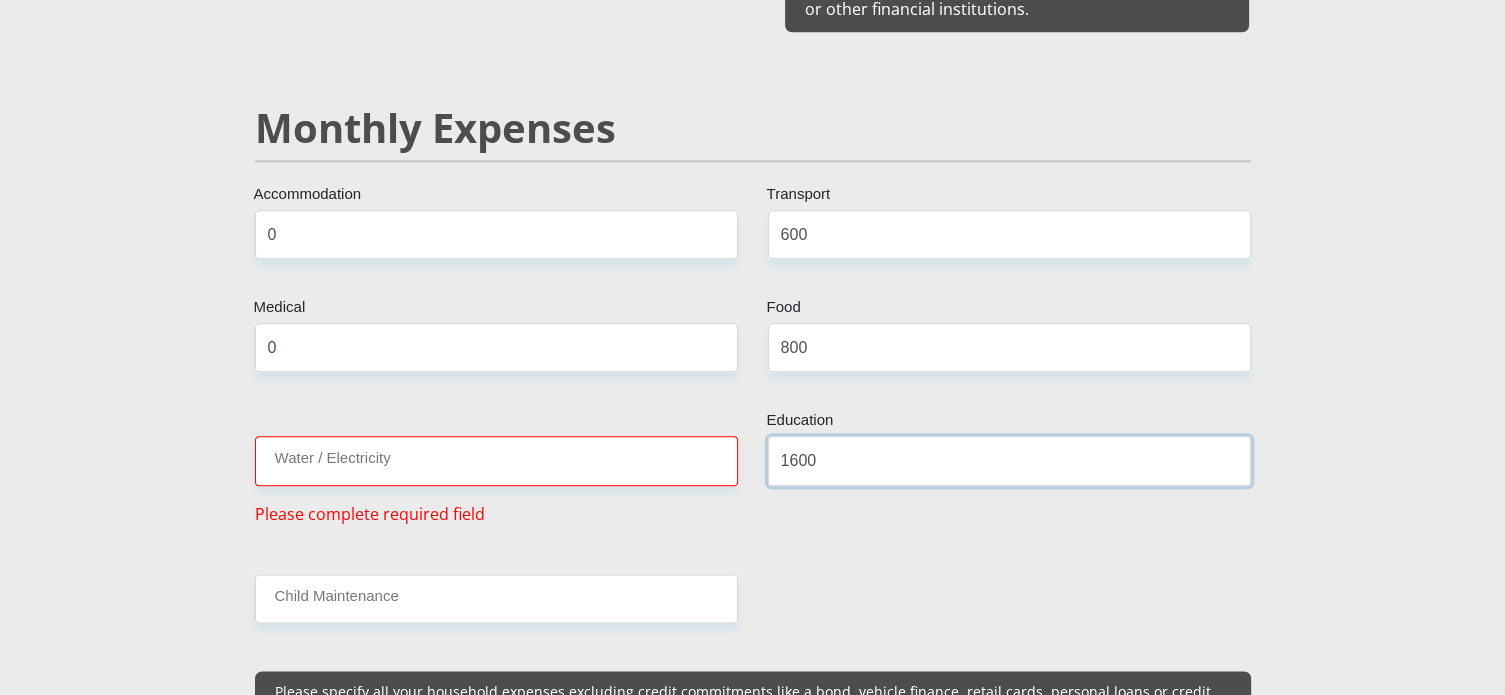 scroll, scrollTop: 2600, scrollLeft: 0, axis: vertical 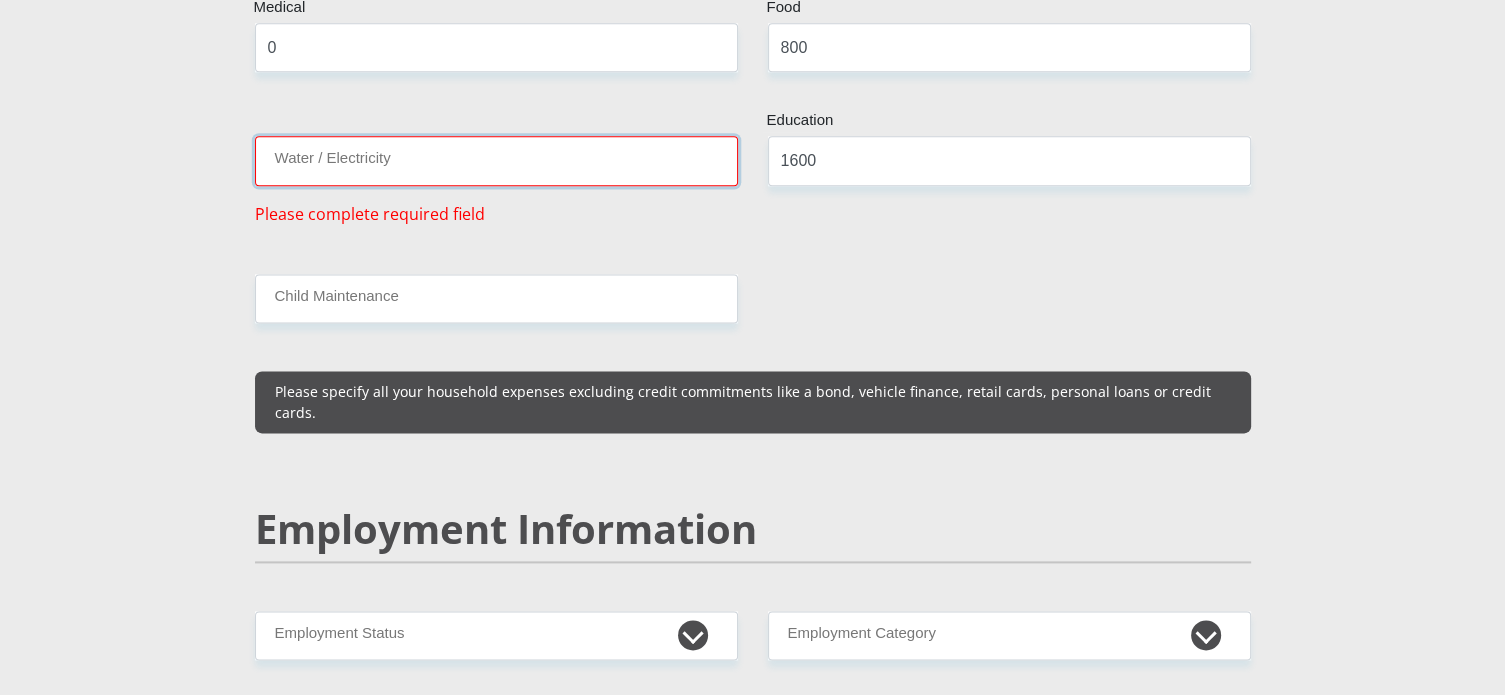 click on "Water / Electricity" at bounding box center (496, 160) 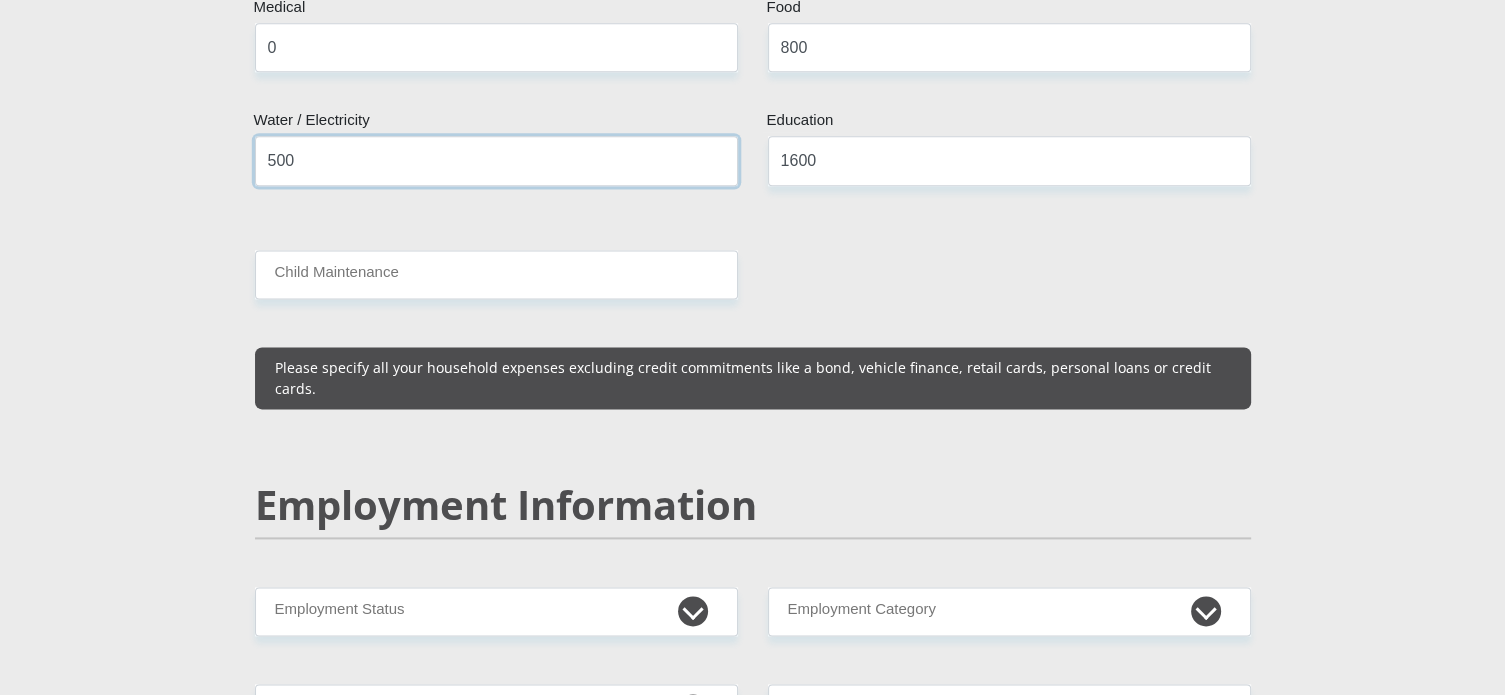 type on "500" 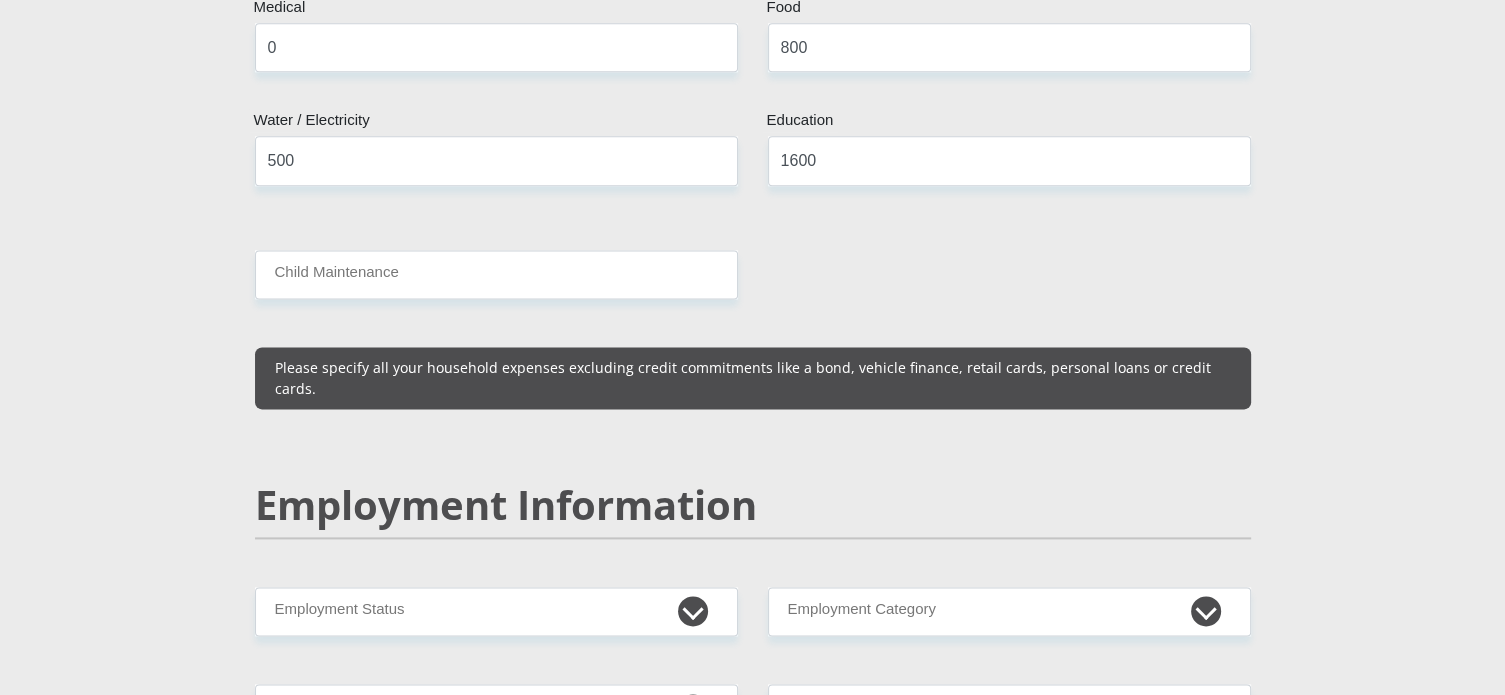 click on "Mr
Ms
Mrs
Dr
Other
Title
Johannes
First Name
Sibanyoni
Surname
8507295320085
South African ID Number
Please input valid ID number
South Africa
Afghanistan
Aland Islands
Albania
Algeria
America Samoa
American Virgin Islands
Andorra
Angola
Anguilla
Antarctica
Antigua and Barbuda
Armenia" at bounding box center (753, 578) 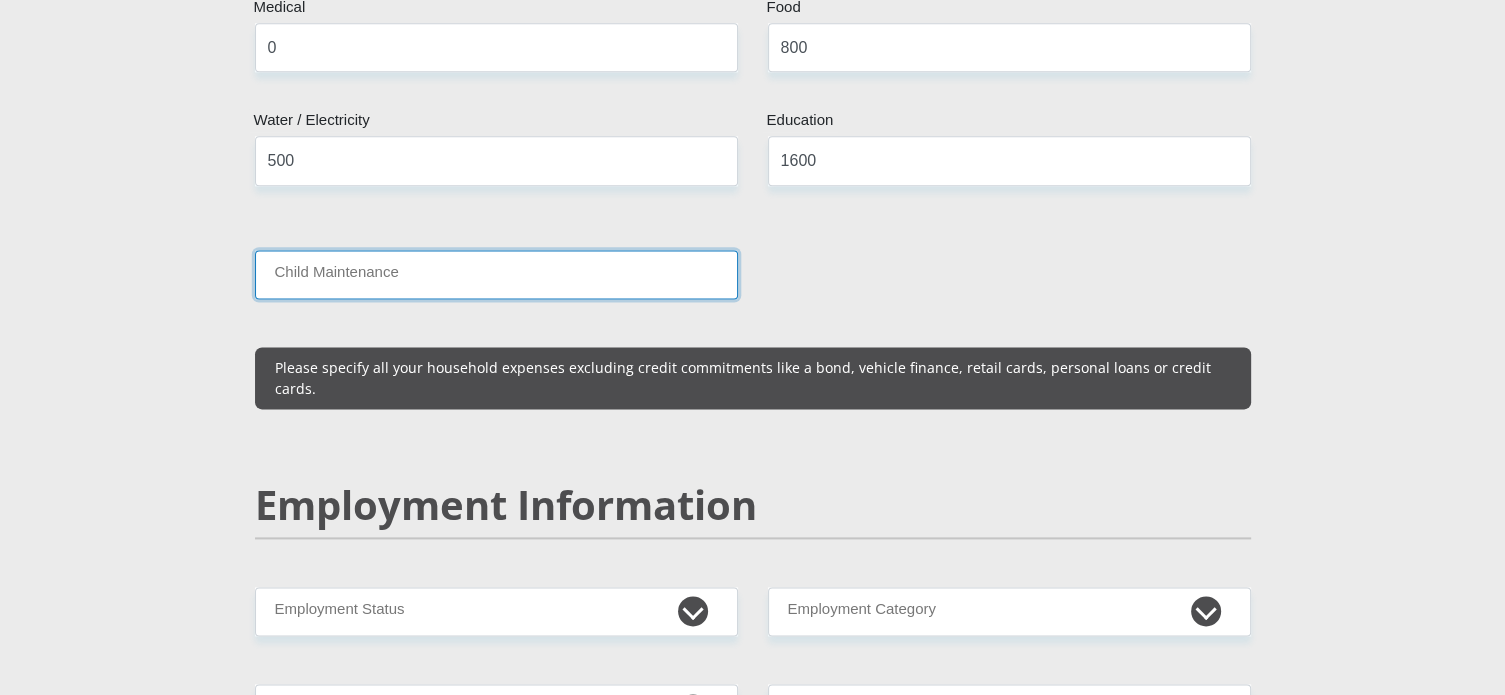 click on "Child Maintenance" at bounding box center [496, 274] 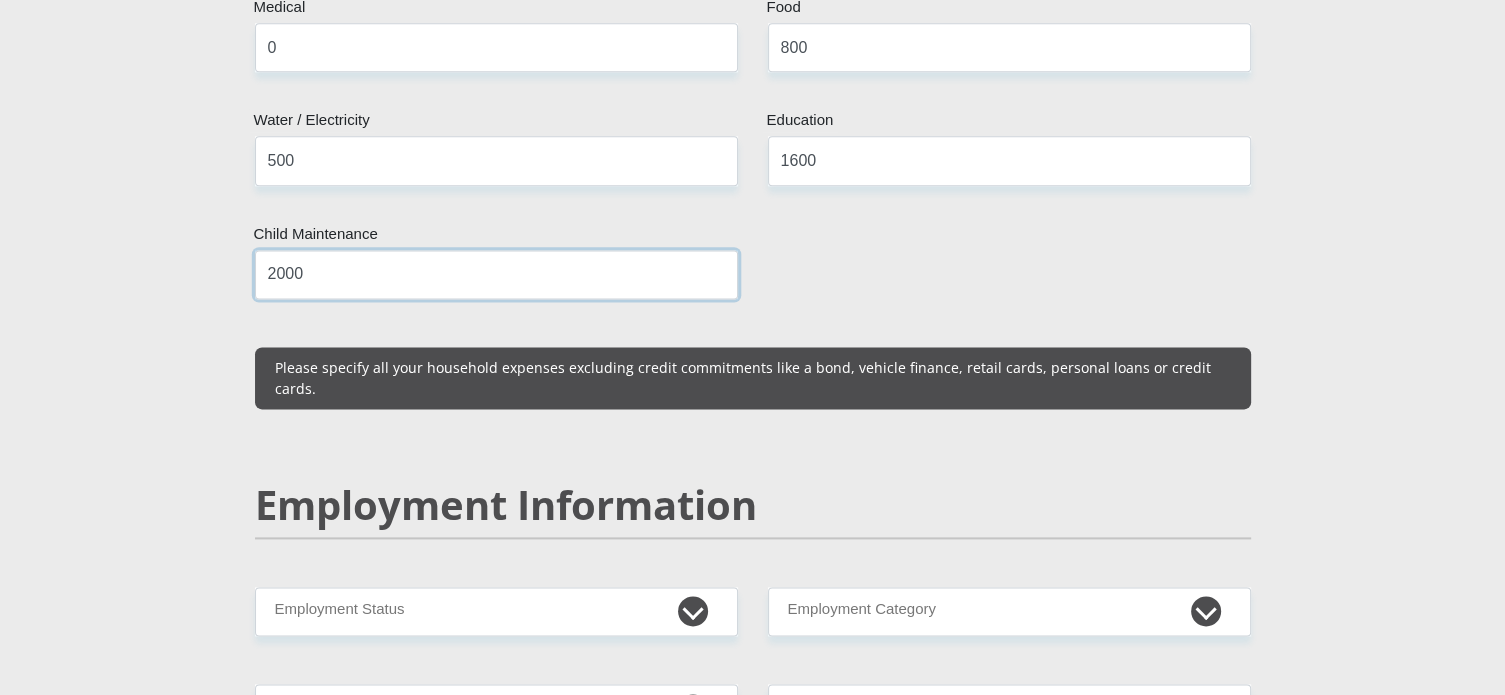 scroll, scrollTop: 2900, scrollLeft: 0, axis: vertical 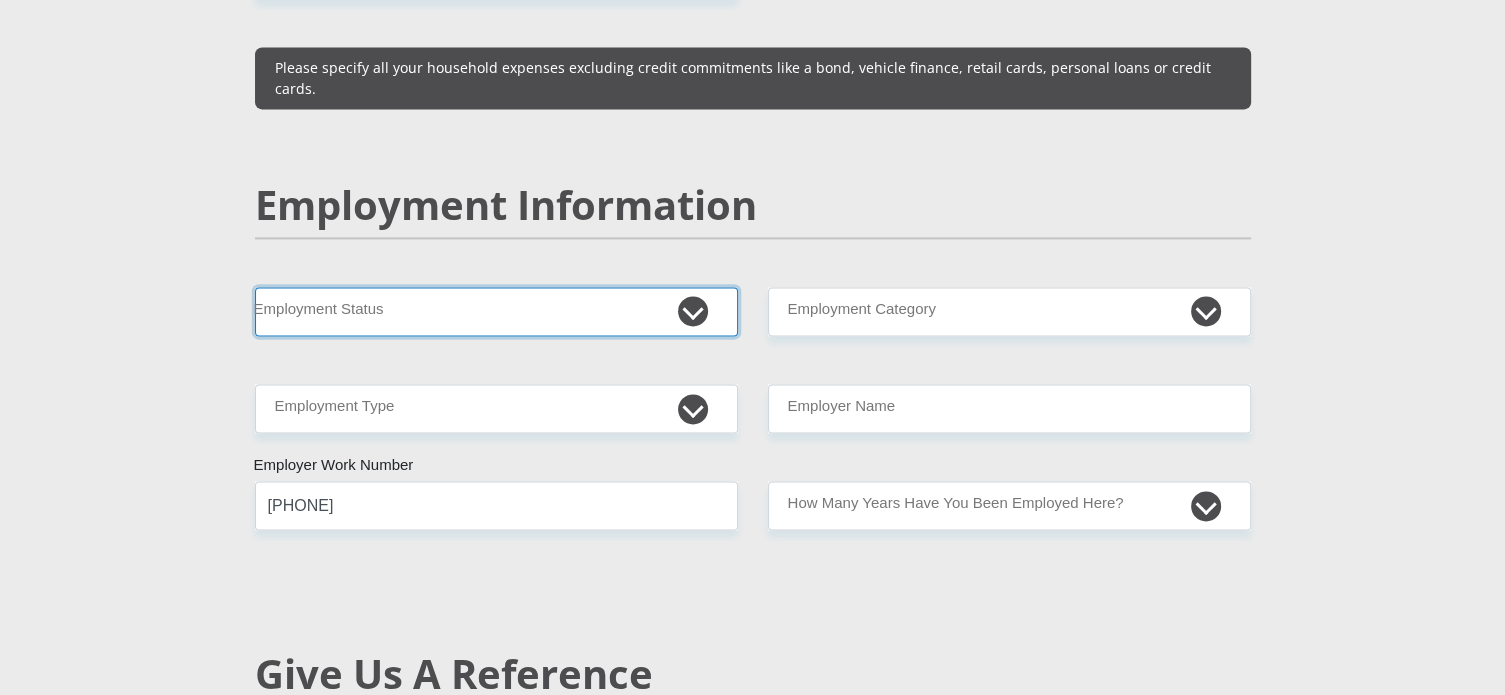 drag, startPoint x: 496, startPoint y: 276, endPoint x: 505, endPoint y: 281, distance: 10.29563 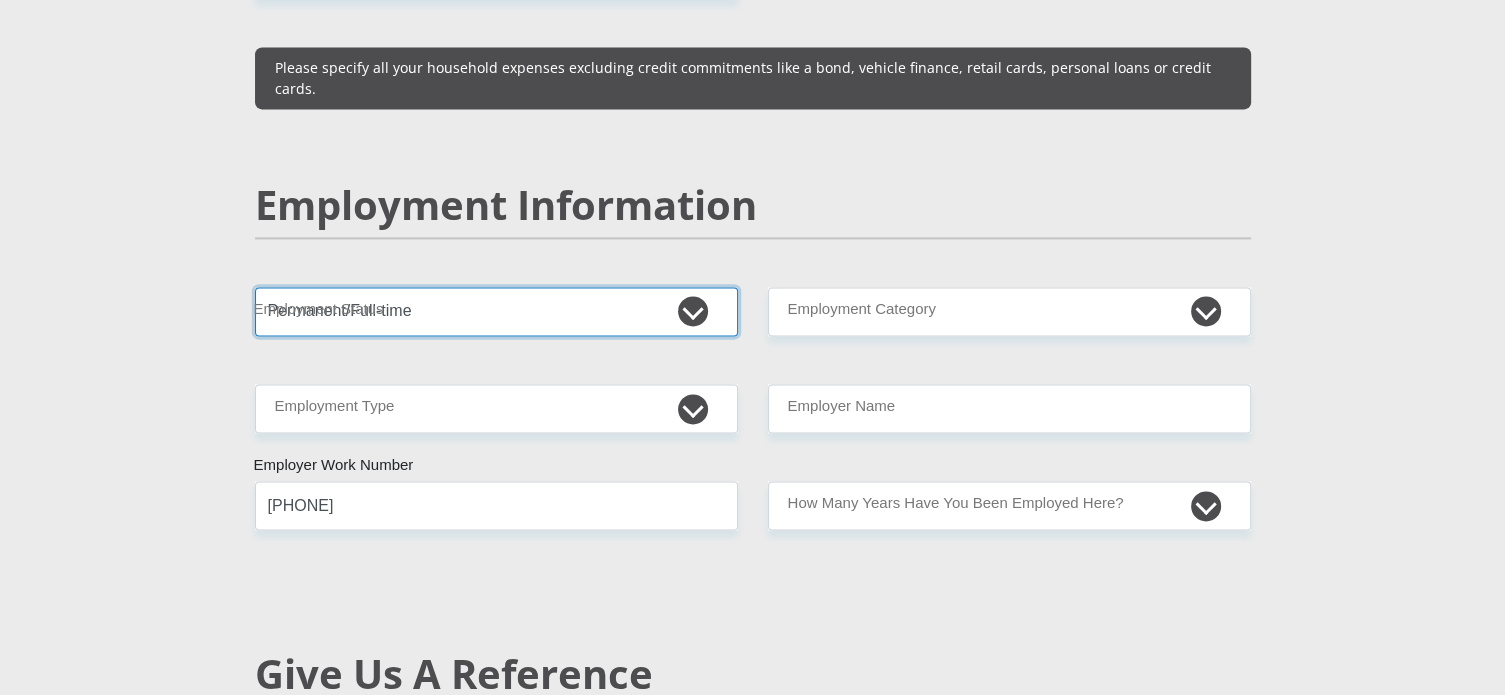click on "Permanent/Full-time
Part-time/Casual
Contract Worker
Self-Employed
Housewife
Retired
Student
Medically Boarded
Disability
Unemployed" at bounding box center (496, 311) 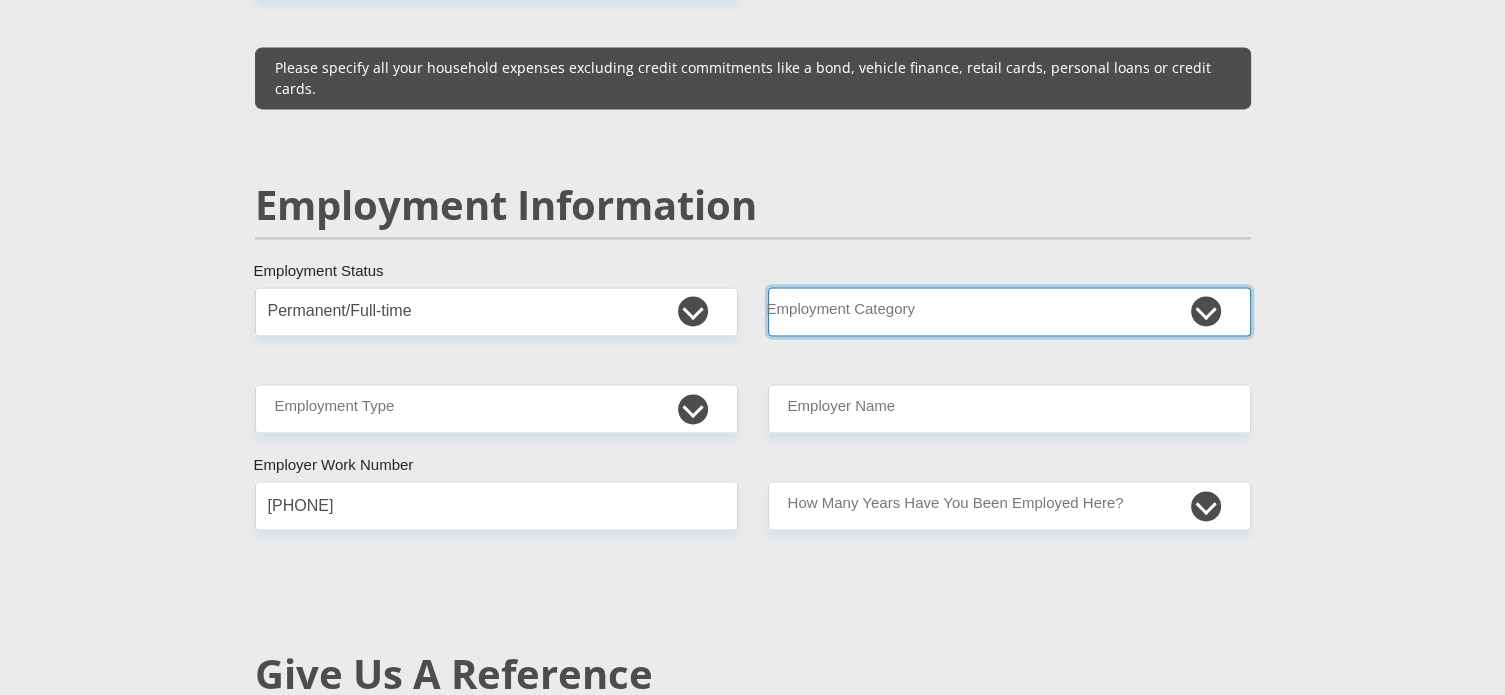 click on "AGRICULTURE
ALCOHOL & TOBACCO
CONSTRUCTION MATERIALS
METALLURGY
EQUIPMENT FOR RENEWABLE ENERGY
SPECIALIZED CONTRACTORS
CAR
GAMING (INCL. INTERNET
OTHER WHOLESALE
UNLICENSED PHARMACEUTICALS
CURRENCY EXCHANGE HOUSES
OTHER FINANCIAL INSTITUTIONS & INSURANCE
REAL ESTATE AGENTS
OIL & GAS
OTHER MATERIALS (E.G. IRON ORE)
PRECIOUS STONES & PRECIOUS METALS
POLITICAL ORGANIZATIONS
RELIGIOUS ORGANIZATIONS(NOT SECTS)
ACTI. HAVING BUSINESS DEAL WITH PUBLIC ADMINISTRATION
LAUNDROMATS" at bounding box center [1009, 311] 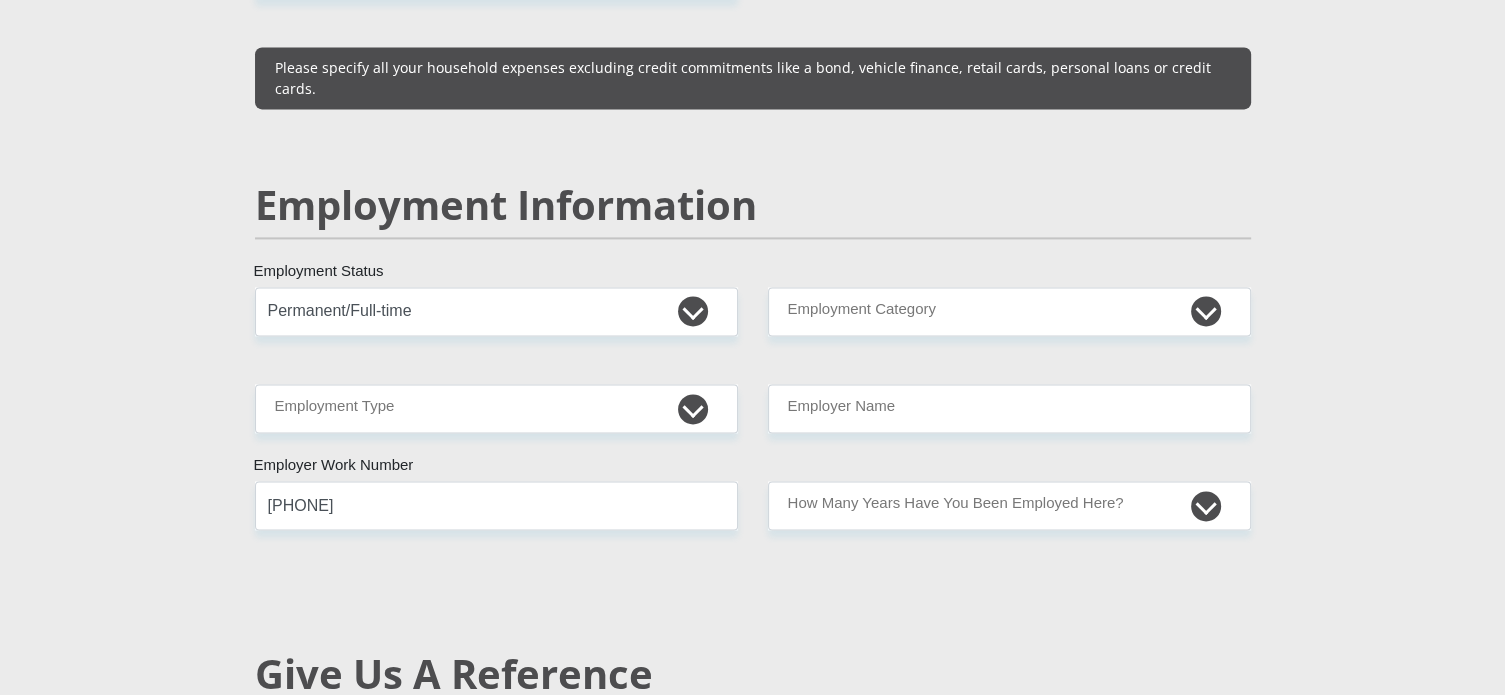 click on "Personal Details
Mr
Ms
Mrs
Dr
Other
Title
Johannes
First Name
Sibanyoni
Surname
8507295320085
South African ID Number
Please input valid ID number
South Africa
Afghanistan
Aland Islands
Albania
Algeria
America Samoa
American Virgin Islands
Andorra
Angola
Anguilla  Armenia" at bounding box center (752, 292) 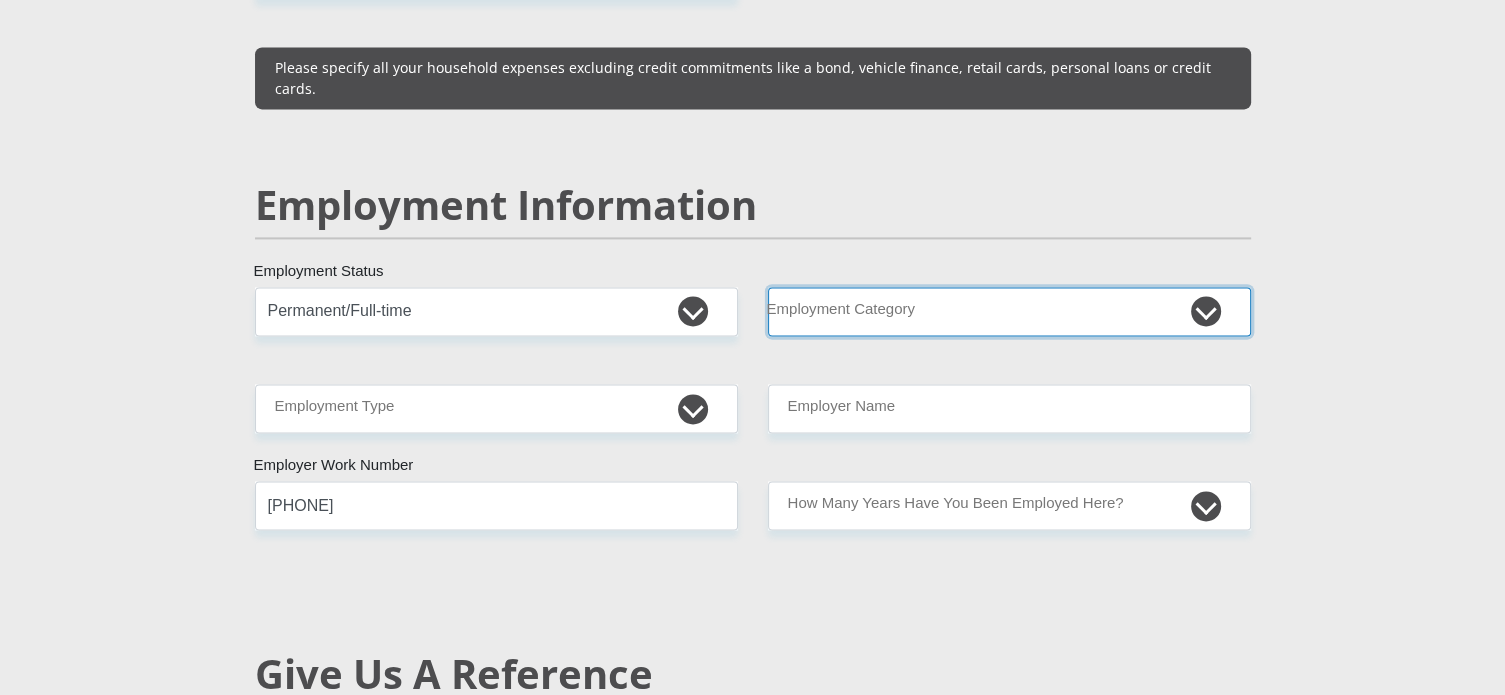 click on "AGRICULTURE
ALCOHOL & TOBACCO
CONSTRUCTION MATERIALS
METALLURGY
EQUIPMENT FOR RENEWABLE ENERGY
SPECIALIZED CONTRACTORS
CAR
GAMING (INCL. INTERNET
OTHER WHOLESALE
UNLICENSED PHARMACEUTICALS
CURRENCY EXCHANGE HOUSES
OTHER FINANCIAL INSTITUTIONS & INSURANCE
REAL ESTATE AGENTS
OIL & GAS
OTHER MATERIALS (E.G. IRON ORE)
PRECIOUS STONES & PRECIOUS METALS
POLITICAL ORGANIZATIONS
RELIGIOUS ORGANIZATIONS(NOT SECTS)
ACTI. HAVING BUSINESS DEAL WITH PUBLIC ADMINISTRATION
LAUNDROMATS" at bounding box center (1009, 311) 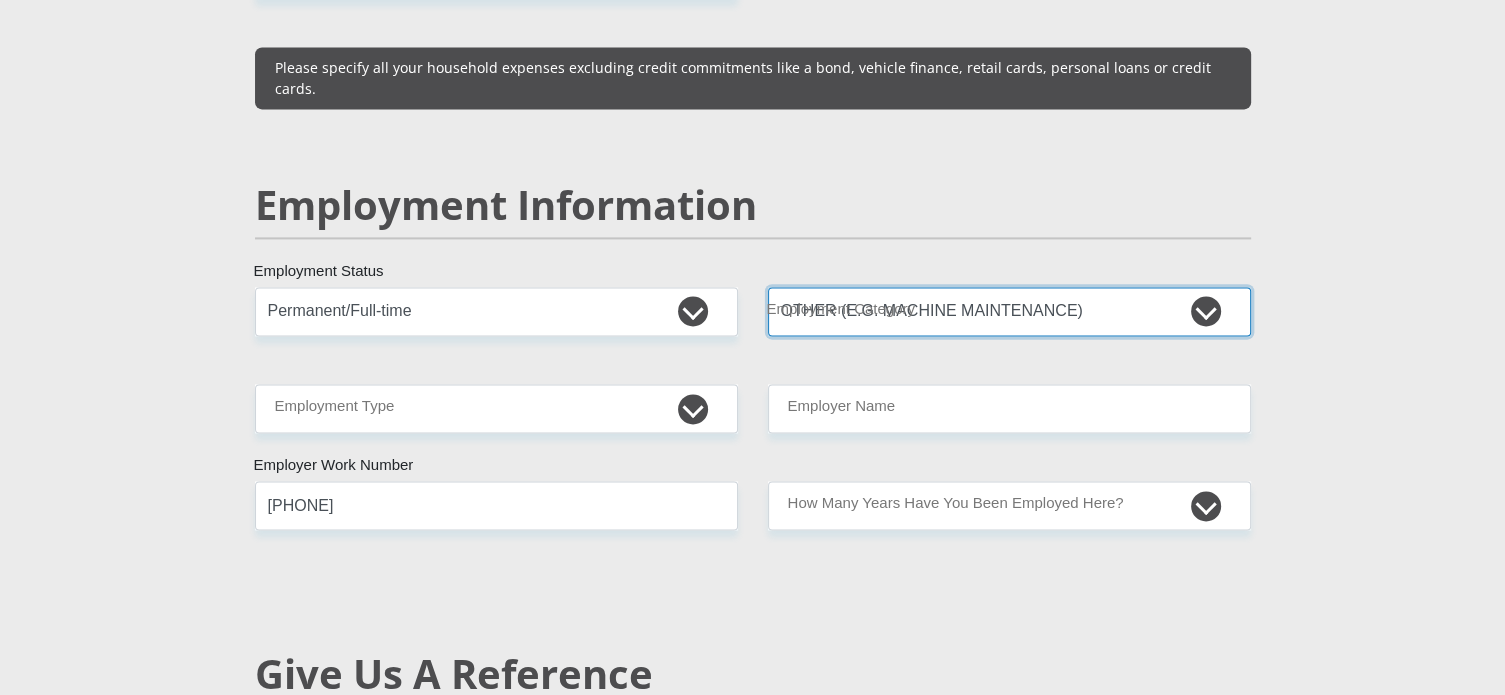 click on "AGRICULTURE
ALCOHOL & TOBACCO
CONSTRUCTION MATERIALS
METALLURGY
EQUIPMENT FOR RENEWABLE ENERGY
SPECIALIZED CONTRACTORS
CAR
GAMING (INCL. INTERNET
OTHER WHOLESALE
UNLICENSED PHARMACEUTICALS
CURRENCY EXCHANGE HOUSES
OTHER FINANCIAL INSTITUTIONS & INSURANCE
REAL ESTATE AGENTS
OIL & GAS
OTHER MATERIALS (E.G. IRON ORE)
PRECIOUS STONES & PRECIOUS METALS
POLITICAL ORGANIZATIONS
RELIGIOUS ORGANIZATIONS(NOT SECTS)
ACTI. HAVING BUSINESS DEAL WITH PUBLIC ADMINISTRATION
LAUNDROMATS" at bounding box center (1009, 311) 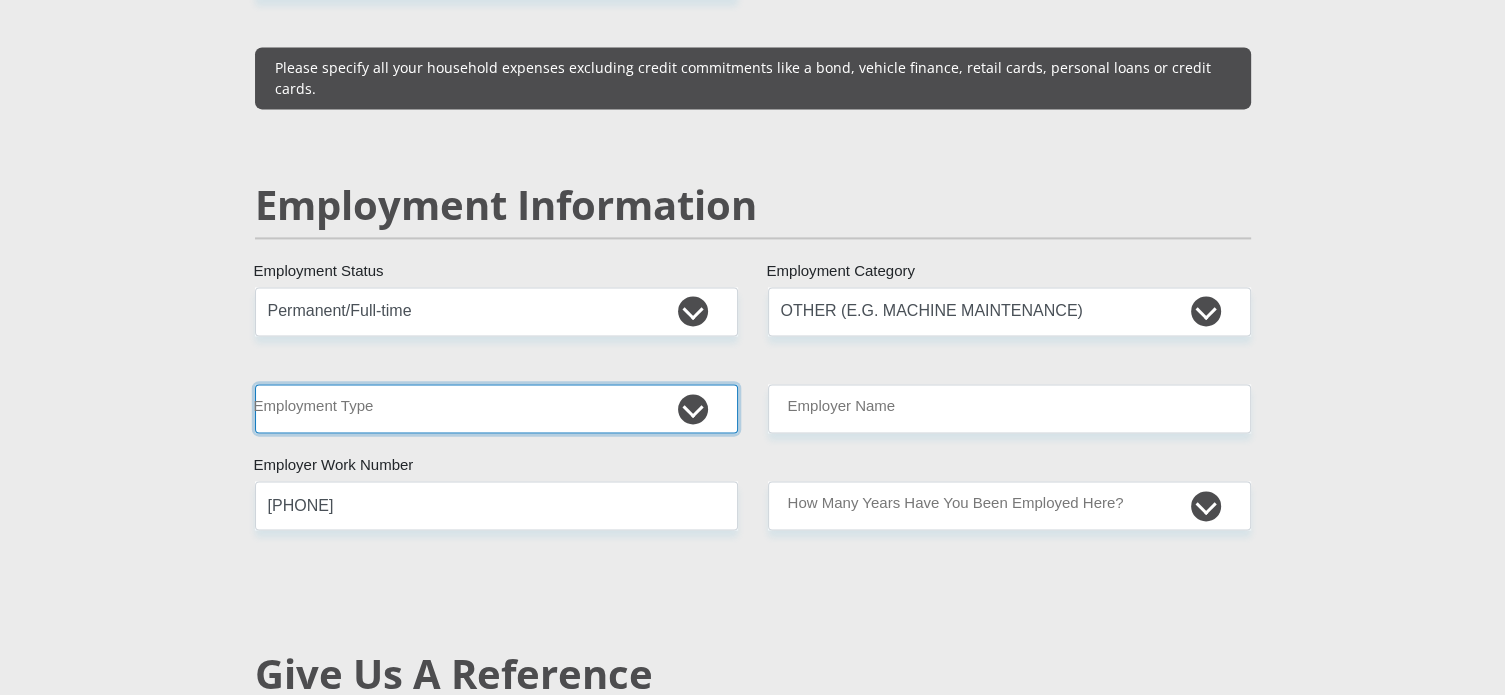 drag, startPoint x: 536, startPoint y: 376, endPoint x: 548, endPoint y: 377, distance: 12.0415945 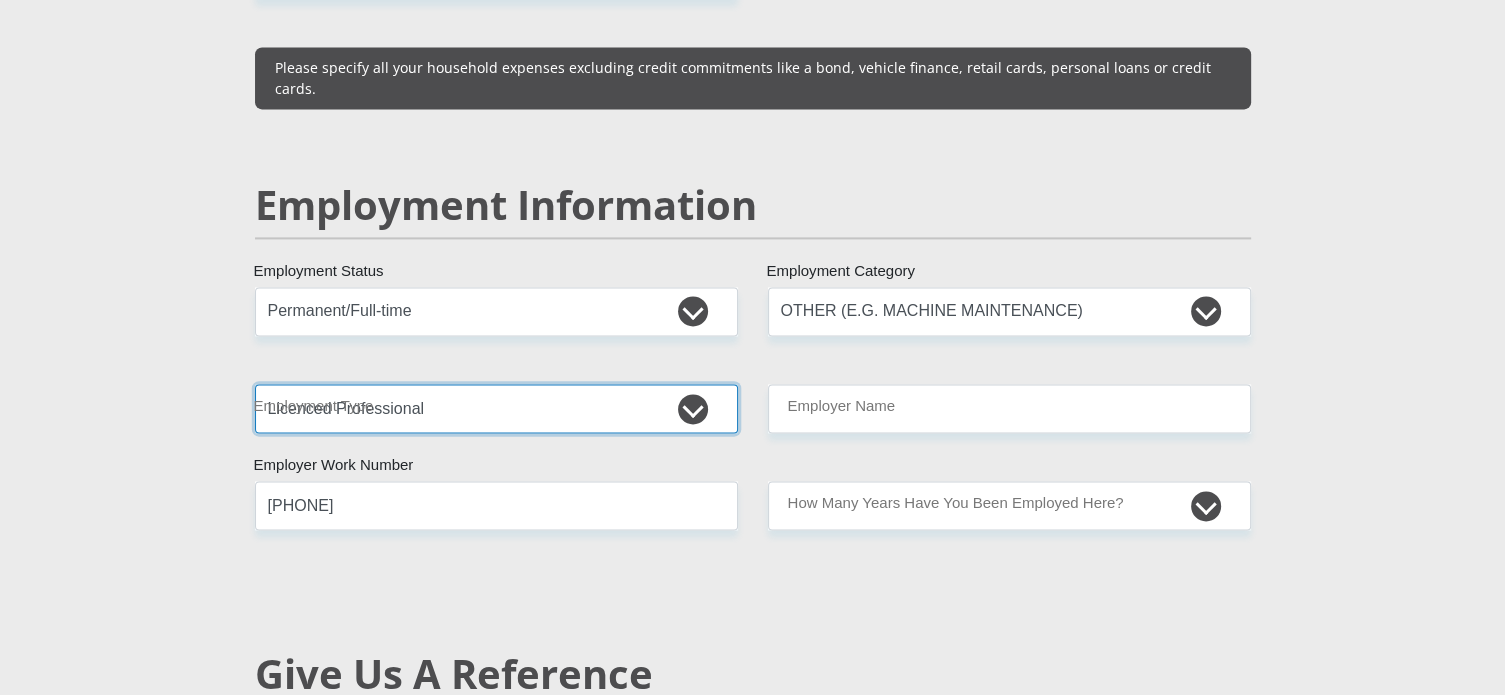 click on "College/Lecturer
Craft Seller
Creative
Driver
Executive
Farmer
Forces - Non Commissioned
Forces - Officer
Hawker
Housewife
Labourer
Licenced Professional
Manager
Miner
Non Licenced Professional
Office Staff/Clerk
Outside Worker
Pensioner
Permanent Teacher
Production/Manufacturing
Sales
Self-Employed
Semi-Professional Worker
Service Industry  Social Worker  Student" at bounding box center [496, 408] 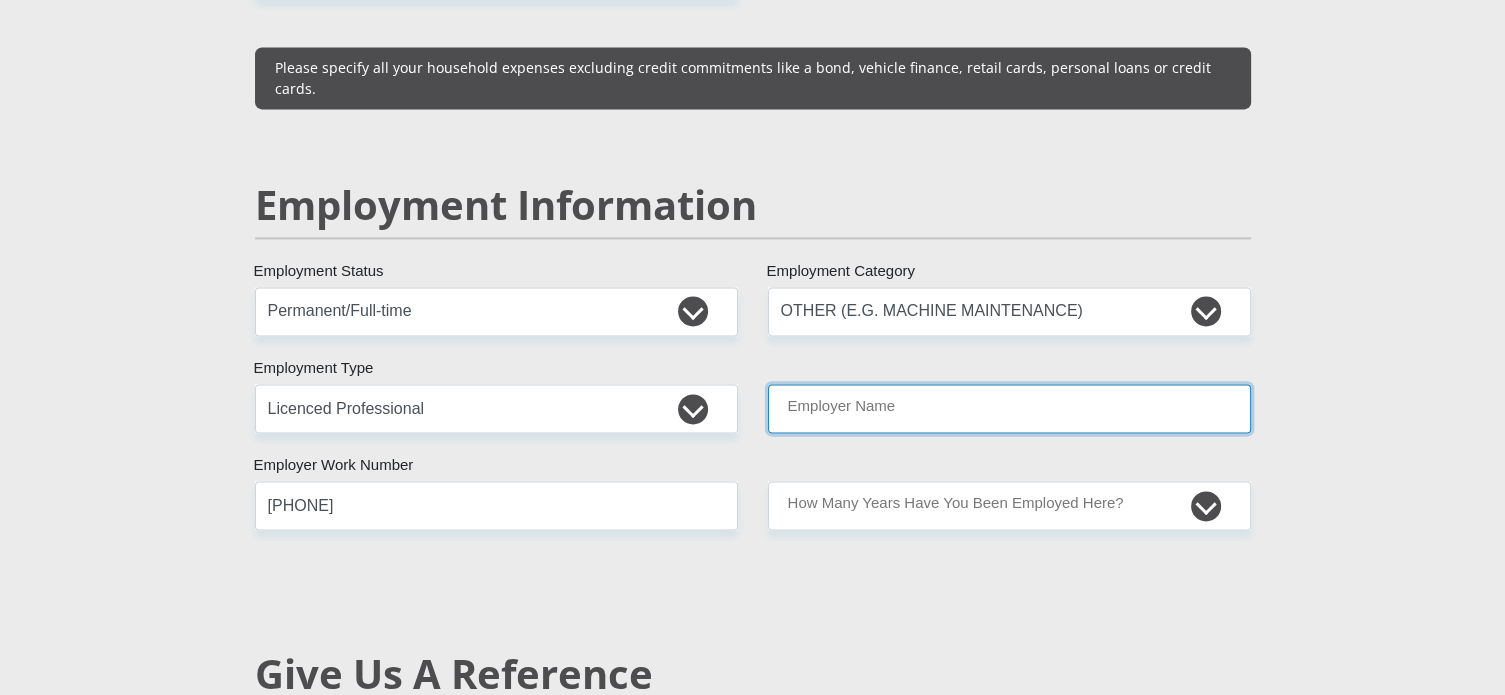 click on "Employer Name" at bounding box center (1009, 408) 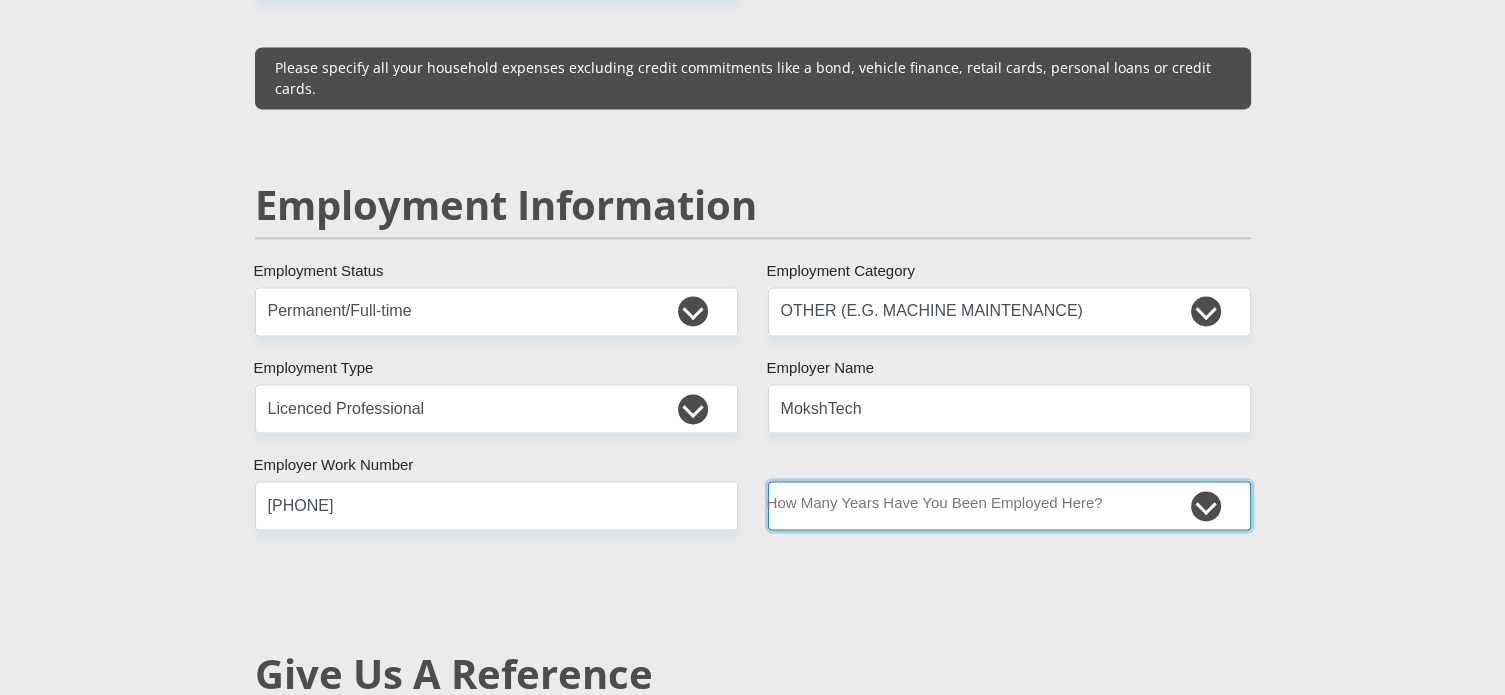 click on "less than 1 year
1-3 years
3-5 years
5+ years" at bounding box center (1009, 505) 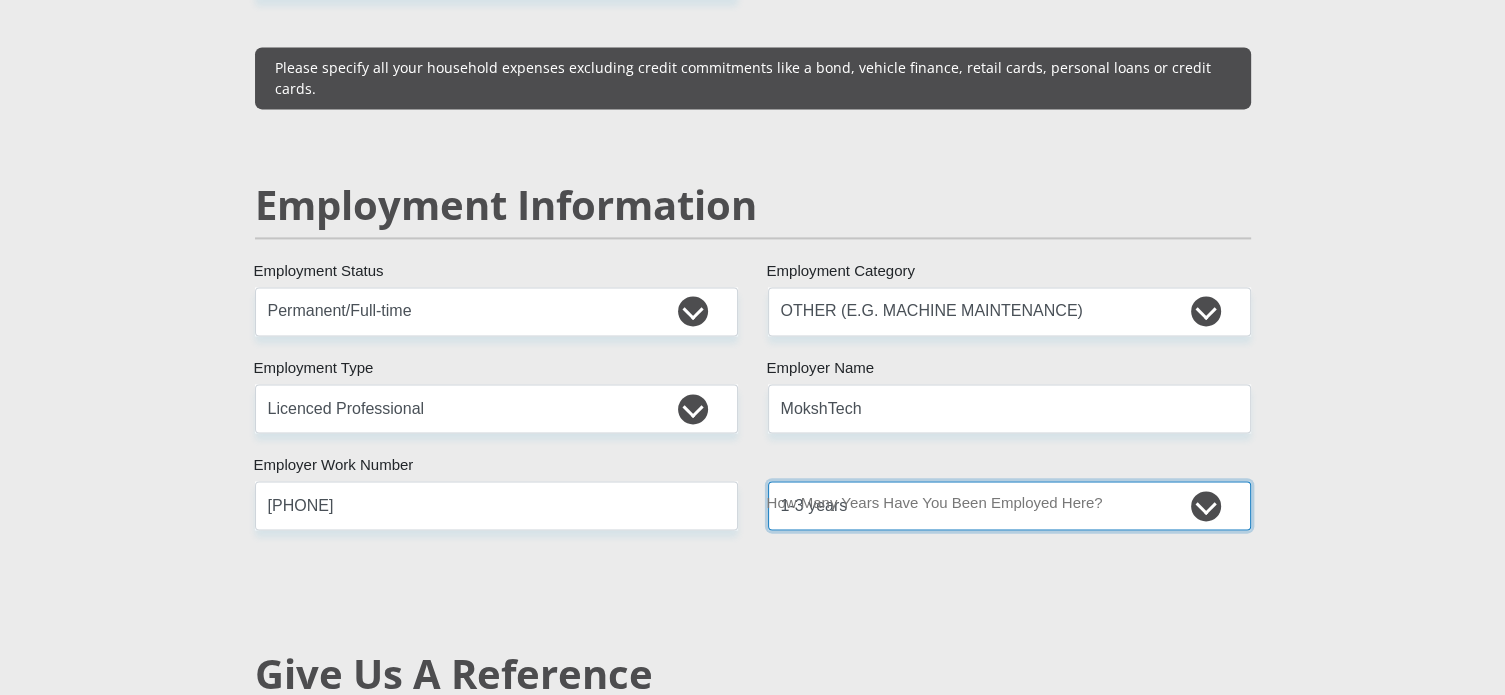 click on "less than 1 year
1-3 years
3-5 years
5+ years" at bounding box center (1009, 505) 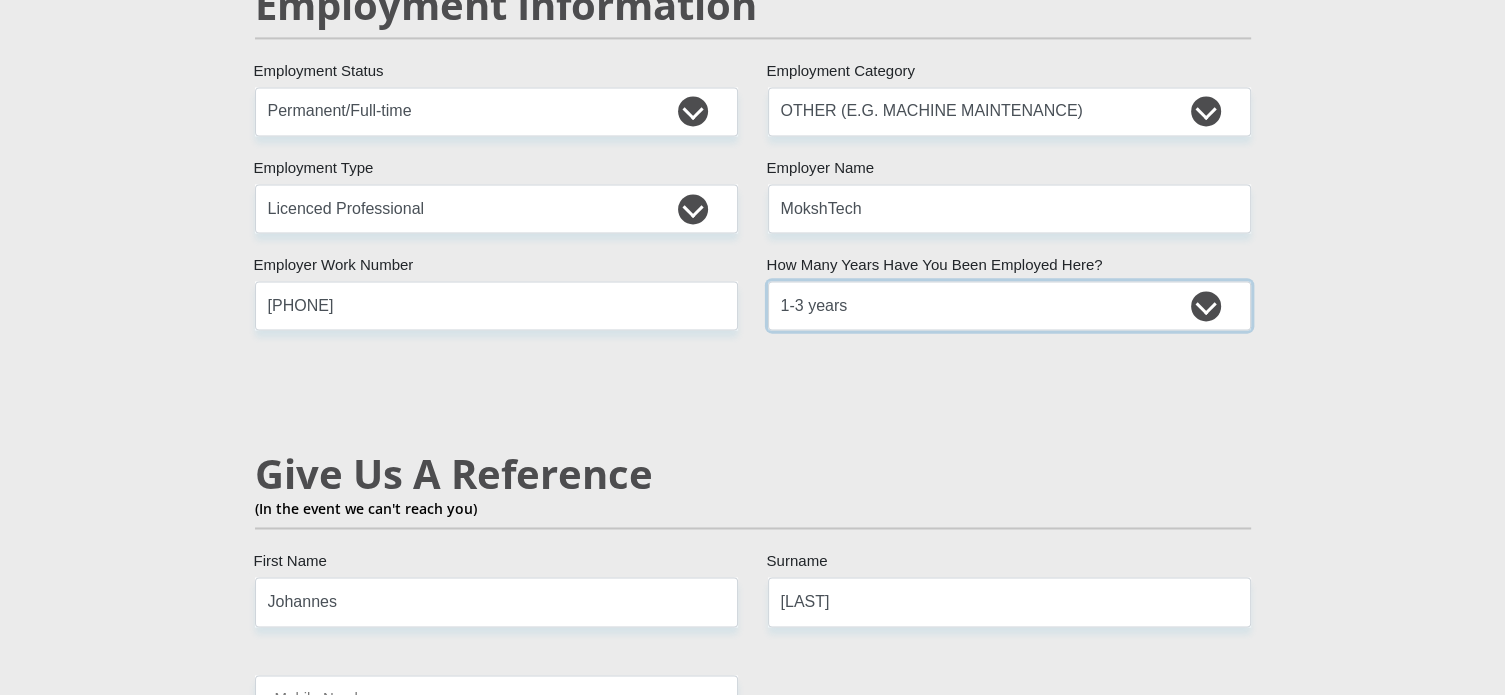 scroll, scrollTop: 3400, scrollLeft: 0, axis: vertical 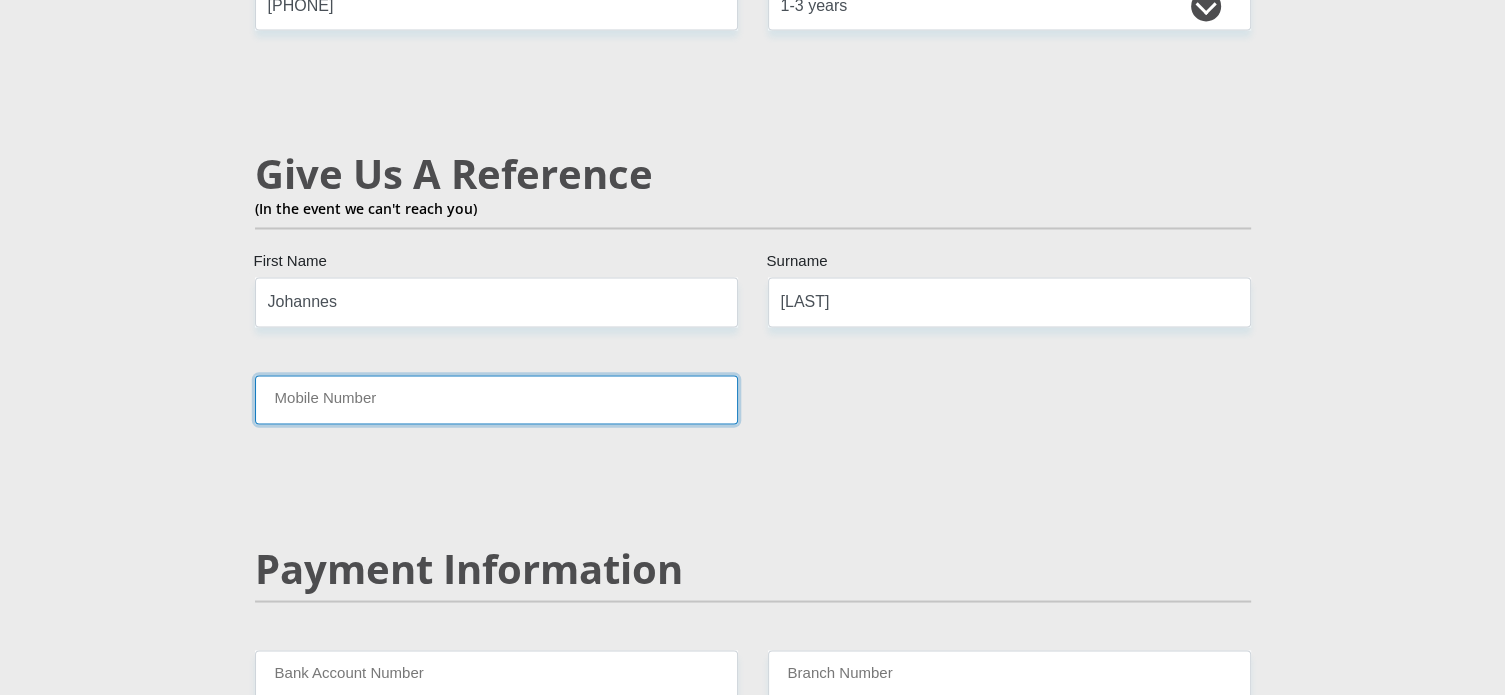click on "Mobile Number" at bounding box center (496, 399) 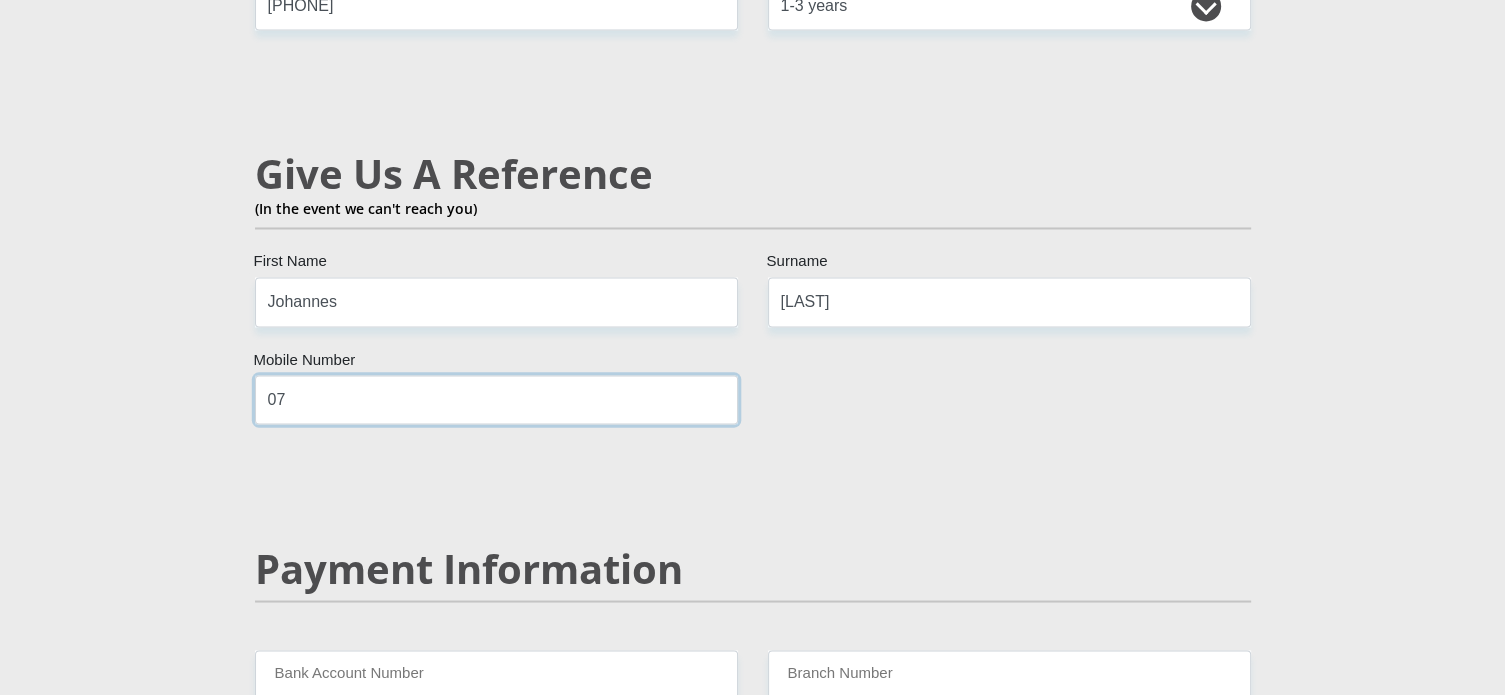 type on "0731905009" 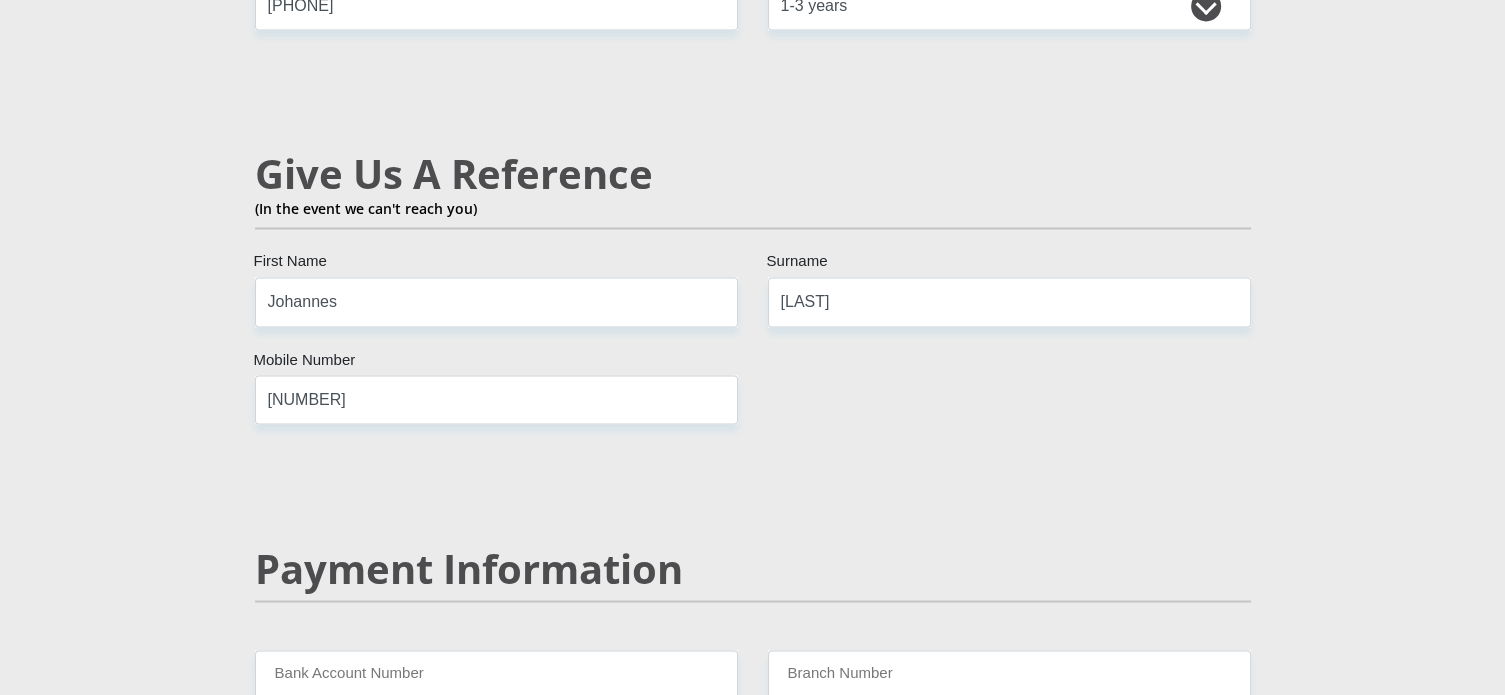 drag, startPoint x: 374, startPoint y: 249, endPoint x: 400, endPoint y: 287, distance: 46.043457 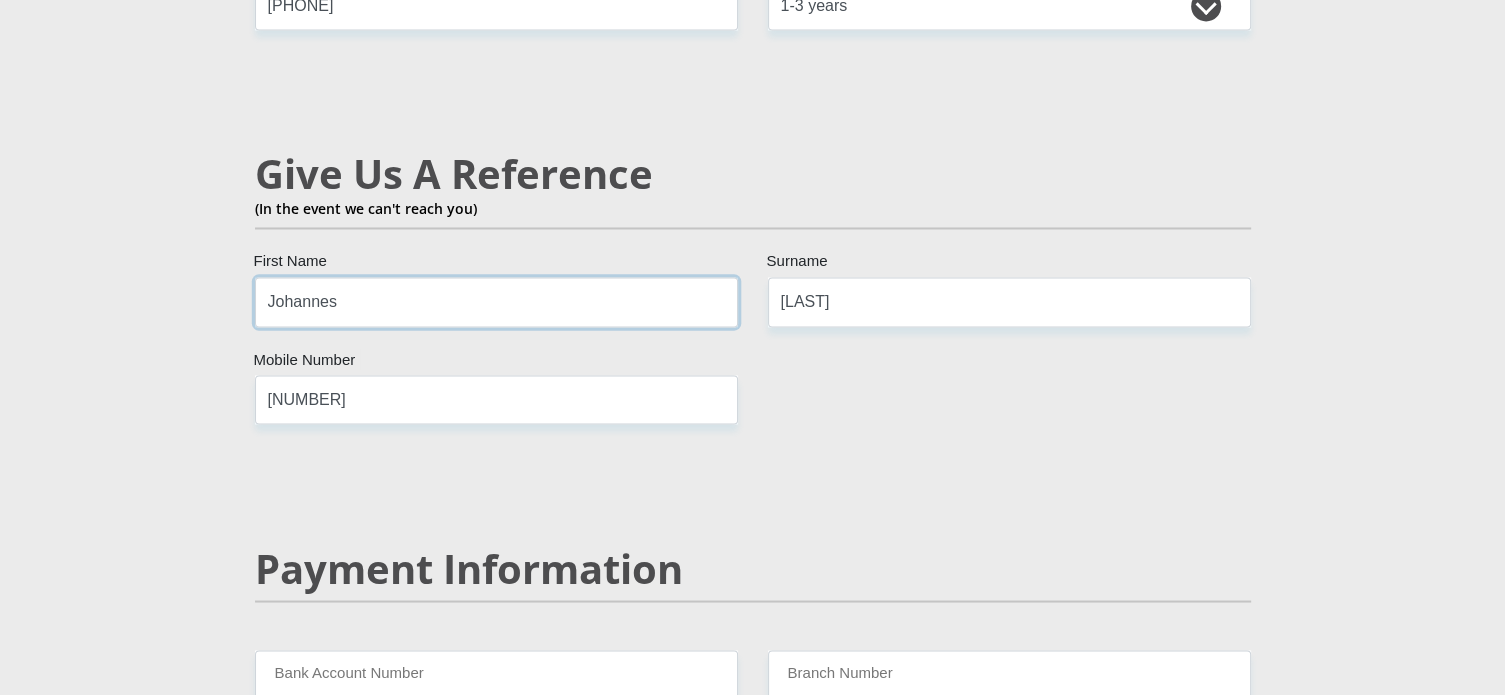 drag, startPoint x: 400, startPoint y: 287, endPoint x: 125, endPoint y: 277, distance: 275.18176 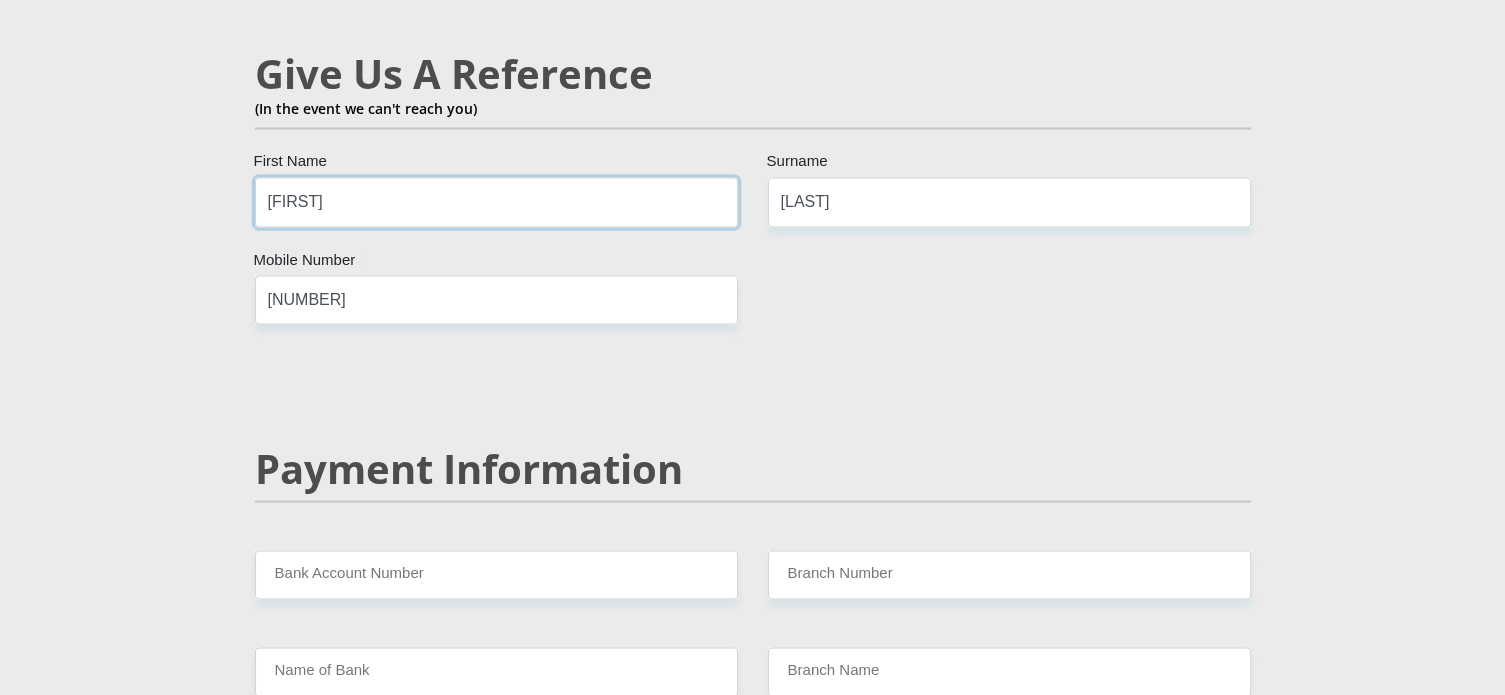 scroll, scrollTop: 3700, scrollLeft: 0, axis: vertical 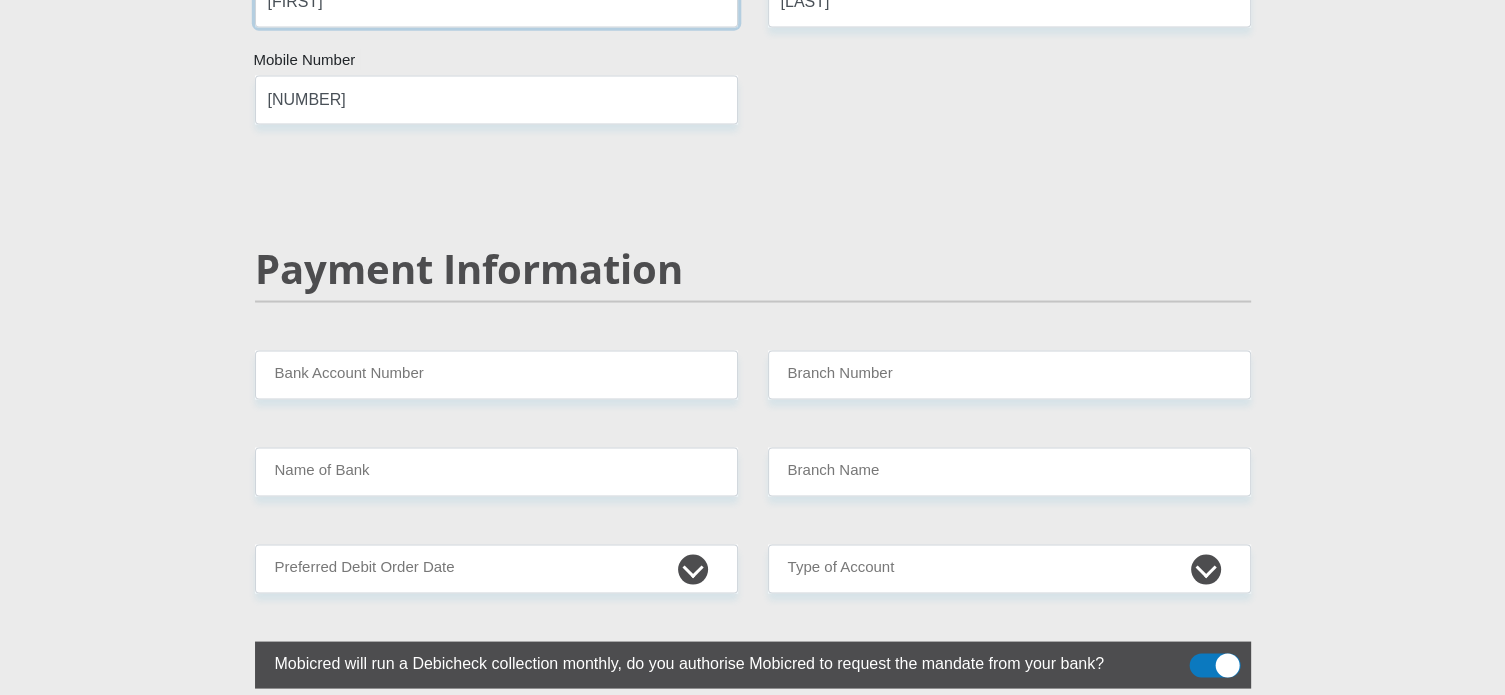 type on "John" 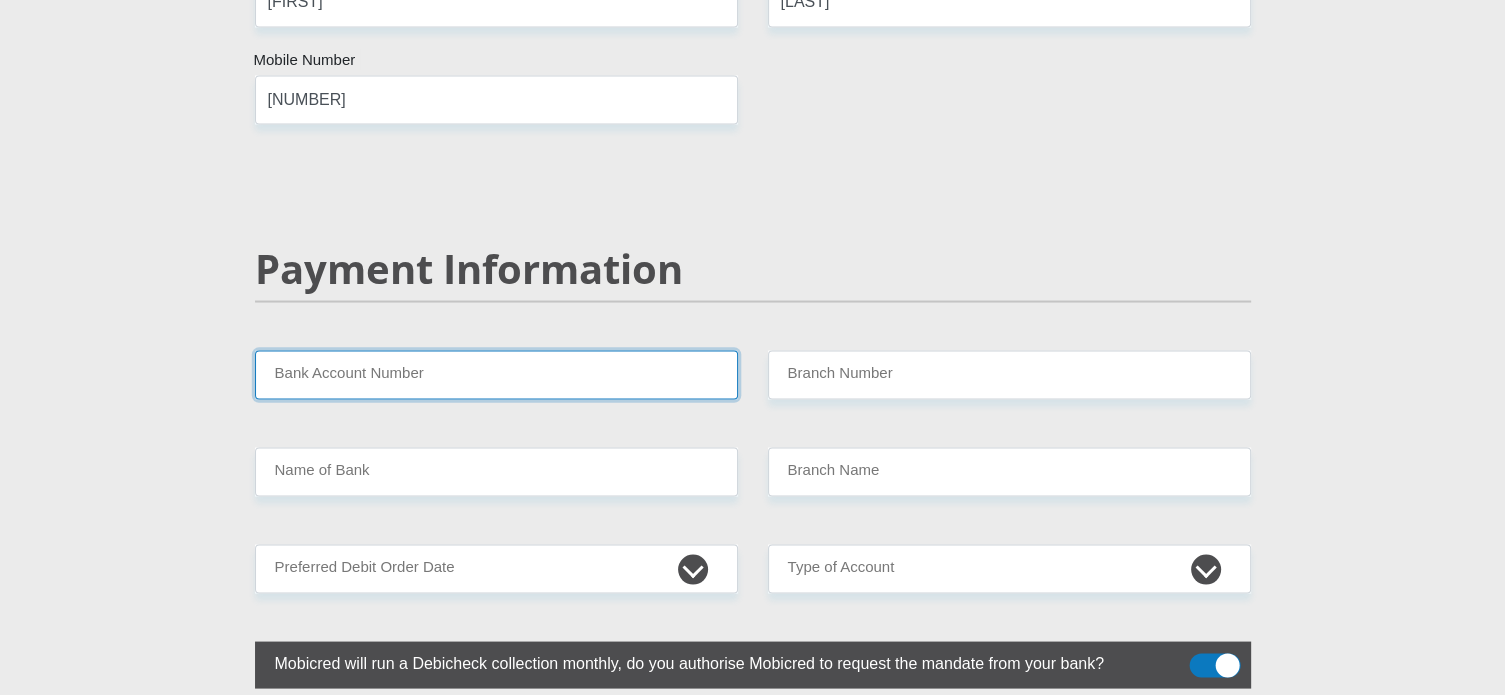 click on "Bank Account Number" at bounding box center (496, 374) 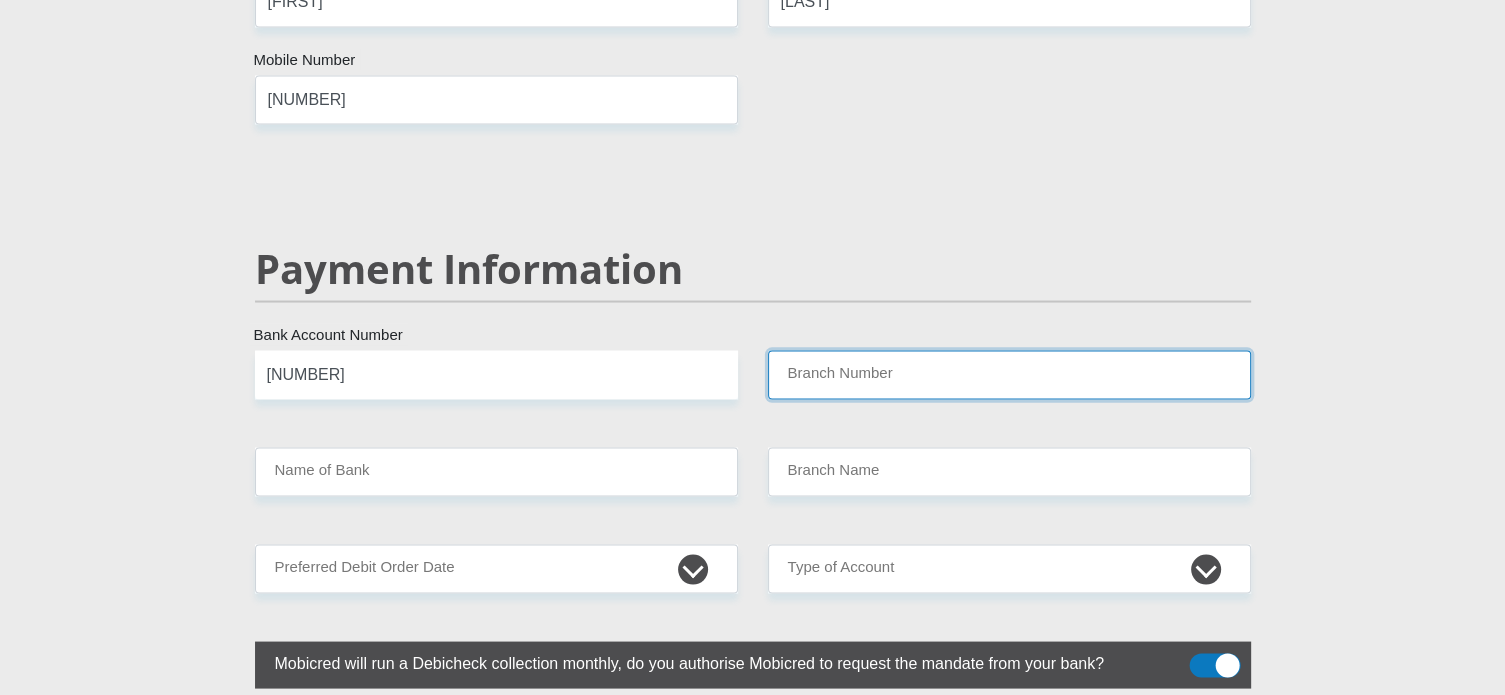 click on "Branch Number" at bounding box center (1009, 374) 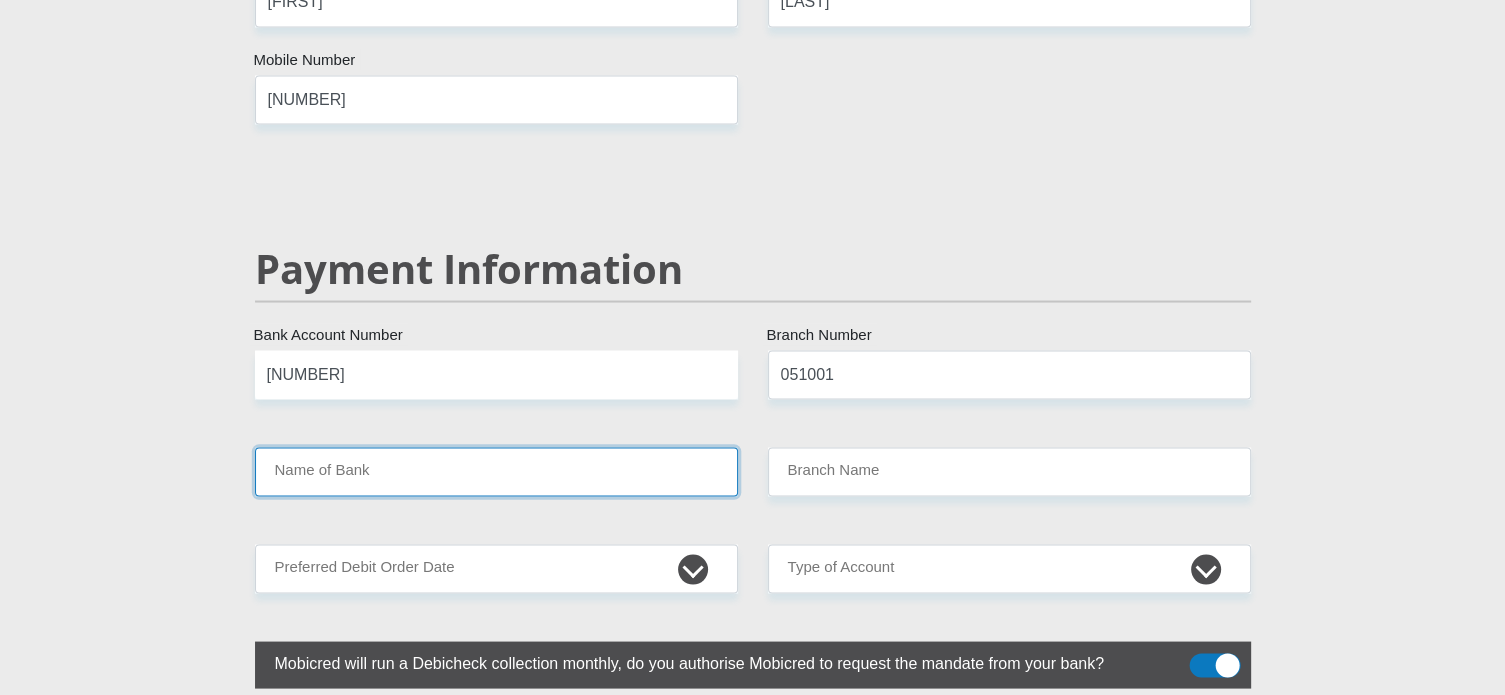 click on "Name of Bank" at bounding box center (496, 471) 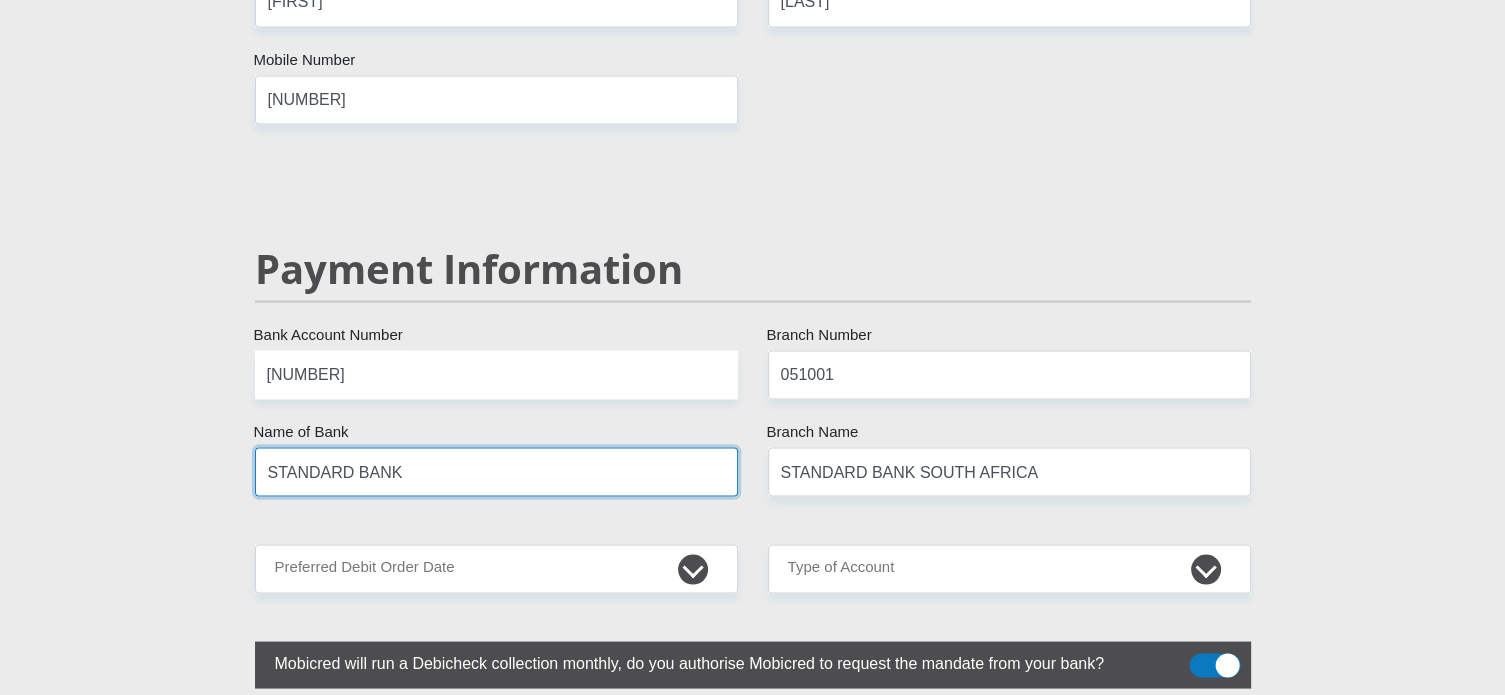 scroll, scrollTop: 3900, scrollLeft: 0, axis: vertical 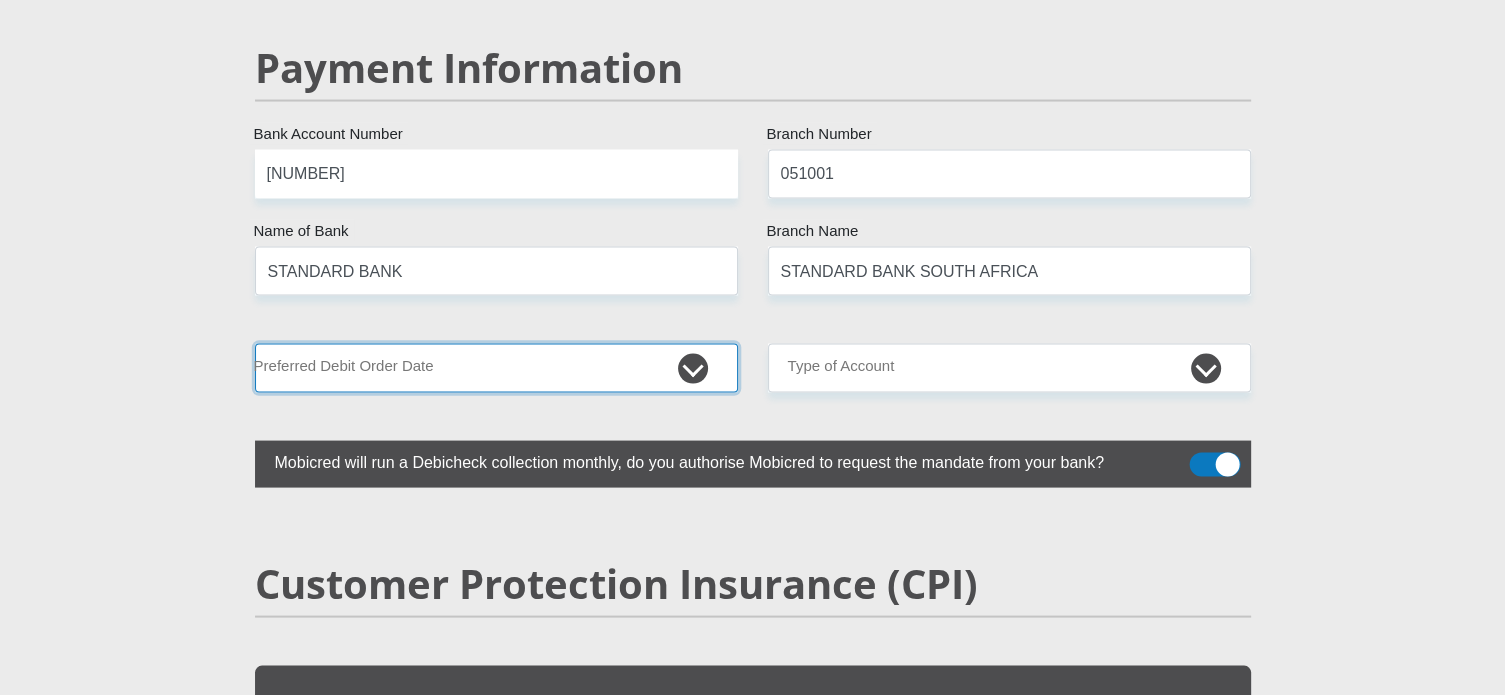click on "1st
2nd
3rd
4th
5th
7th
18th
19th
20th
21st
22nd
23rd
24th
25th
26th
27th
28th
29th
30th" at bounding box center [496, 368] 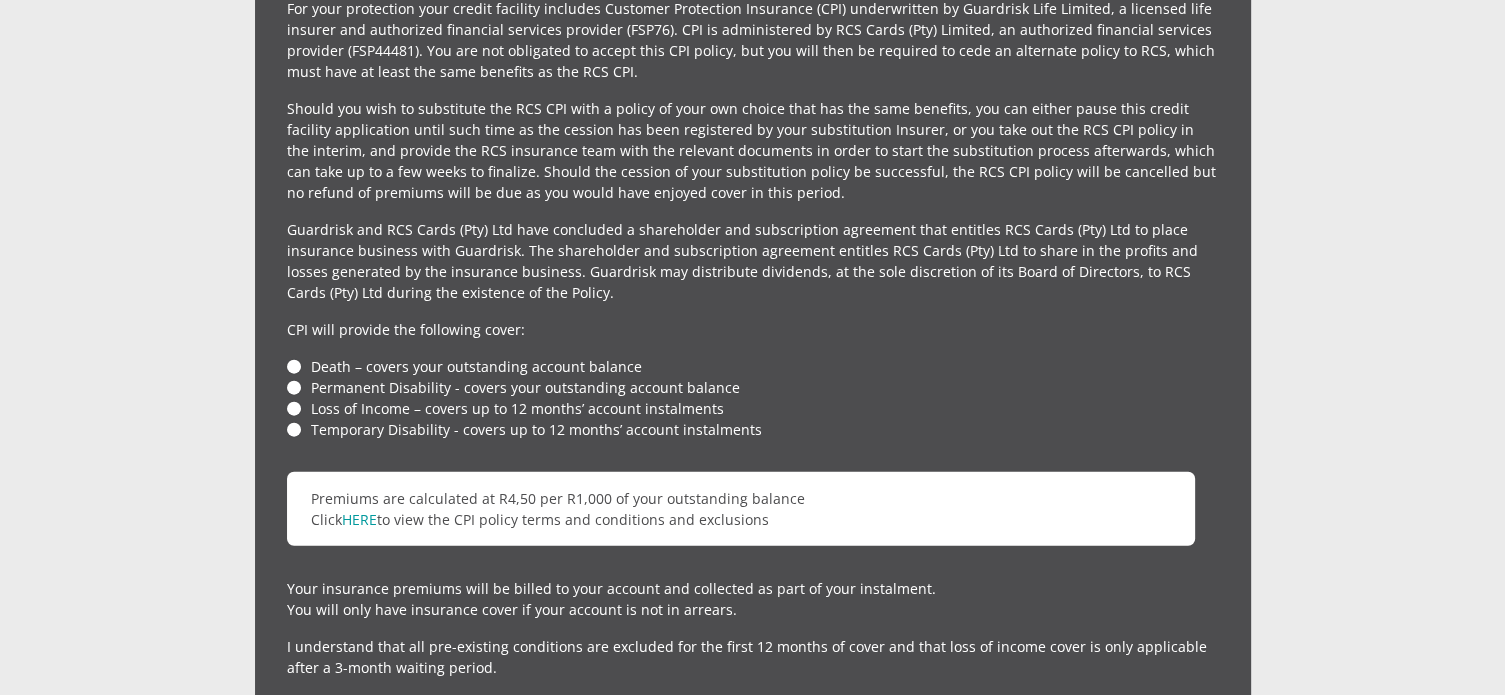 scroll, scrollTop: 4100, scrollLeft: 0, axis: vertical 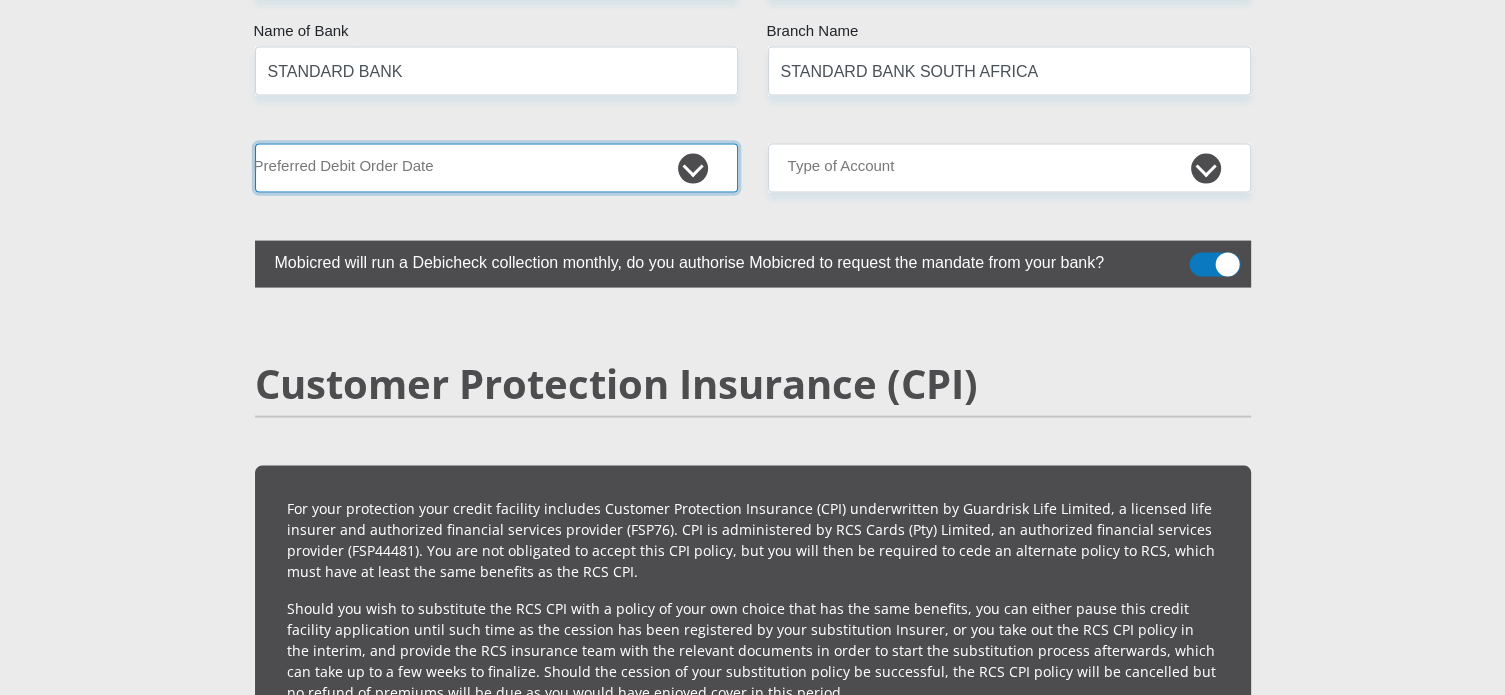 click on "1st
2nd
3rd
4th
5th
7th
18th
19th
20th
21st
22nd
23rd
24th
25th
26th
27th
28th
29th
30th" at bounding box center [496, 168] 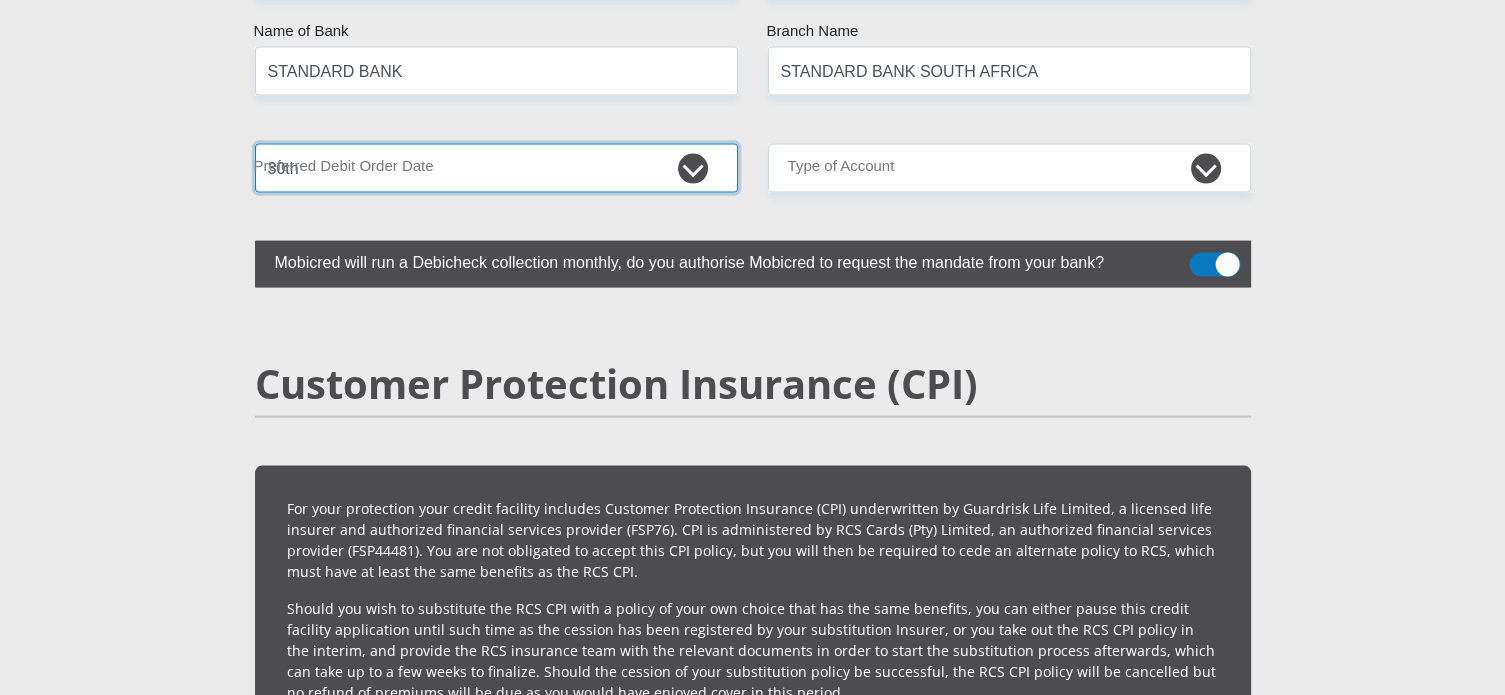click on "1st
2nd
3rd
4th
5th
7th
18th
19th
20th
21st
22nd
23rd
24th
25th
26th
27th
28th
29th
30th" at bounding box center (496, 168) 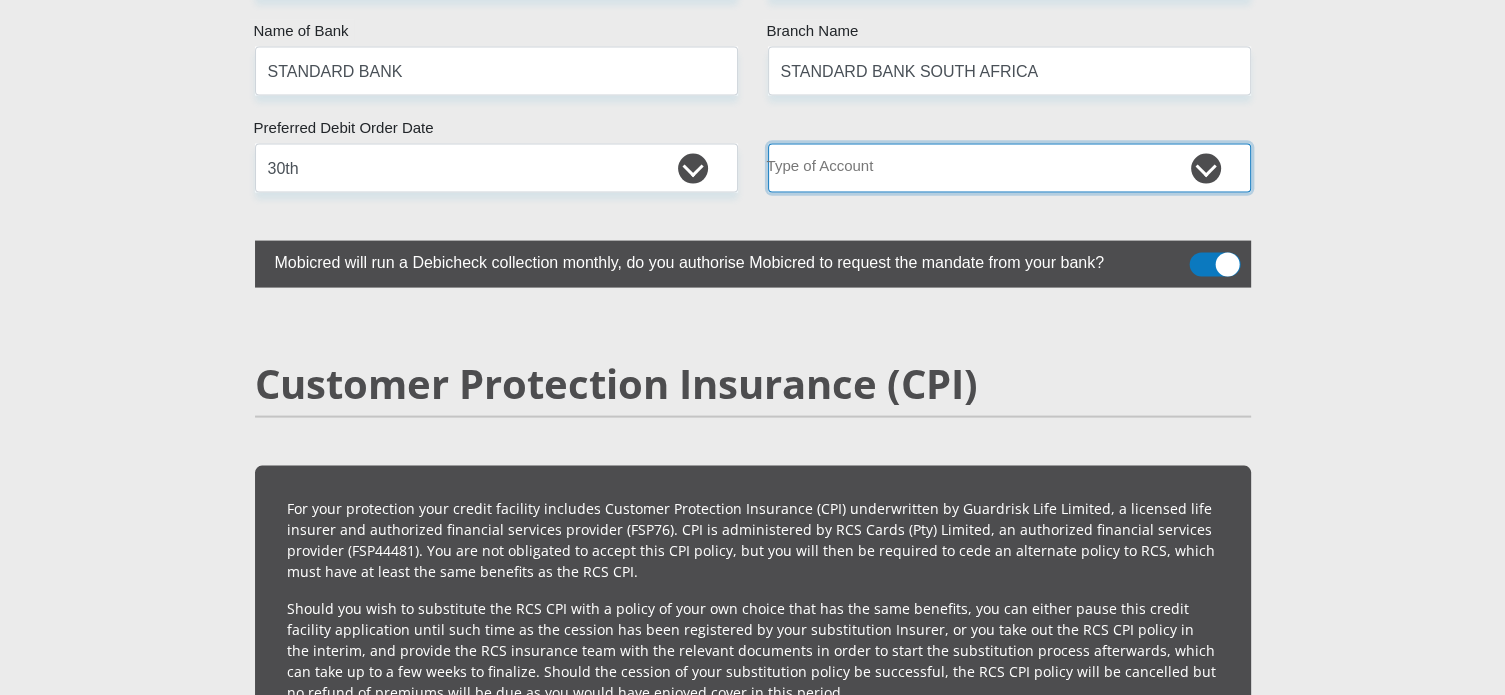 click on "Cheque
Savings" at bounding box center [1009, 168] 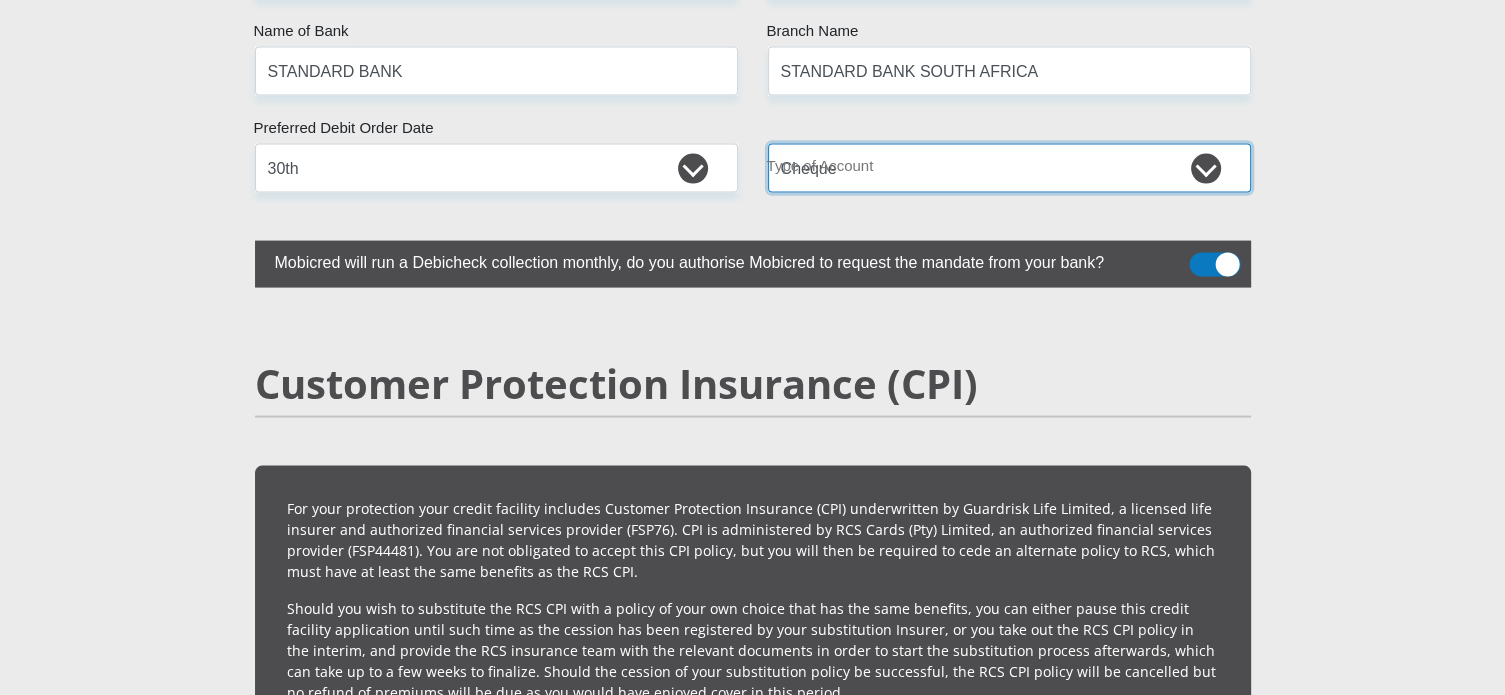 click on "Cheque
Savings" at bounding box center (1009, 168) 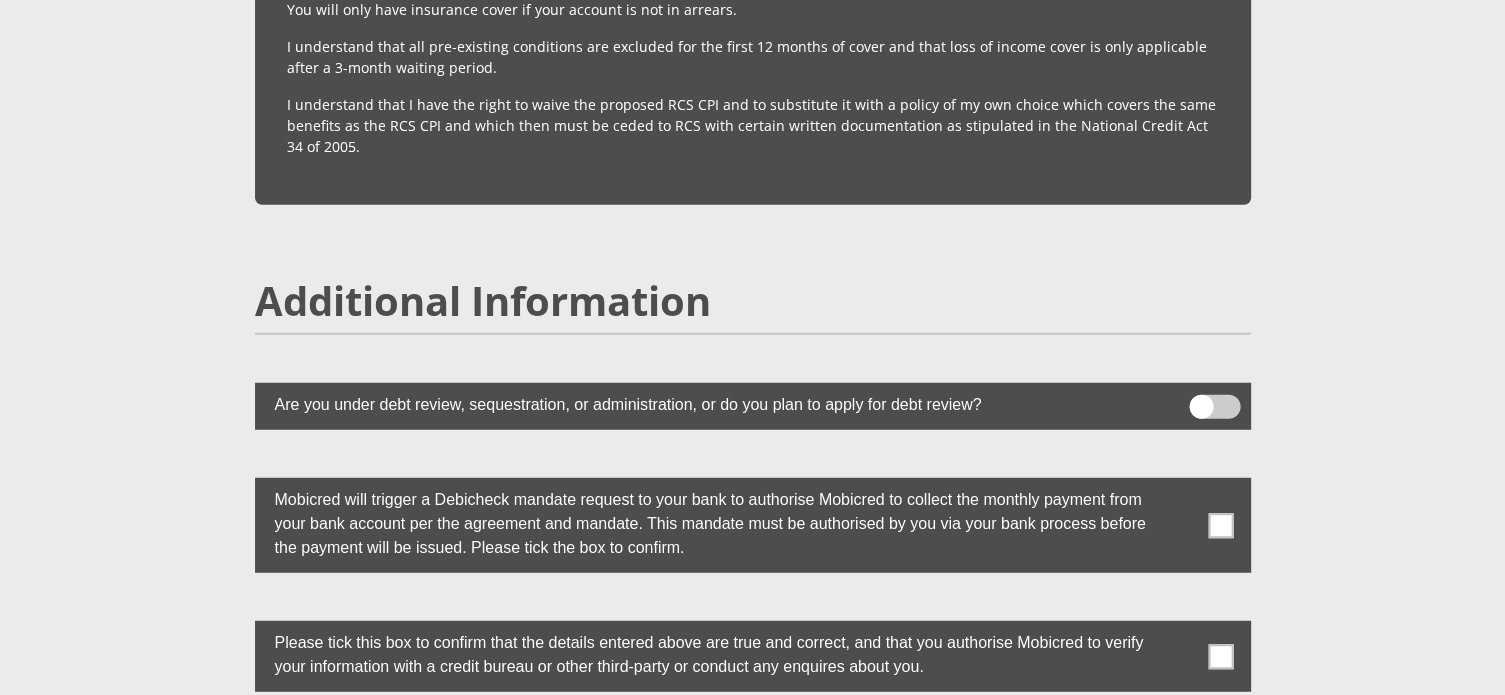 scroll, scrollTop: 5300, scrollLeft: 0, axis: vertical 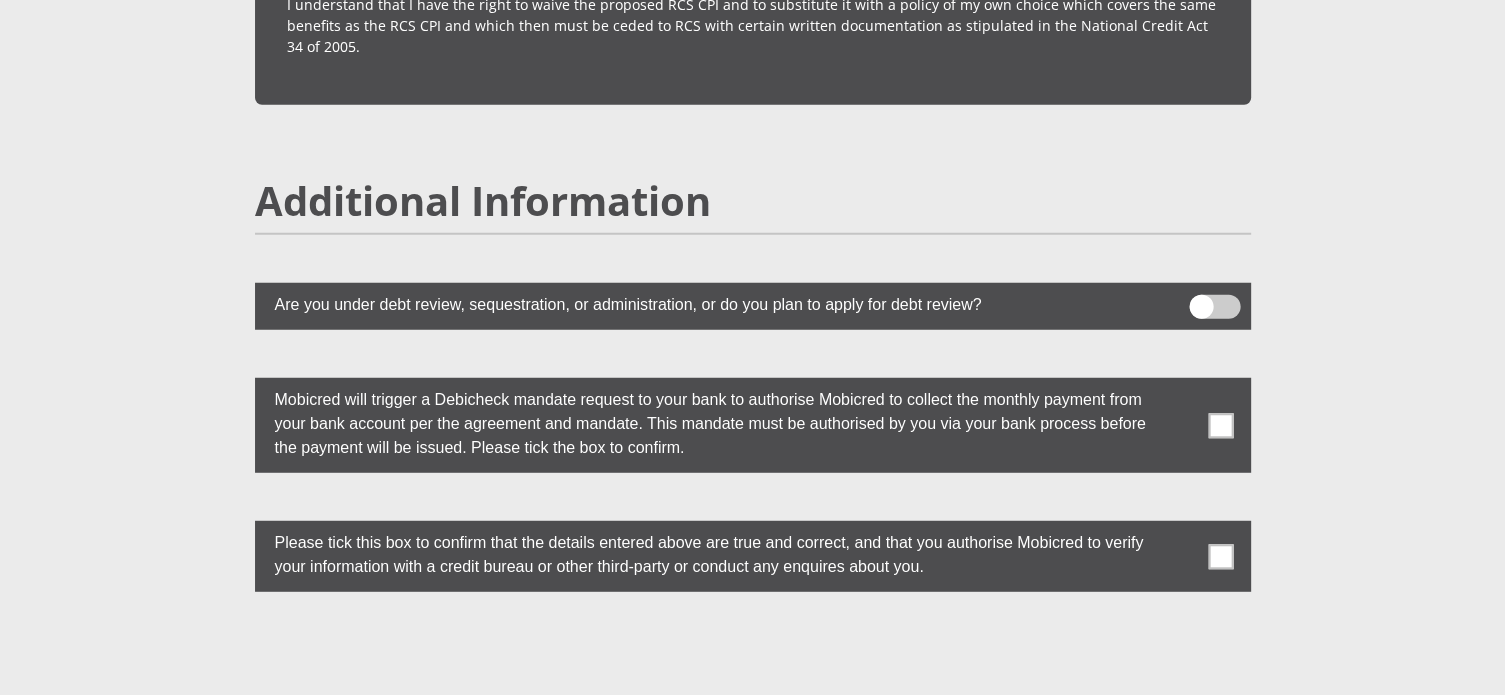 click at bounding box center (1220, 425) 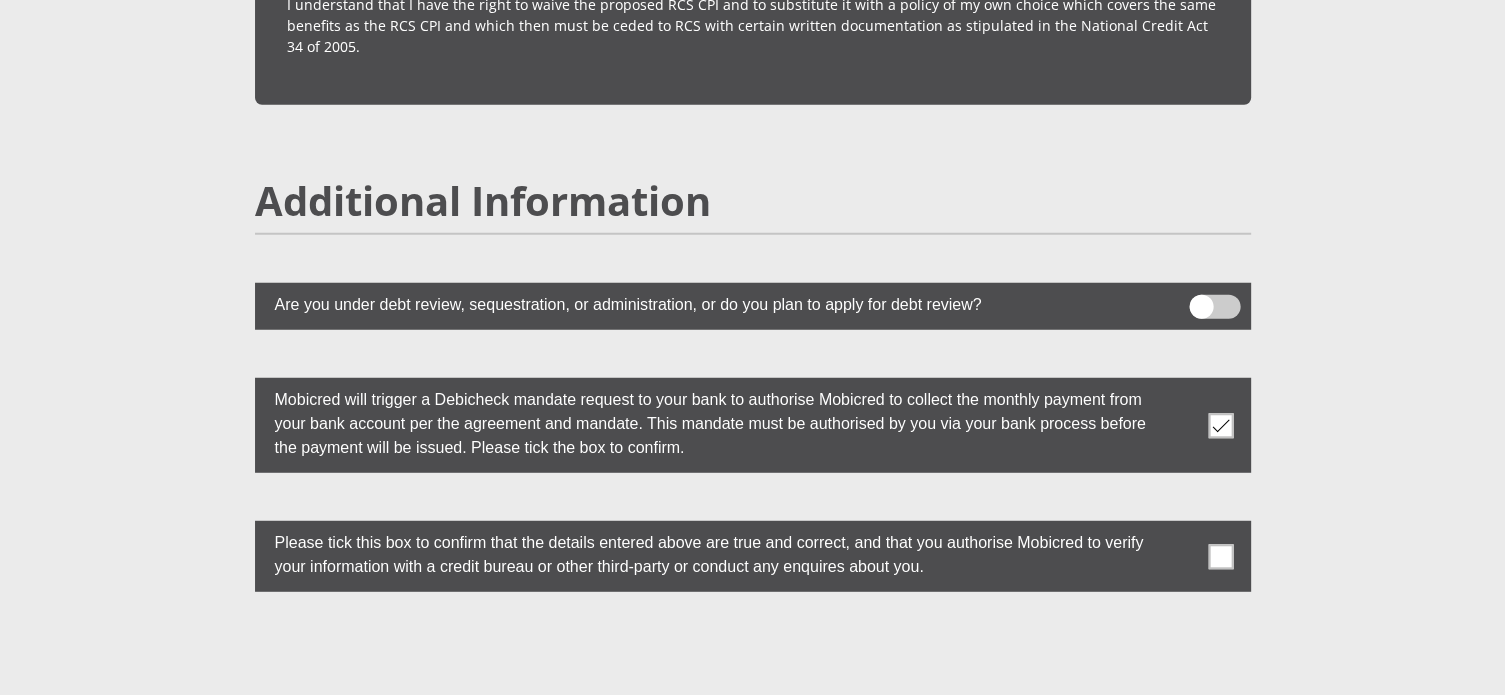 drag, startPoint x: 1227, startPoint y: 535, endPoint x: 1237, endPoint y: 531, distance: 10.770329 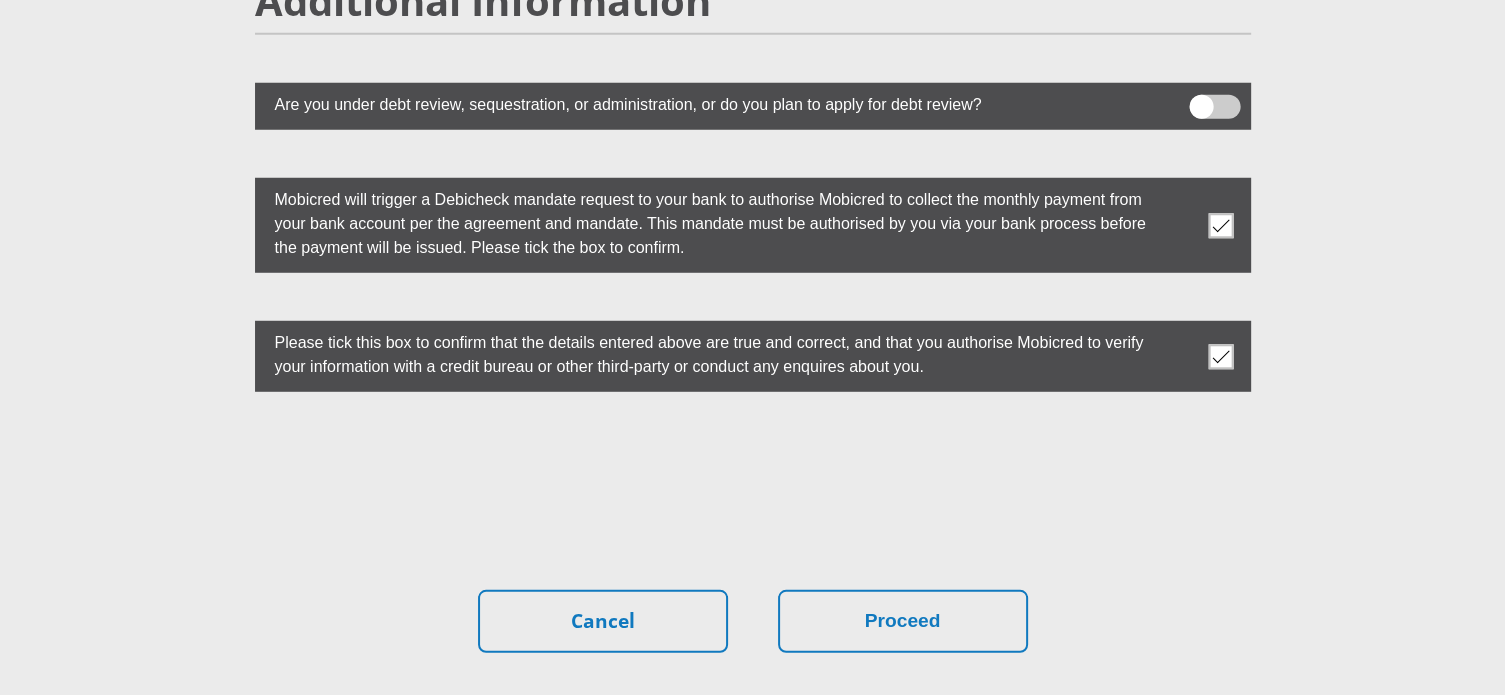 scroll, scrollTop: 5600, scrollLeft: 0, axis: vertical 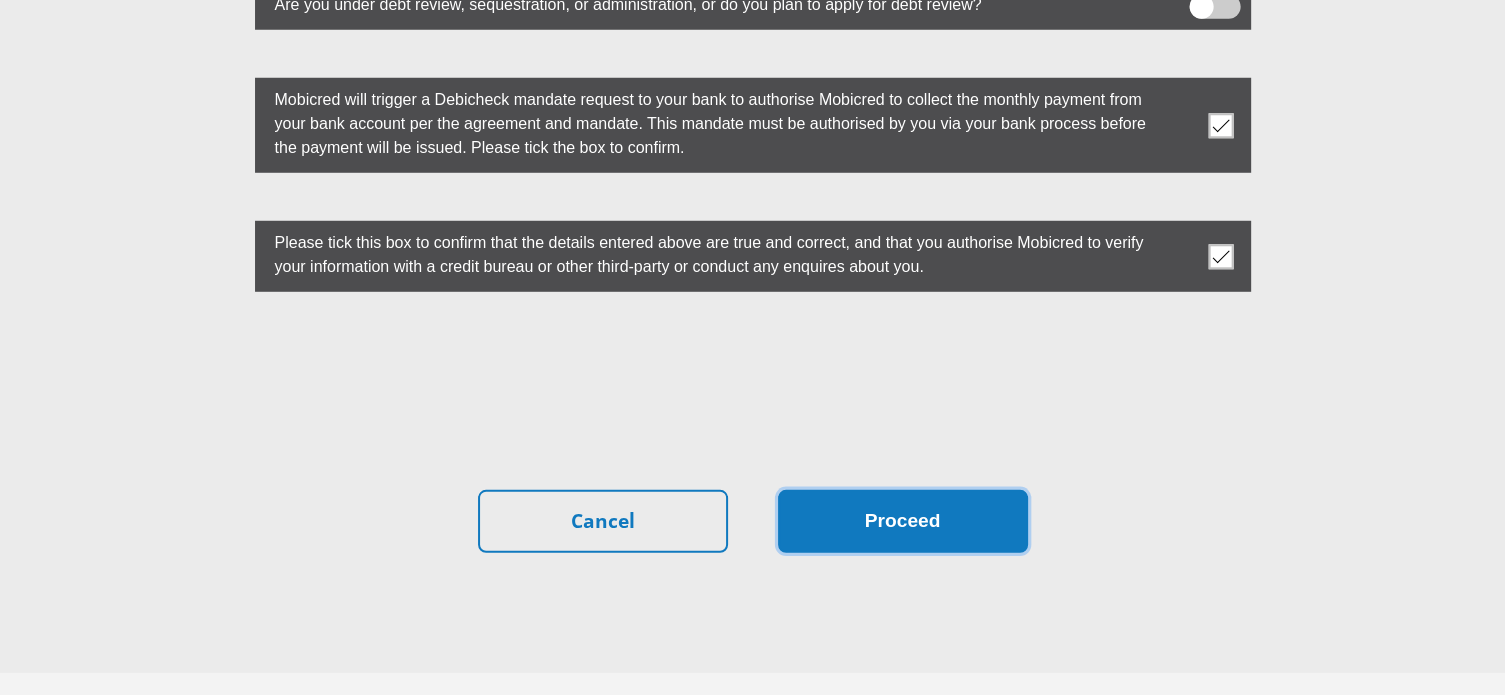 click on "Proceed" at bounding box center (903, 521) 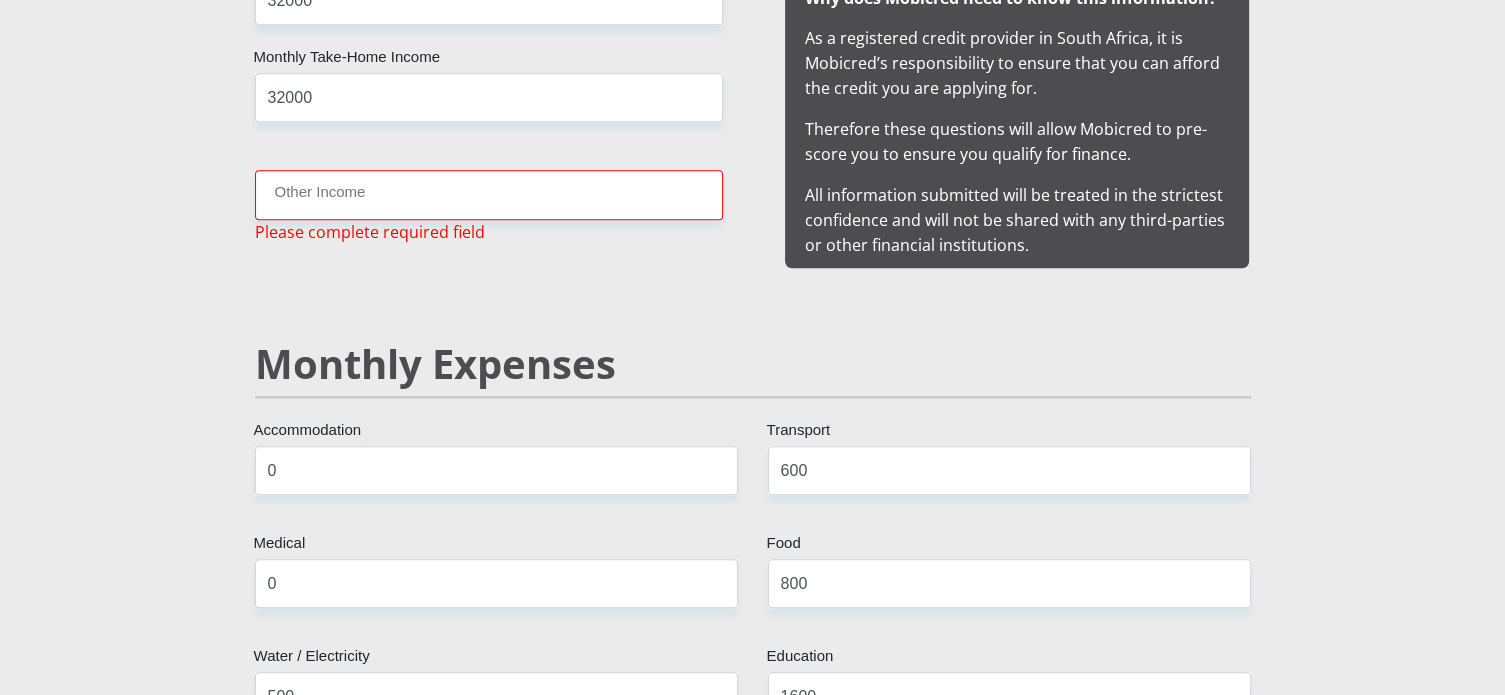 scroll, scrollTop: 1982, scrollLeft: 0, axis: vertical 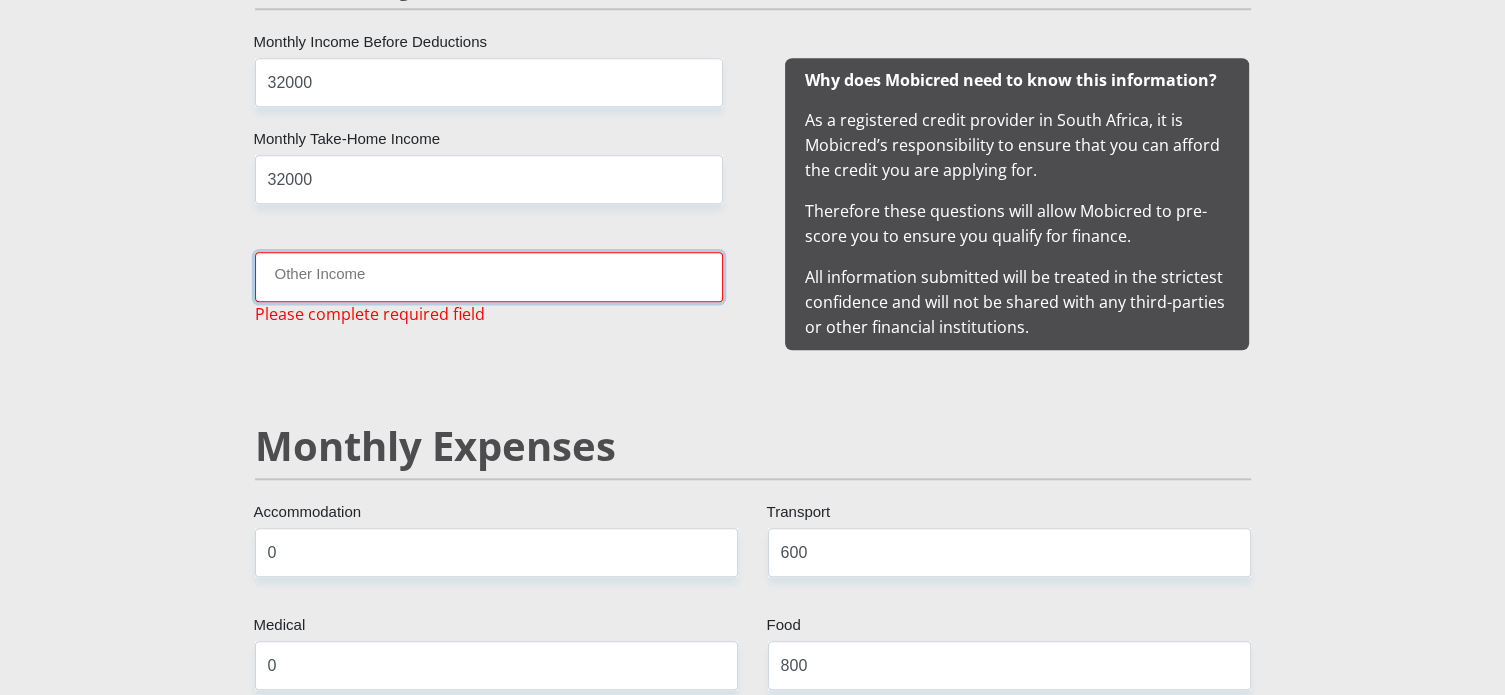 click on "Other Income" at bounding box center (489, 276) 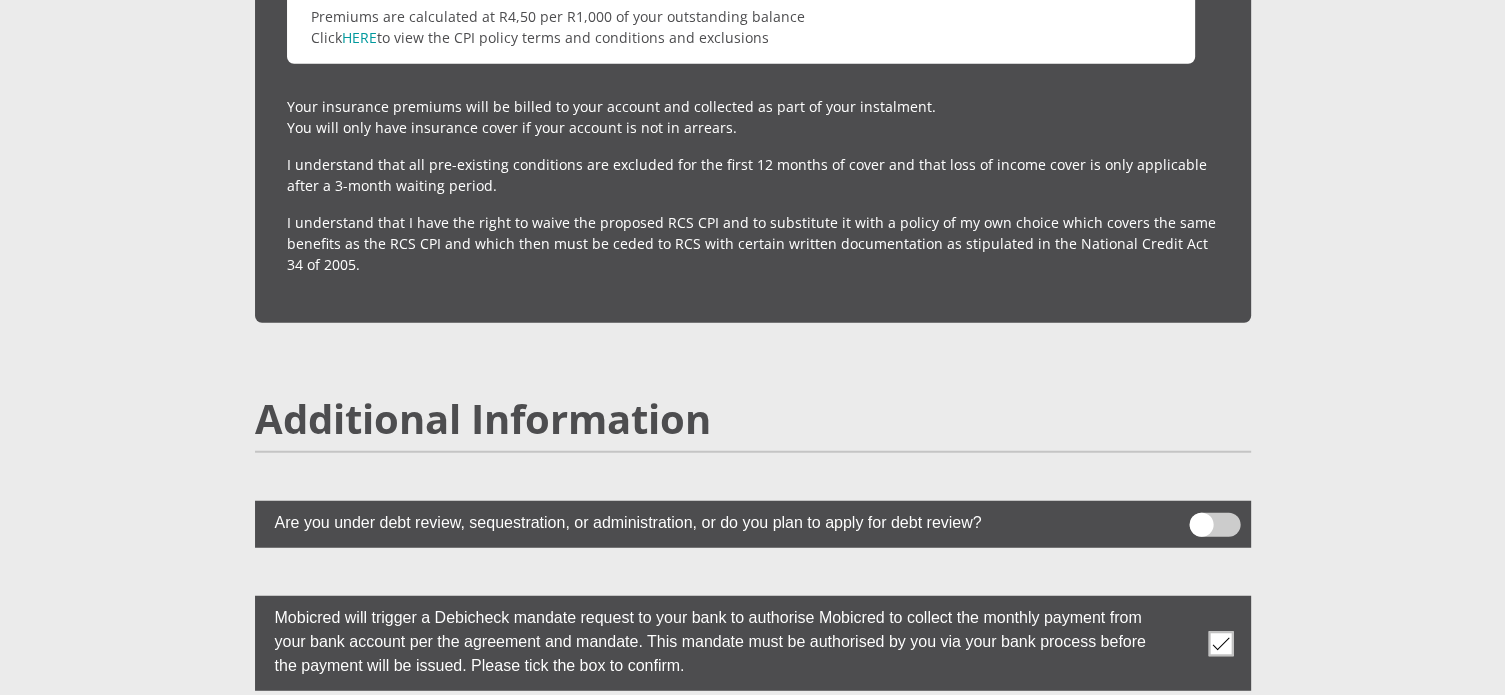 scroll, scrollTop: 5666, scrollLeft: 0, axis: vertical 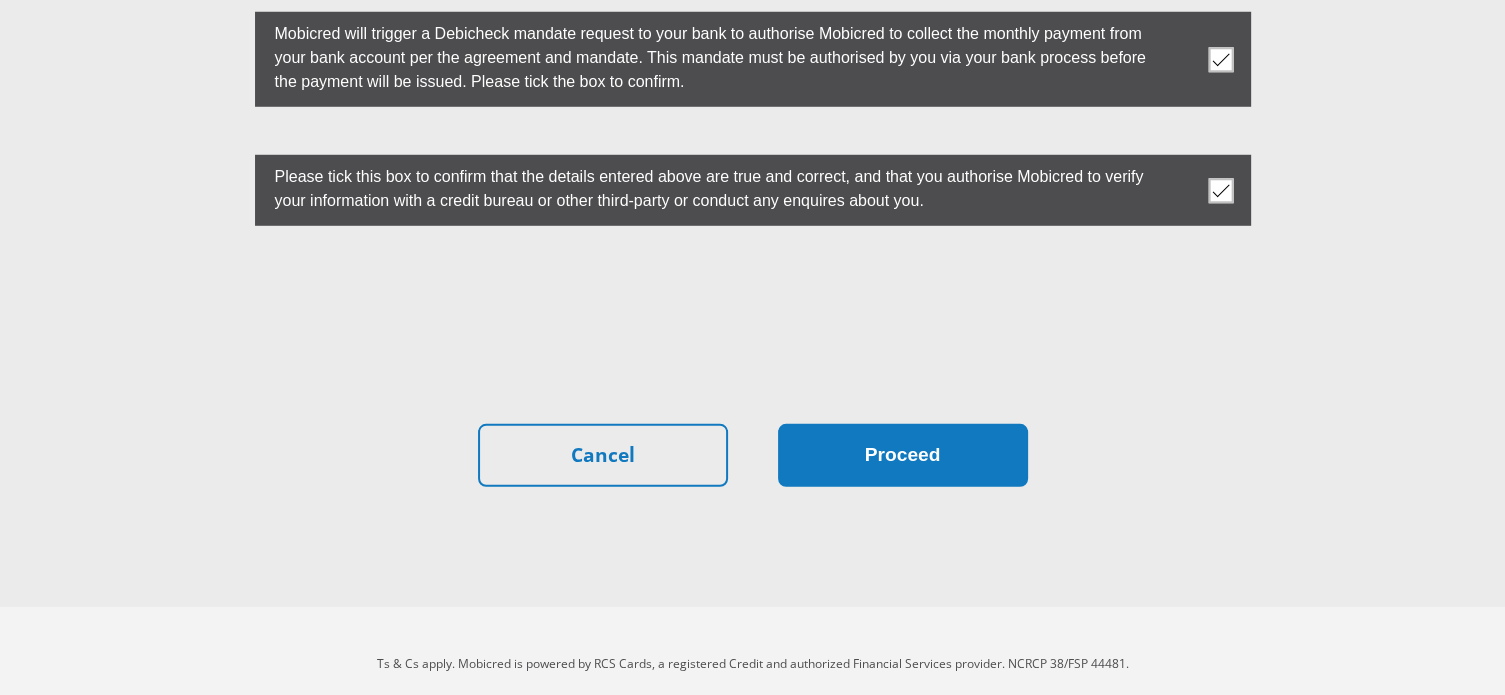 type on "0" 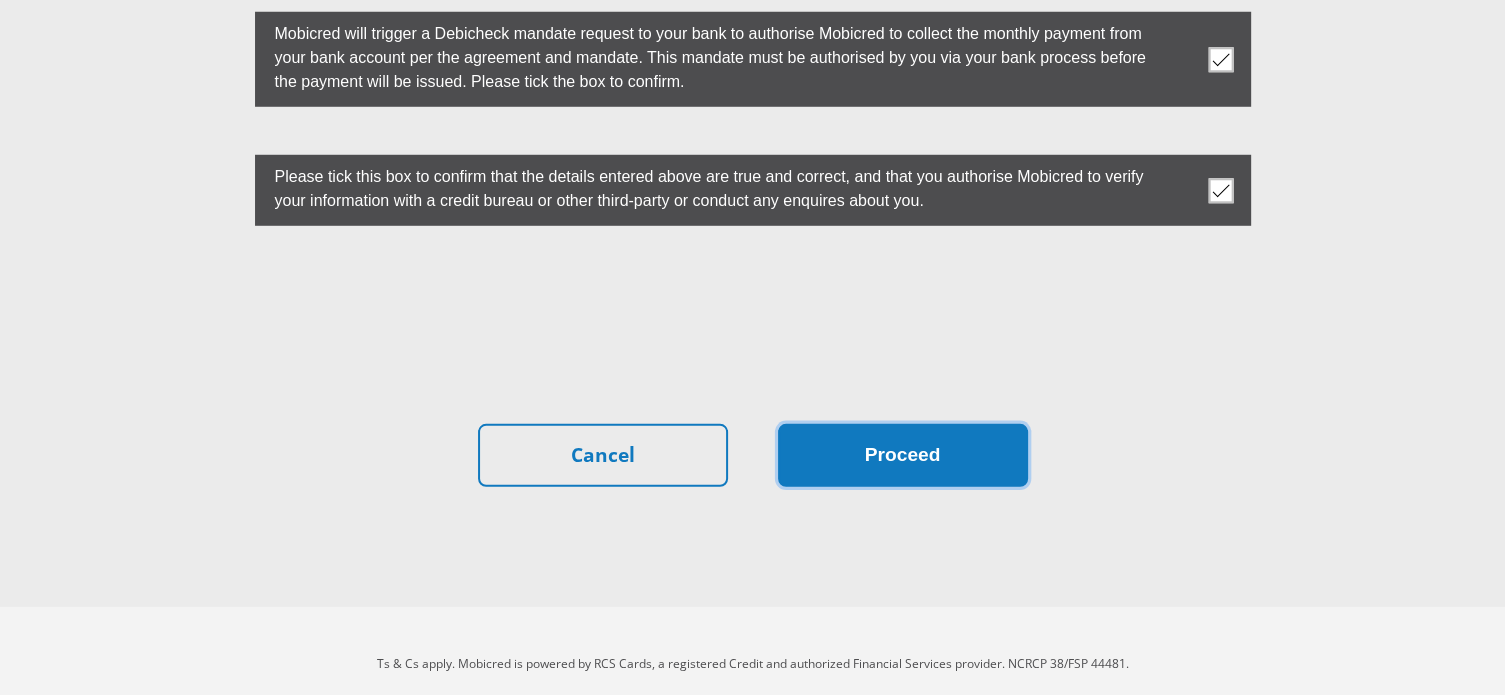 click on "Proceed" at bounding box center [903, 455] 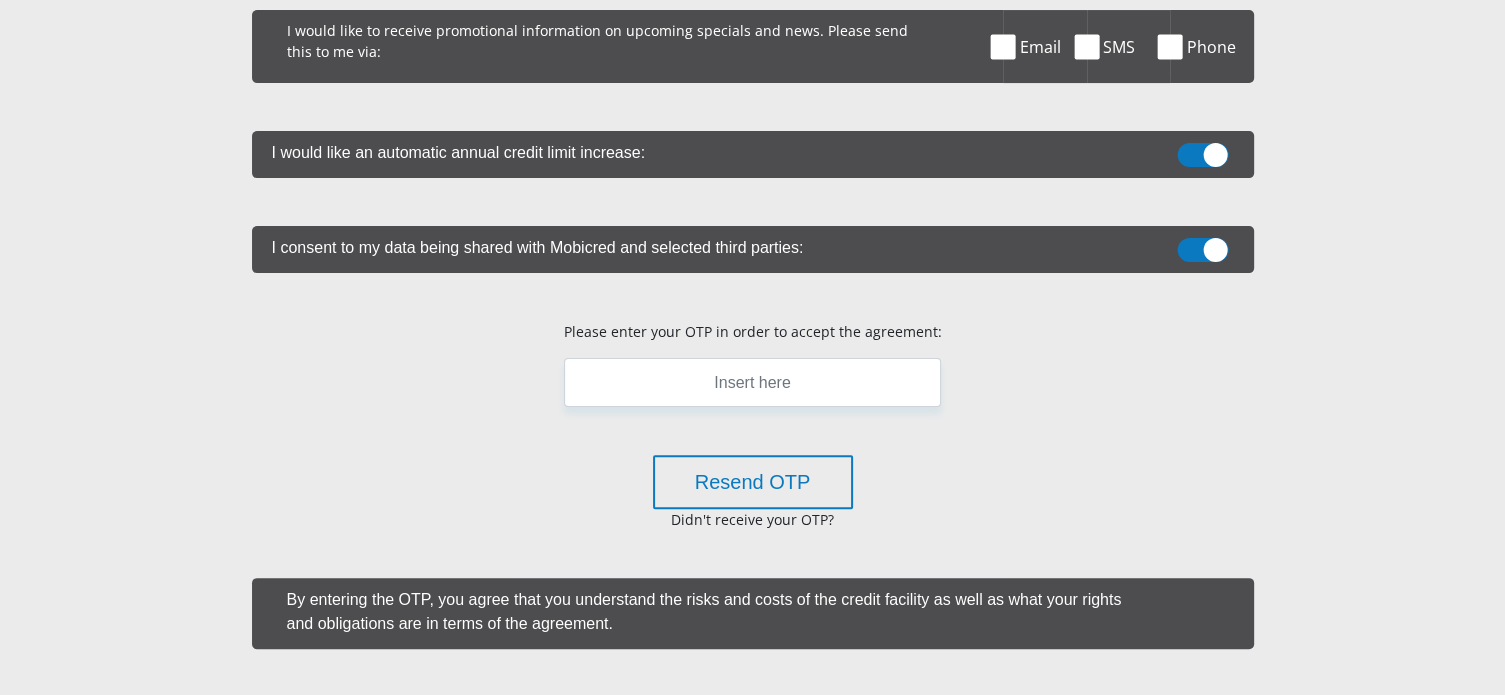scroll, scrollTop: 700, scrollLeft: 0, axis: vertical 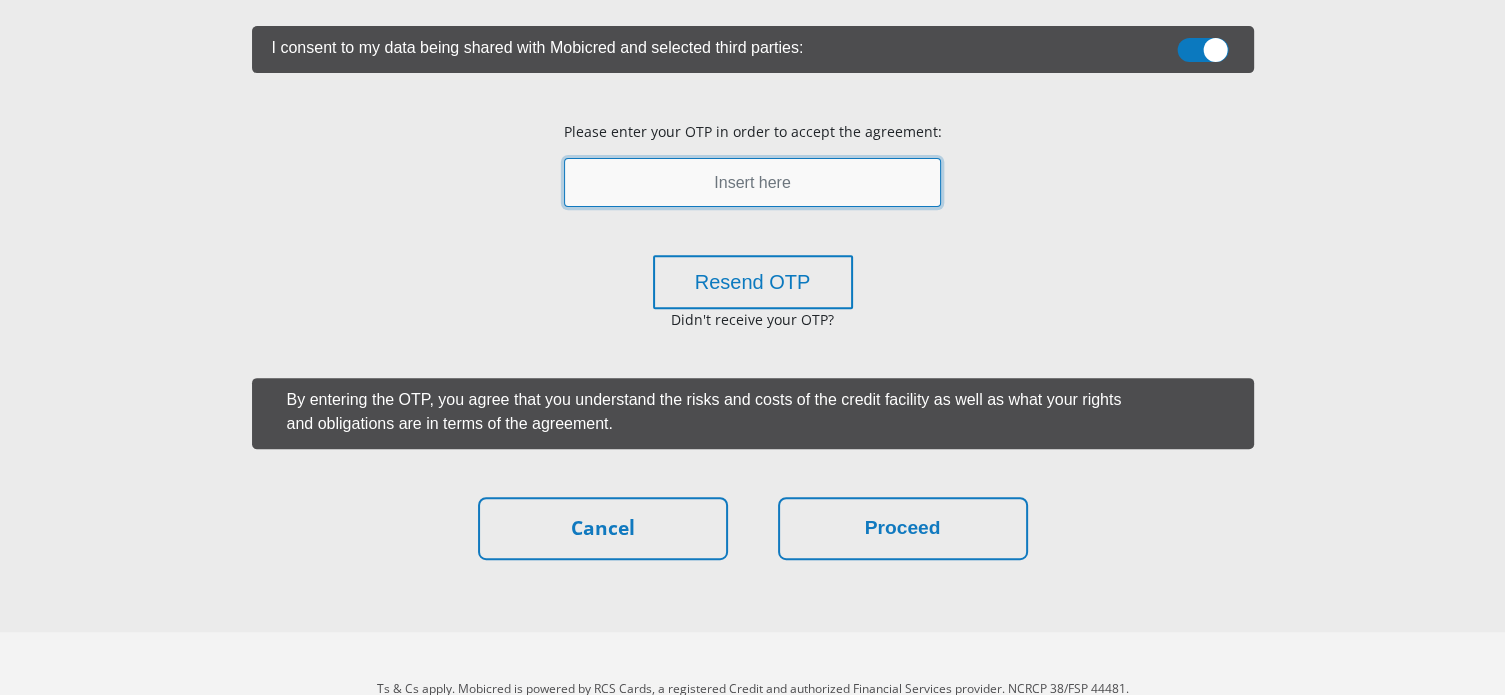 click at bounding box center (752, 182) 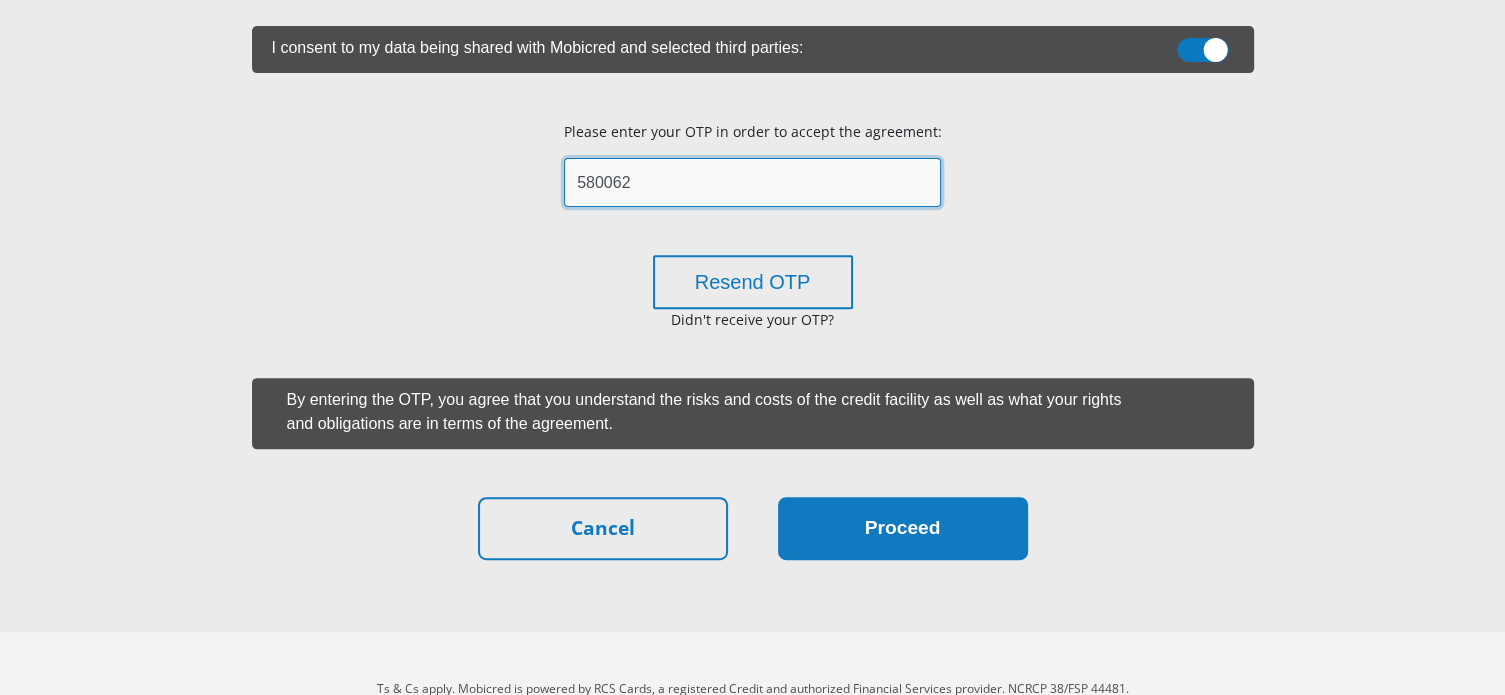 type on "580062" 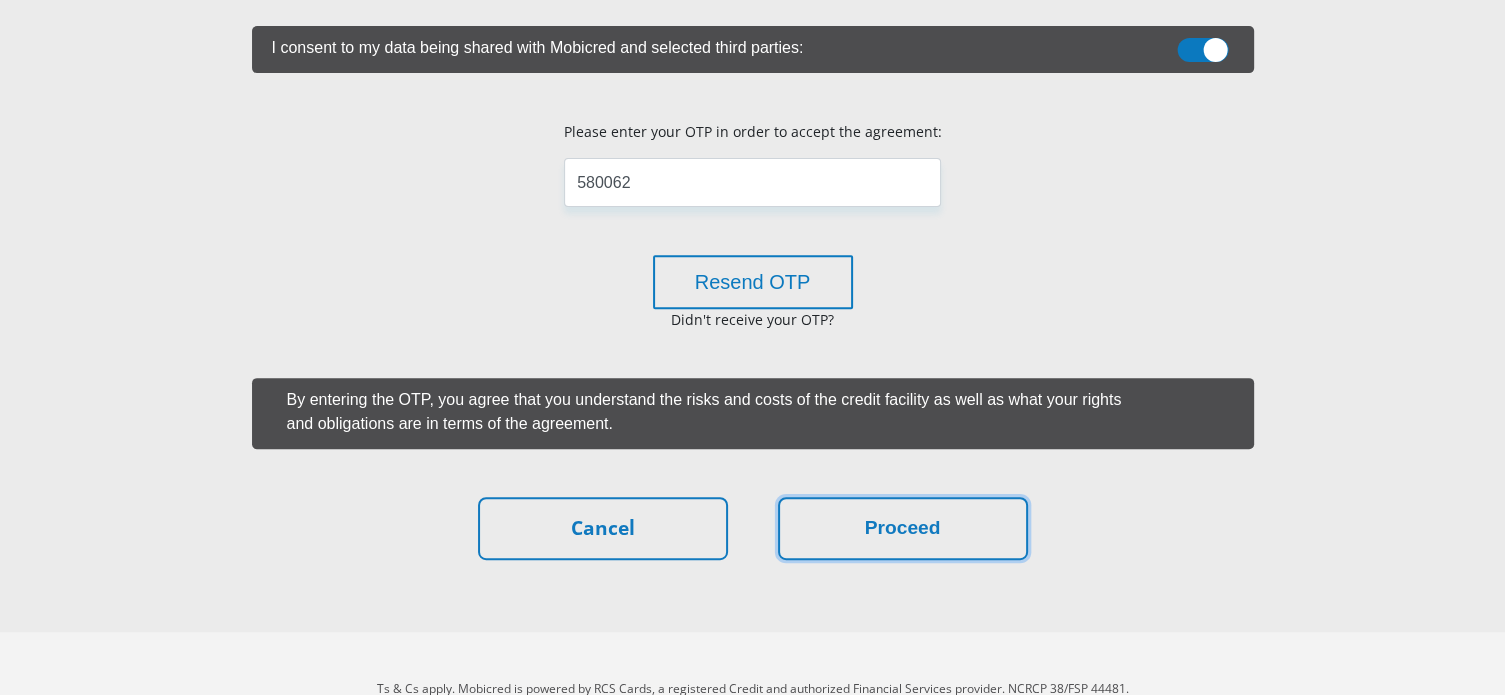 drag, startPoint x: 879, startPoint y: 529, endPoint x: 1308, endPoint y: 517, distance: 429.1678 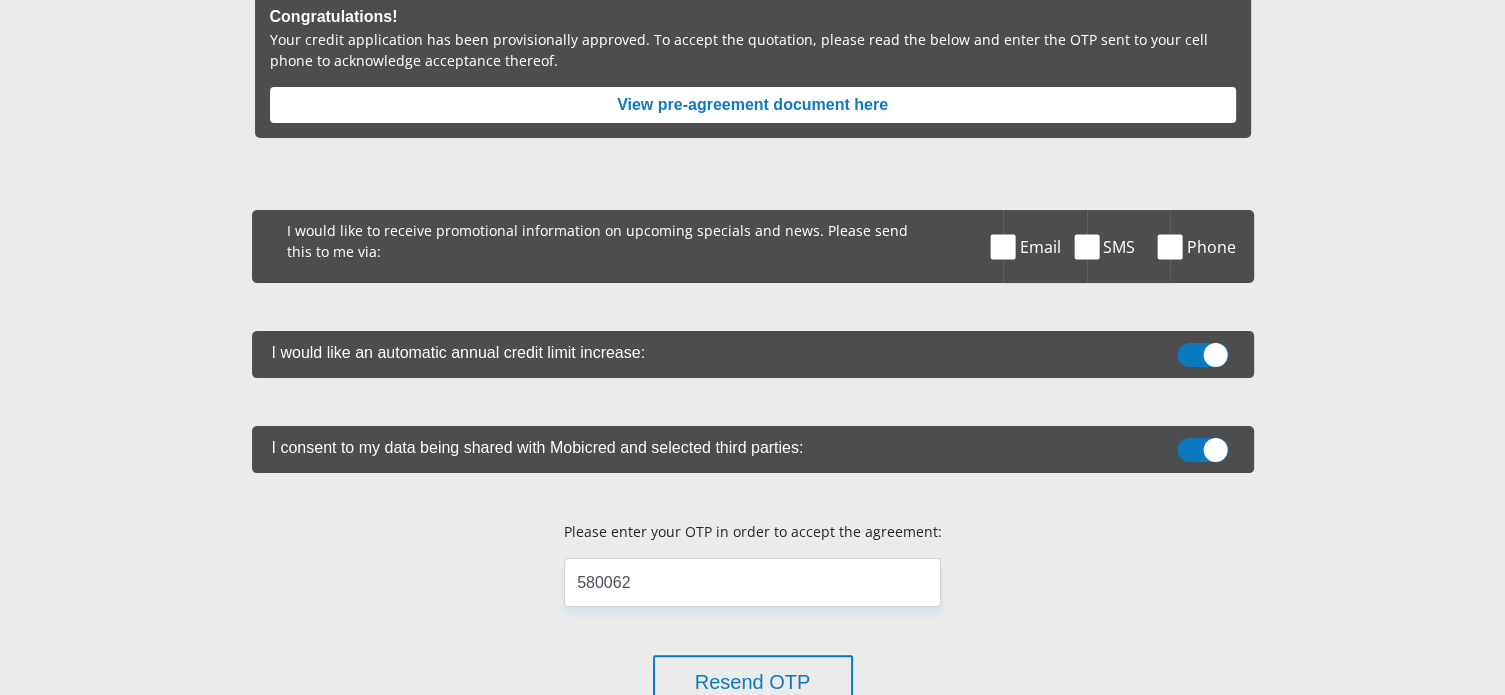 click at bounding box center [1003, 246] 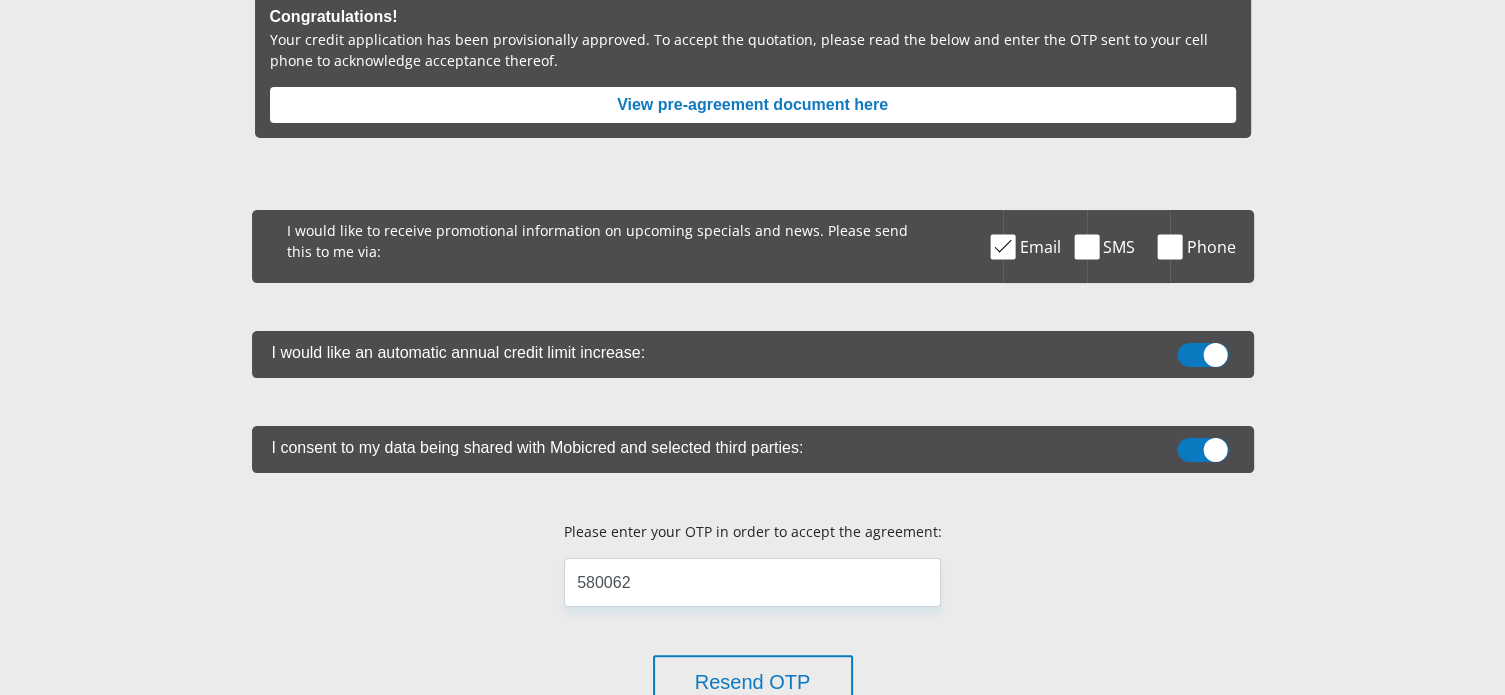 scroll, scrollTop: 748, scrollLeft: 0, axis: vertical 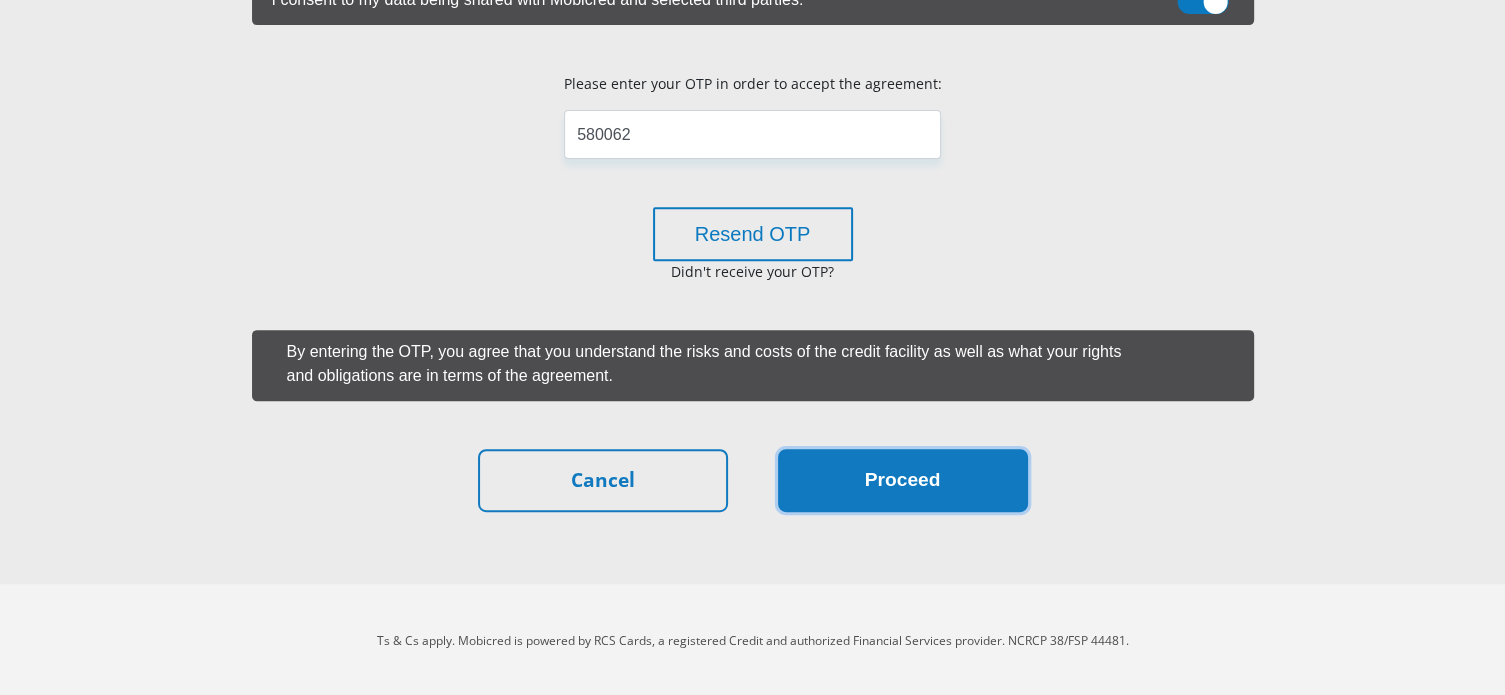 click on "Proceed" at bounding box center (903, 480) 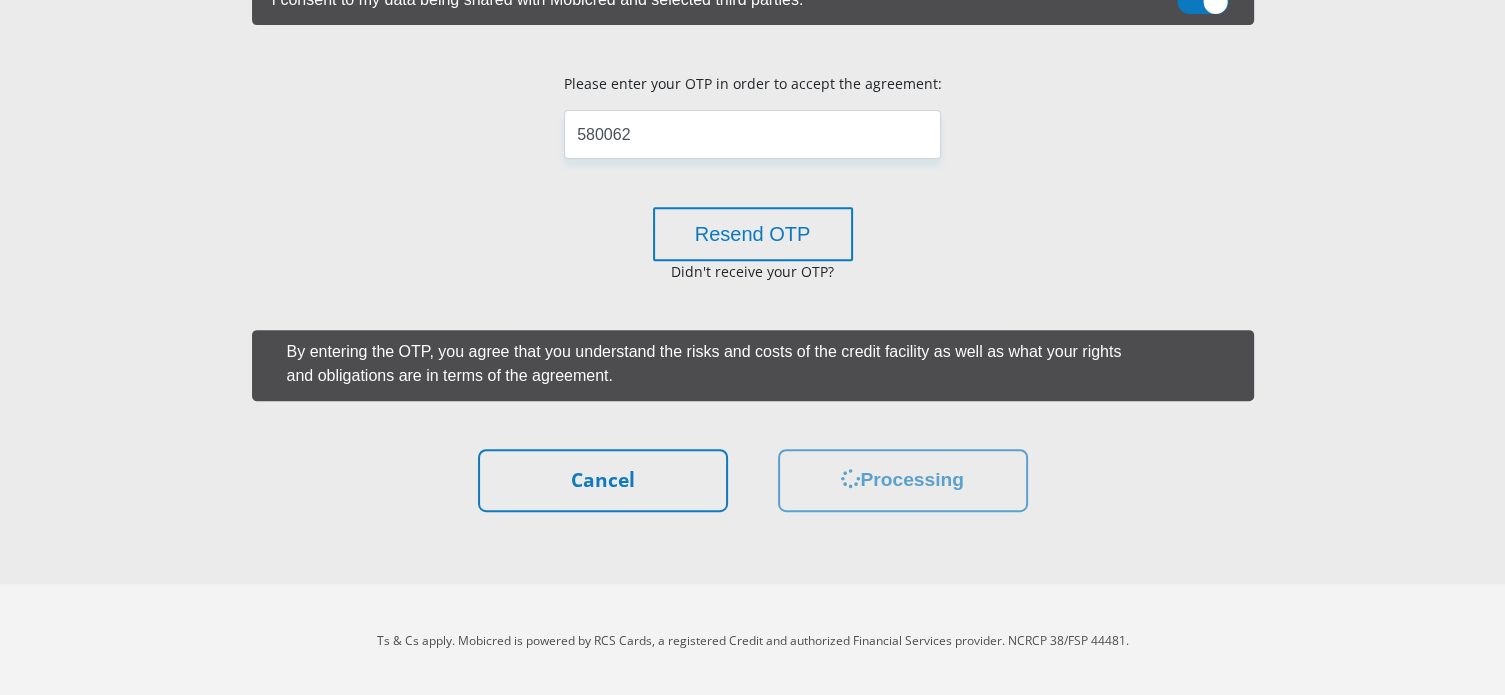 scroll, scrollTop: 0, scrollLeft: 0, axis: both 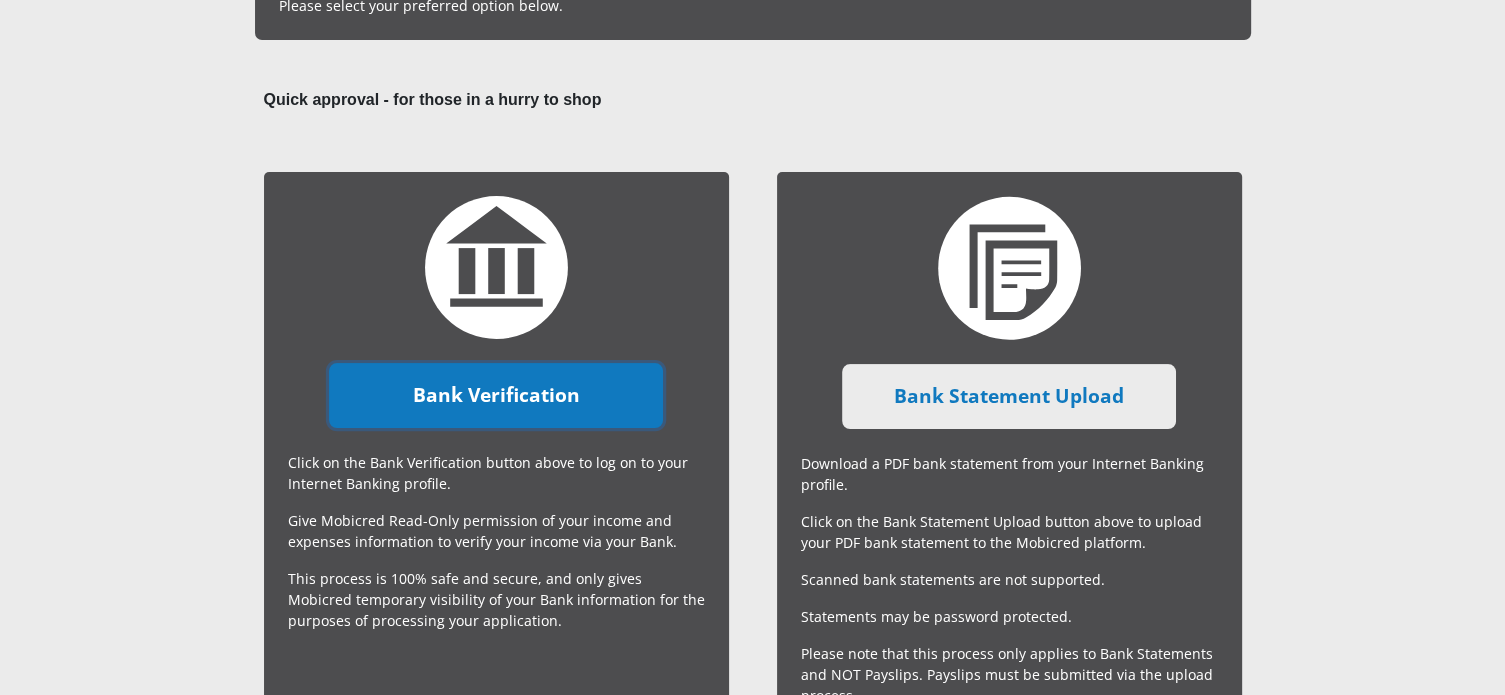 click on "Bank Verification" at bounding box center (496, 395) 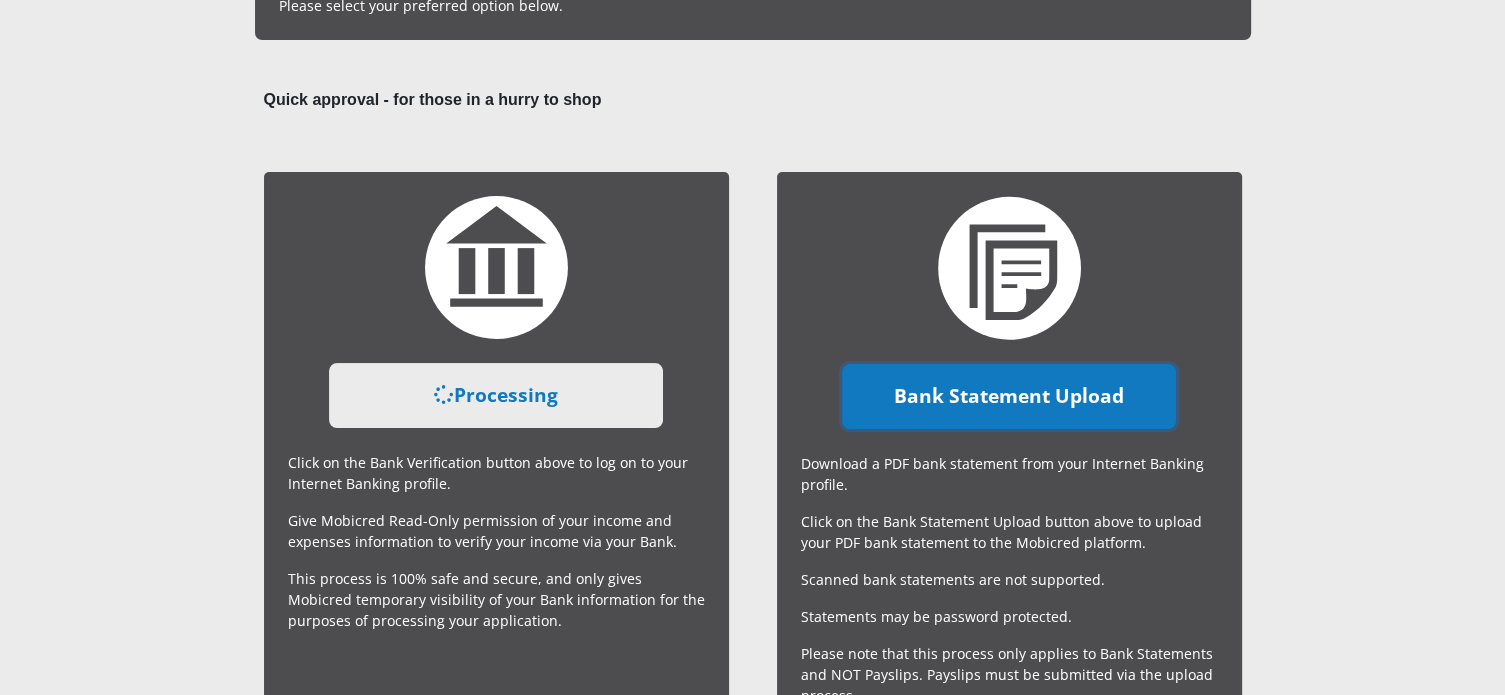click on "Bank Statement Upload" at bounding box center (1009, 396) 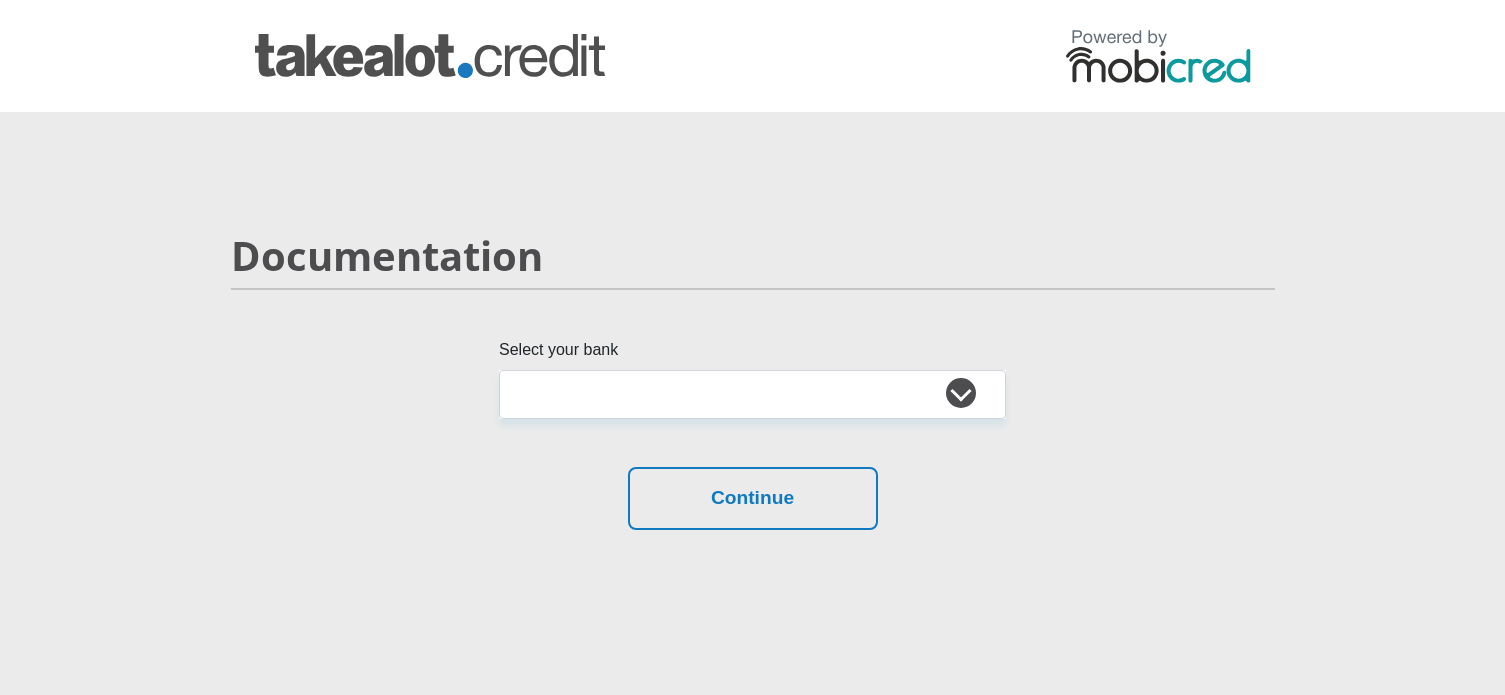 scroll, scrollTop: 0, scrollLeft: 0, axis: both 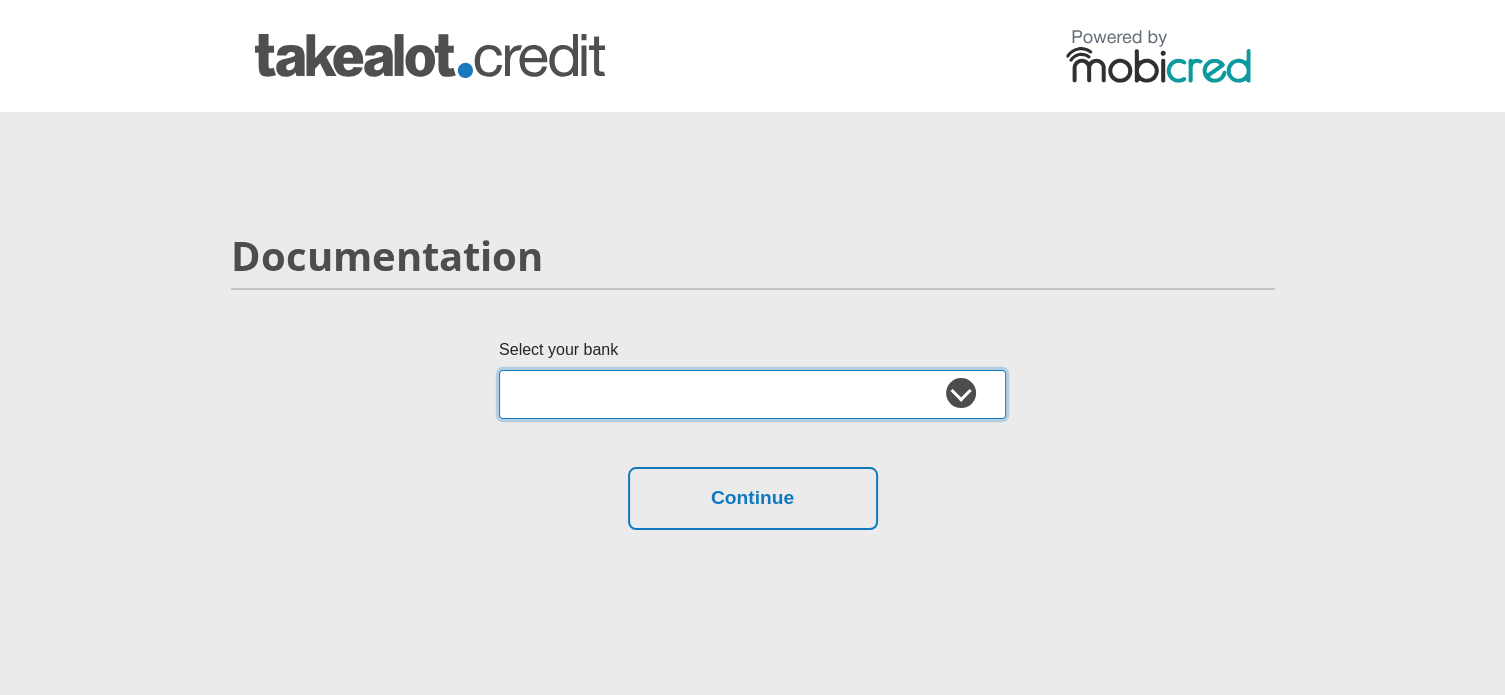 click on "Absa
Capitec Bank
Discovery Bank
First National Bank
Nedbank
Standard Bank
TymeBank" at bounding box center [752, 394] 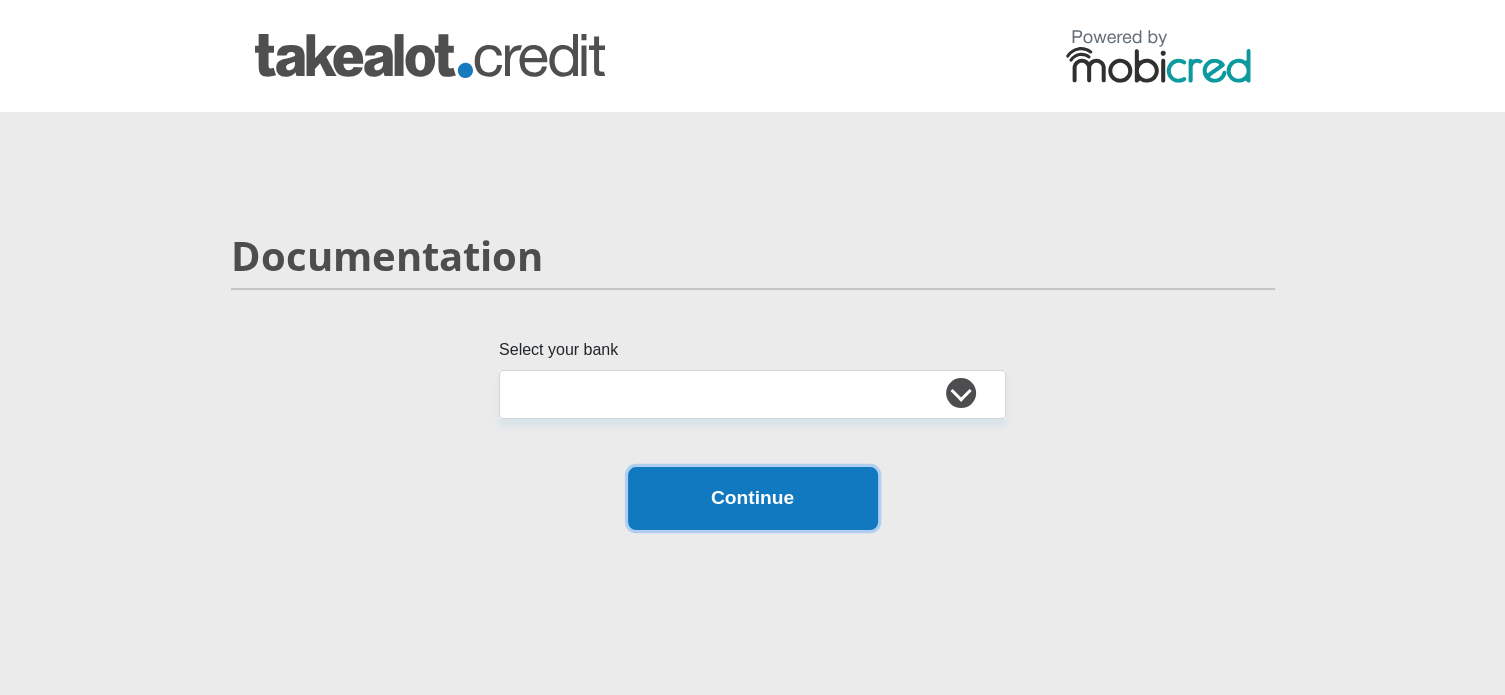 click on "Continue" at bounding box center [753, 498] 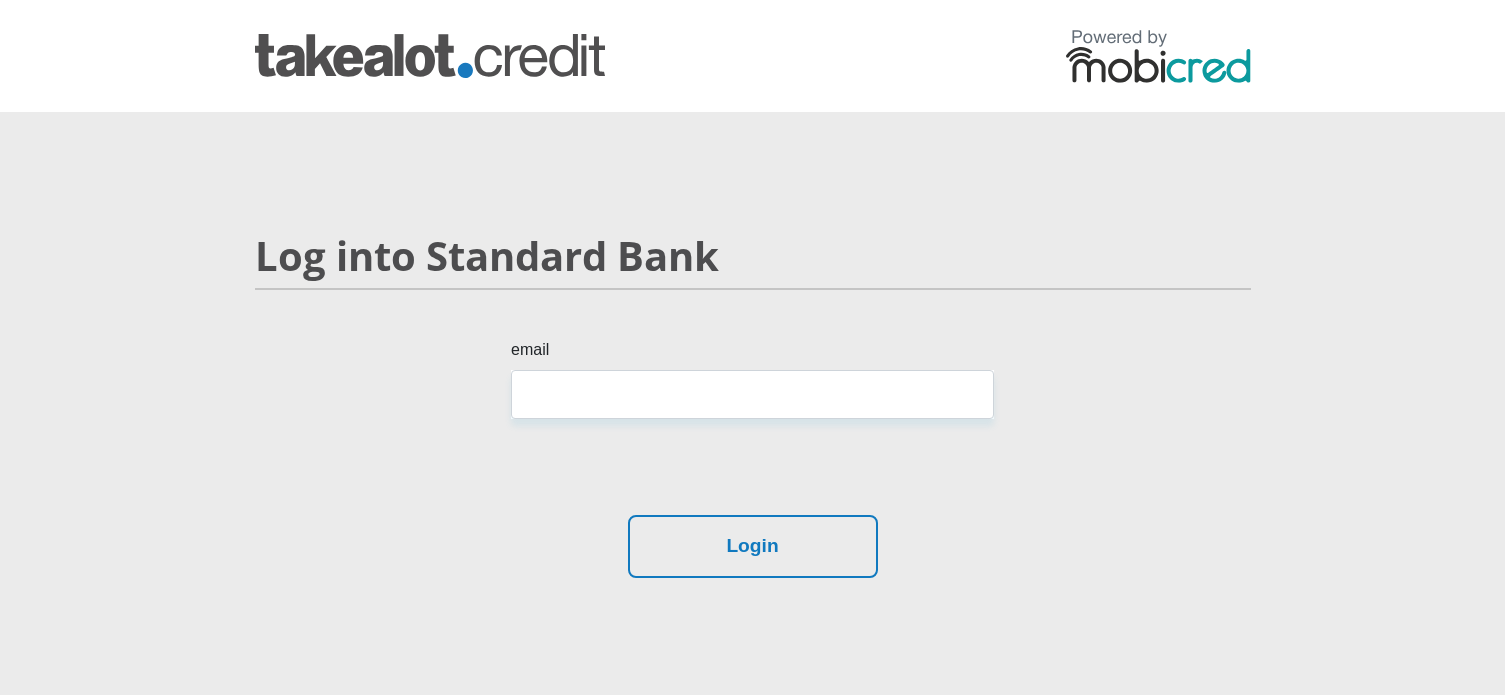 scroll, scrollTop: 0, scrollLeft: 0, axis: both 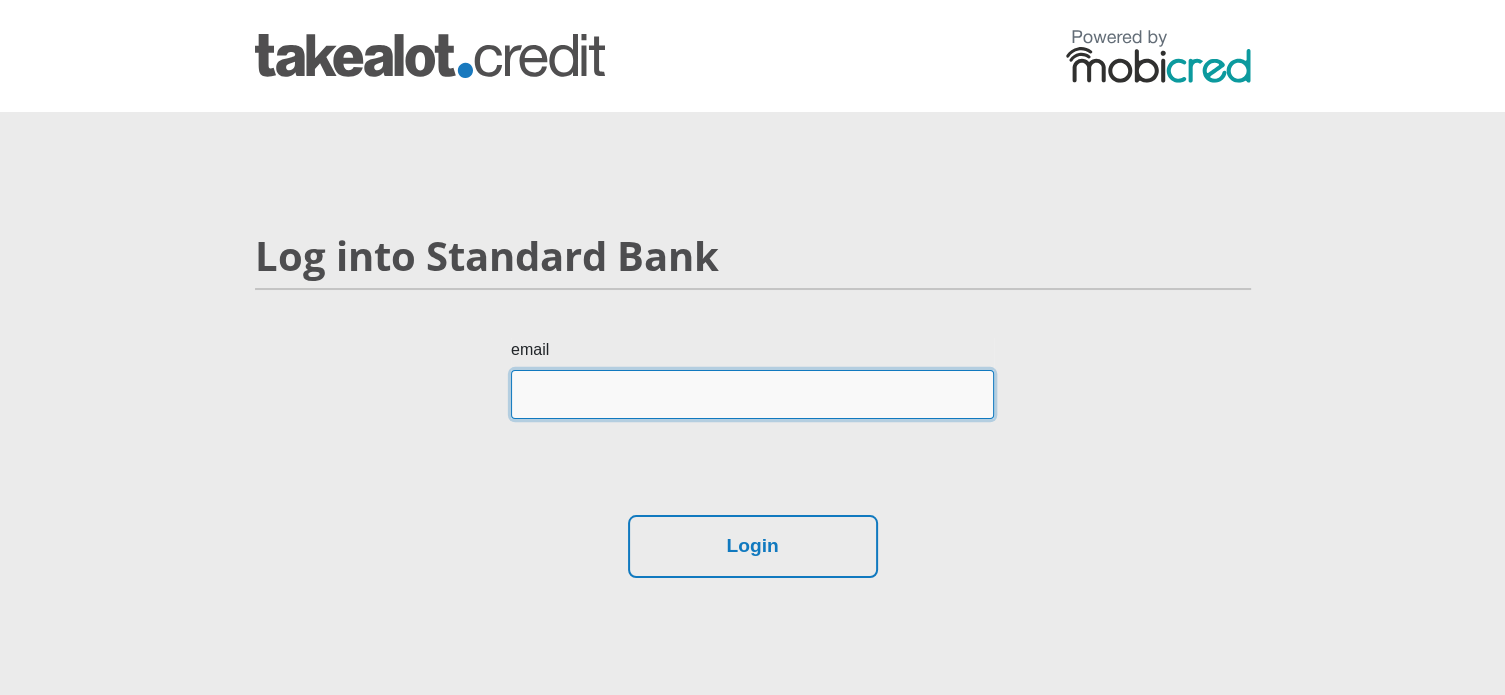 click on "email" at bounding box center [752, 394] 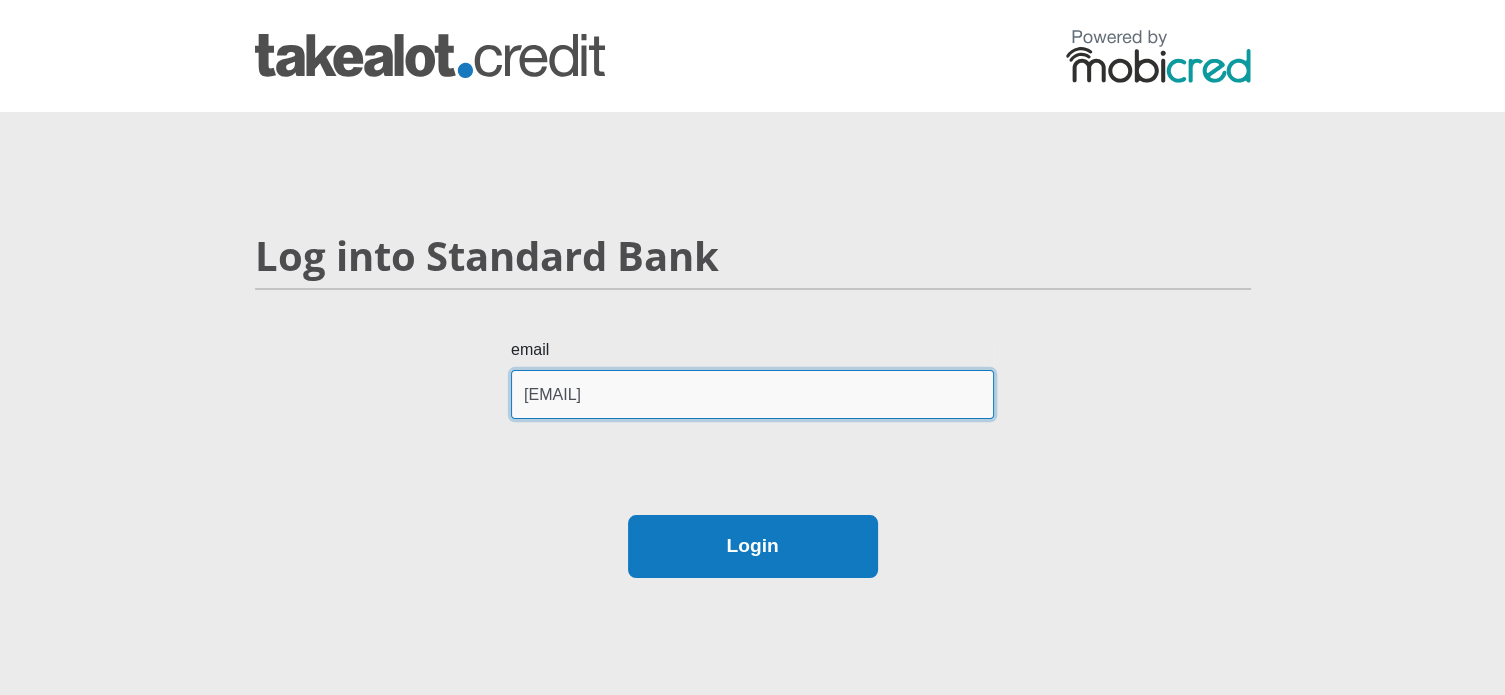 type on "[USERNAME]@example.com" 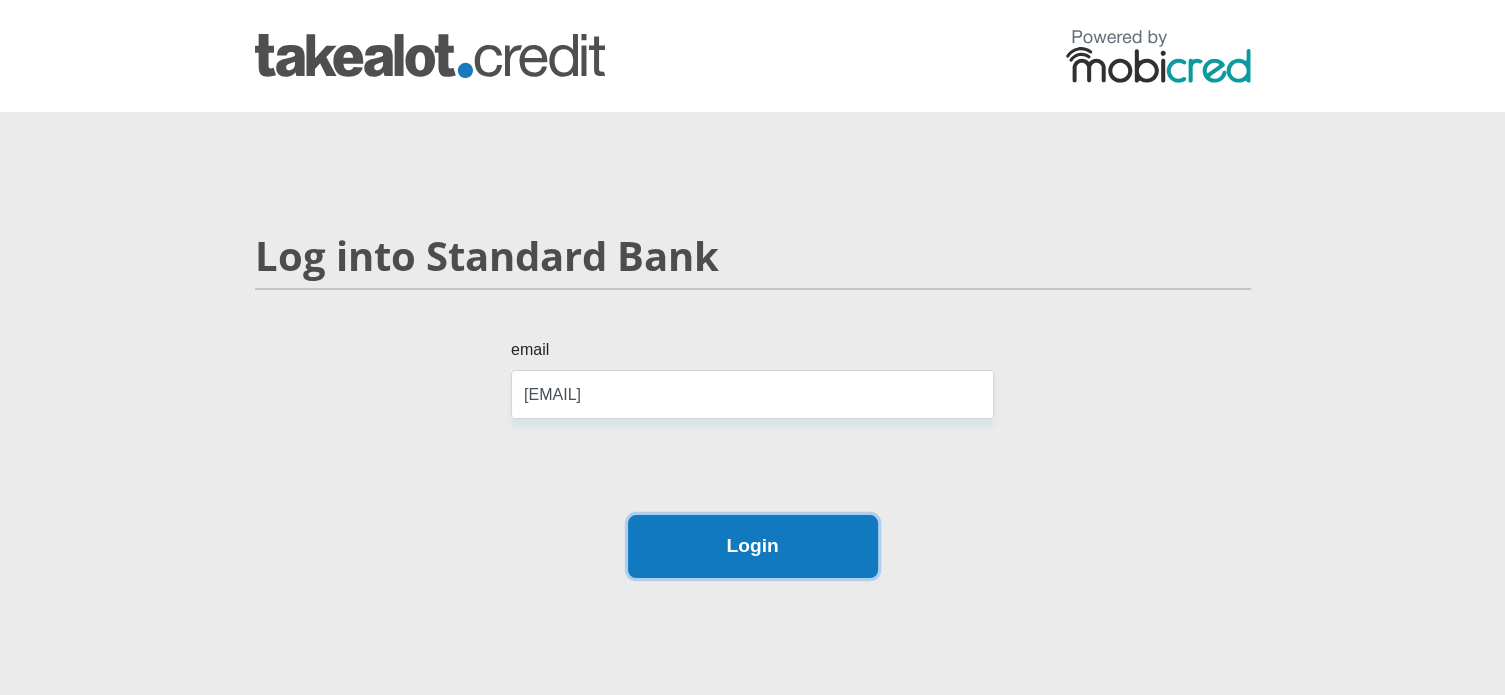 click on "Login" at bounding box center [753, 546] 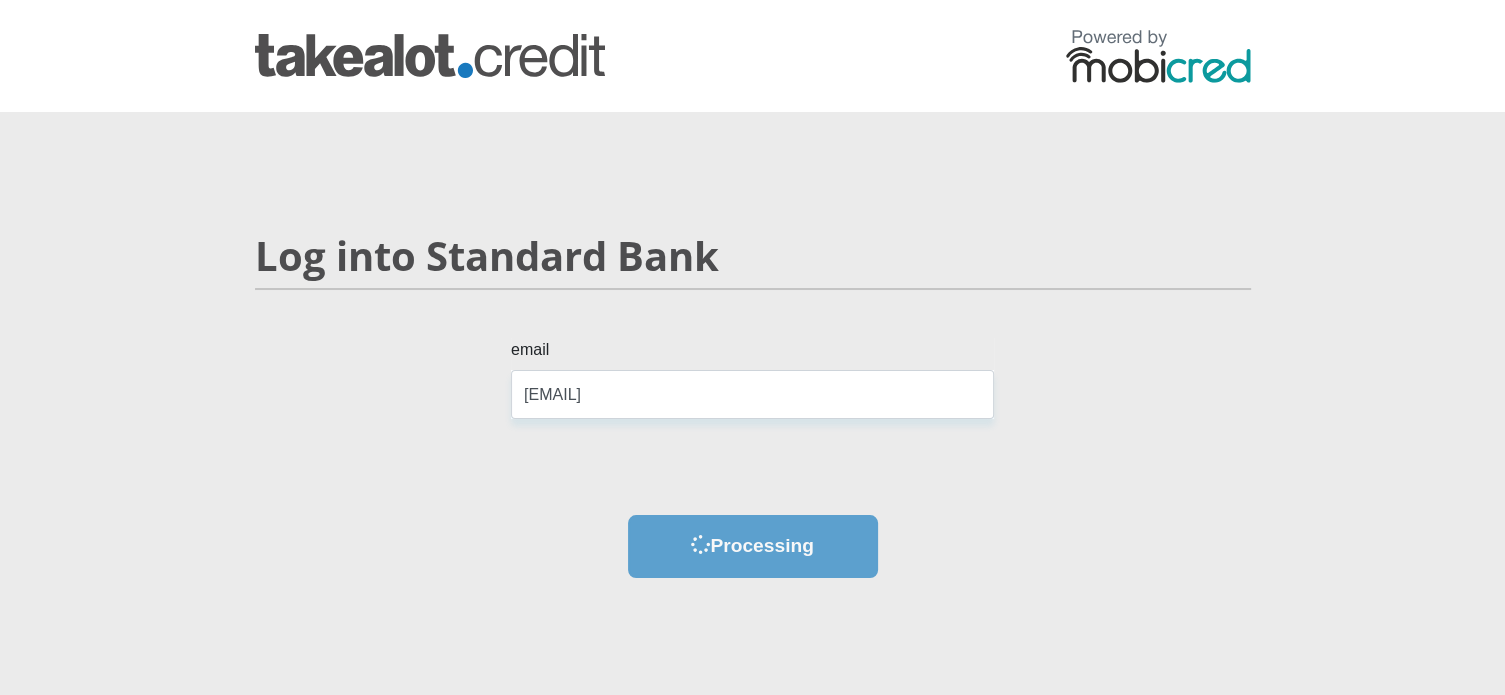 scroll, scrollTop: 0, scrollLeft: 0, axis: both 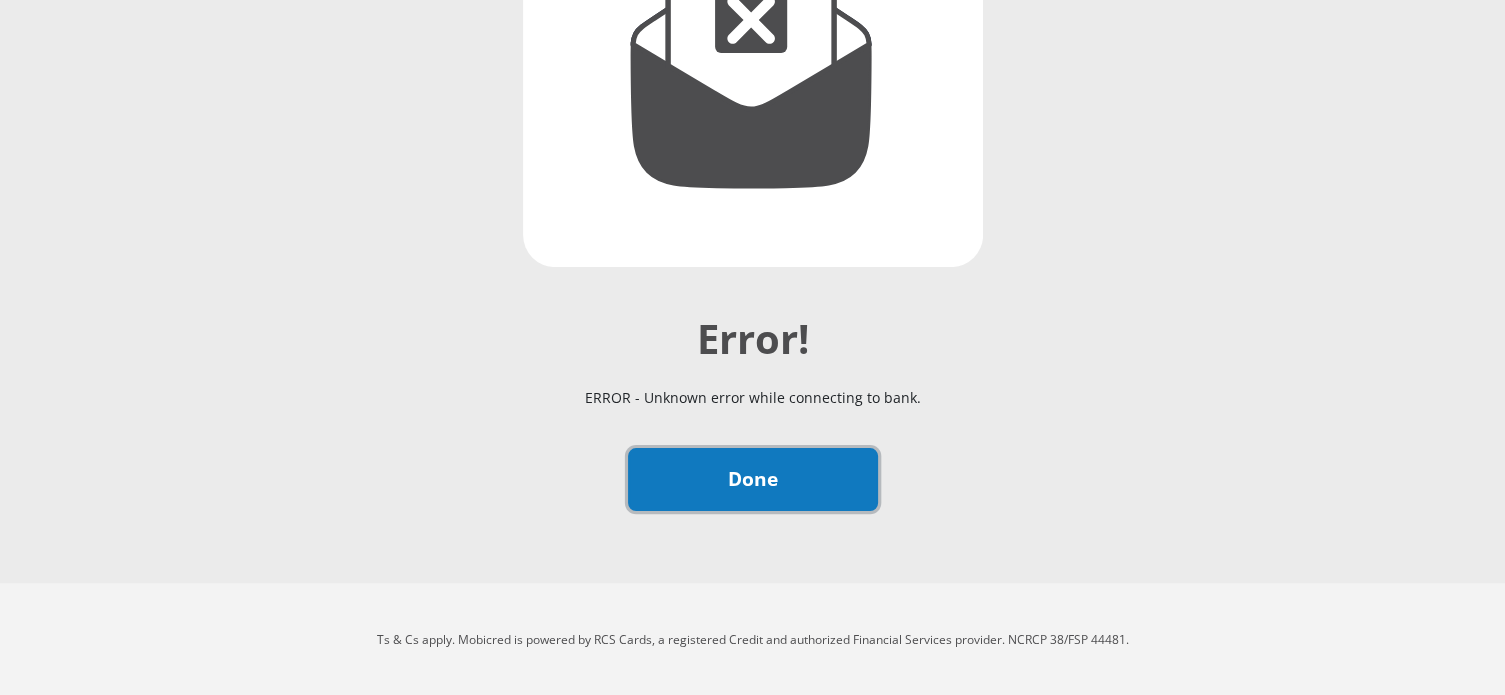 click on "Done" at bounding box center (753, 479) 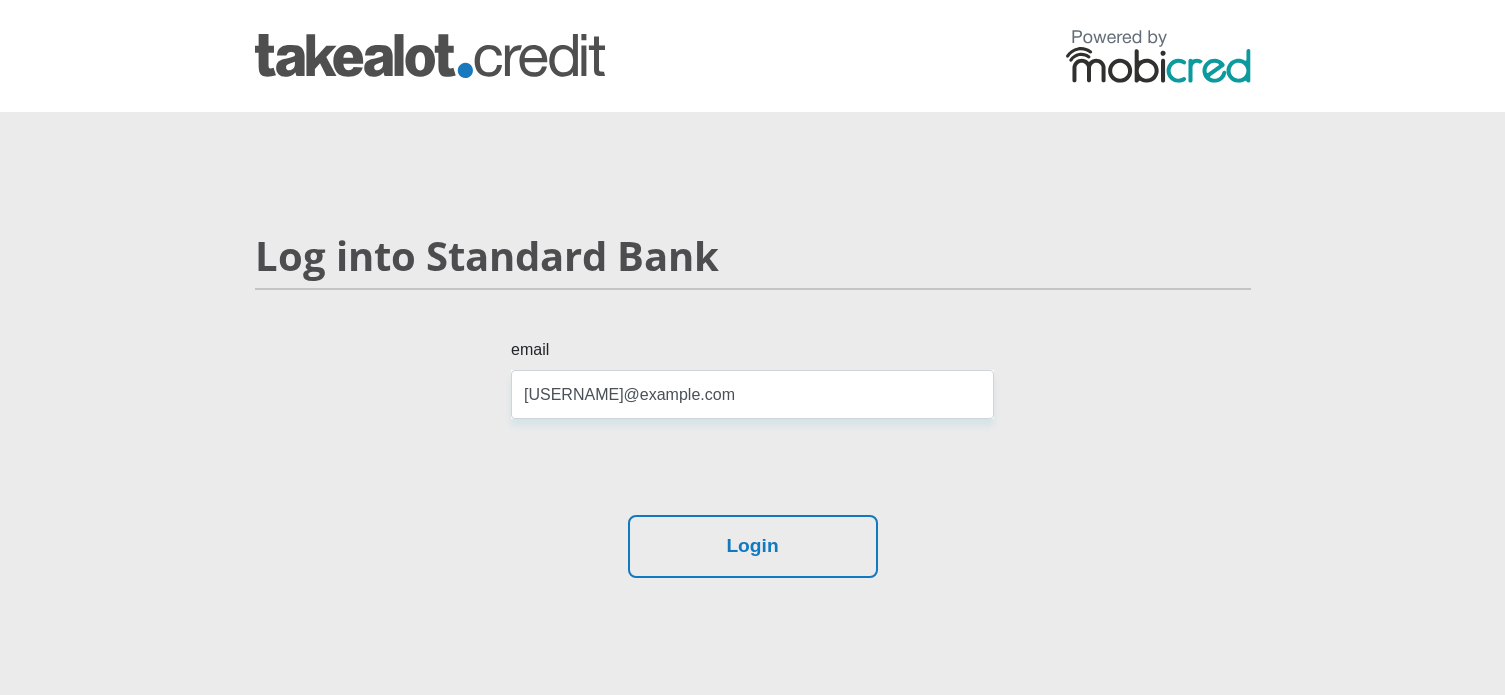 scroll, scrollTop: 0, scrollLeft: 0, axis: both 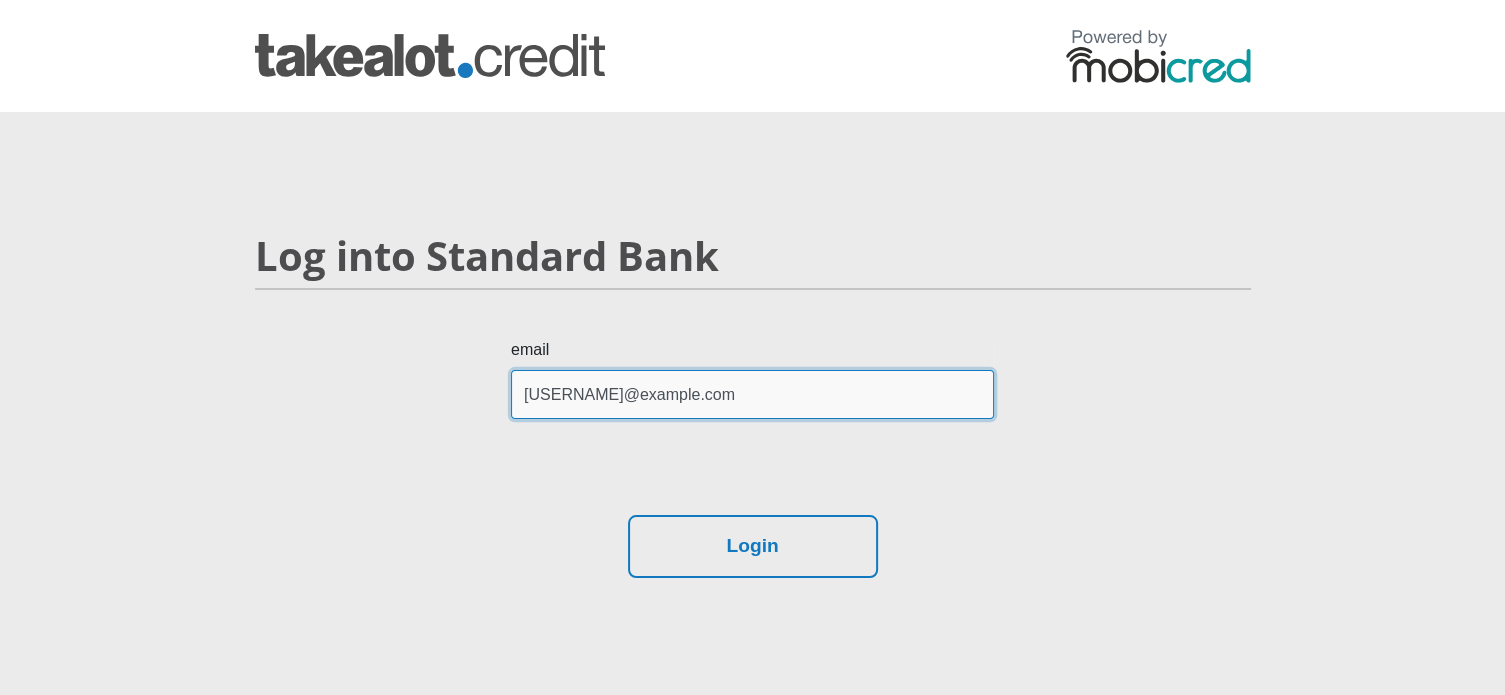 click on "[USERNAME]@example.com" at bounding box center (752, 394) 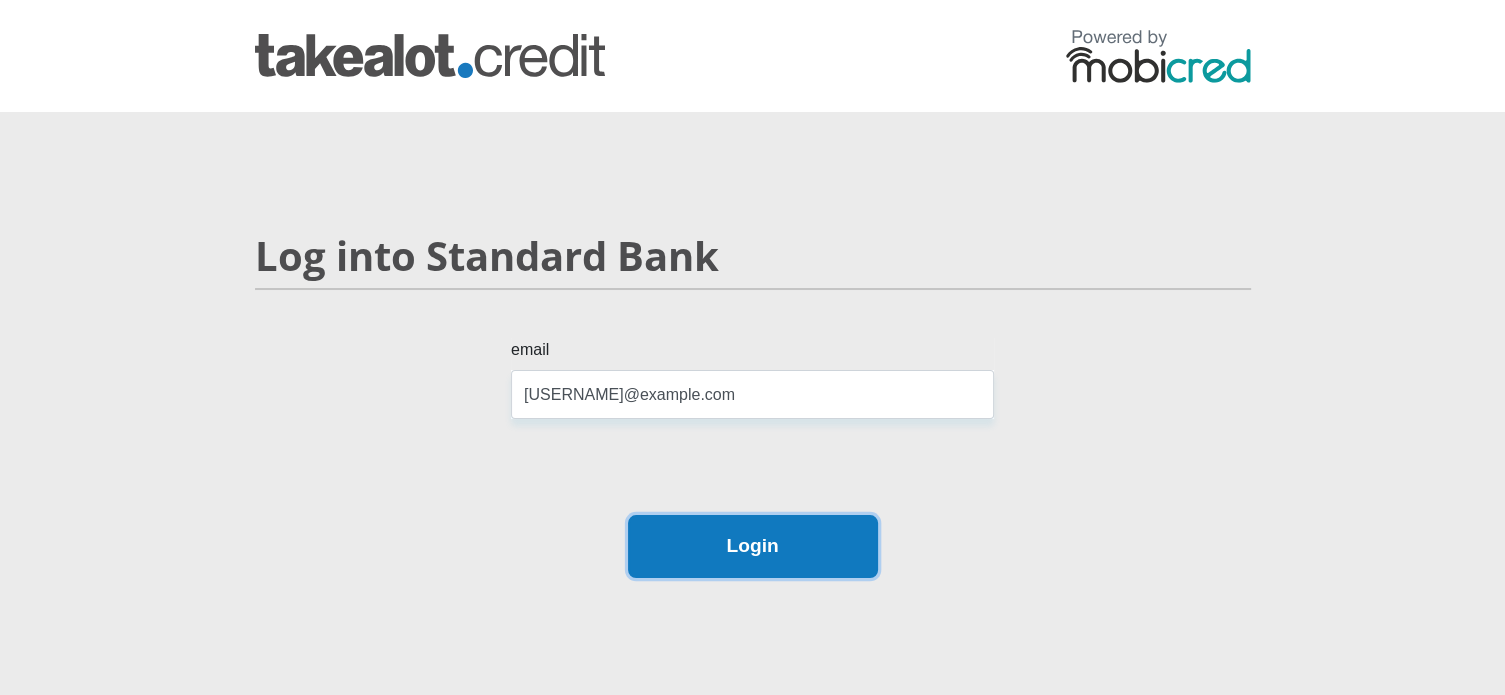 click on "Login" at bounding box center (753, 546) 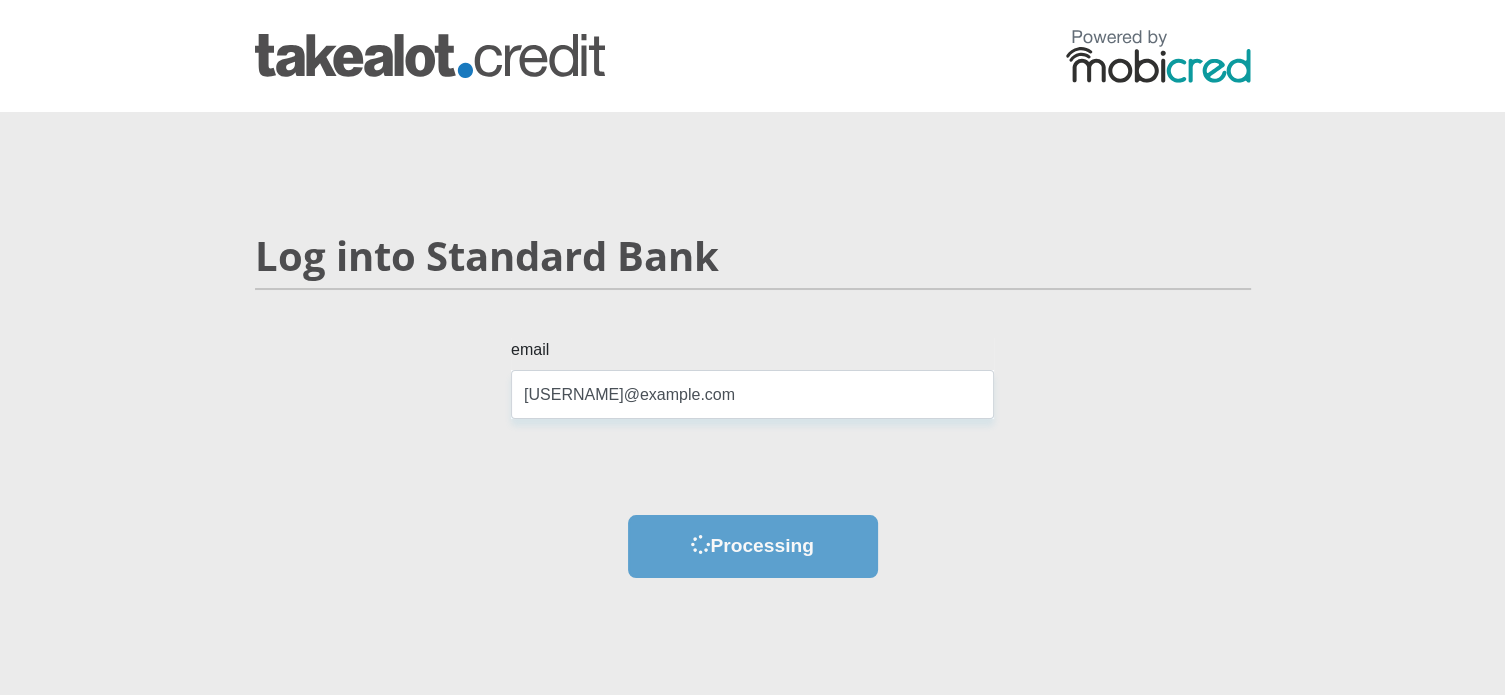scroll, scrollTop: 0, scrollLeft: 0, axis: both 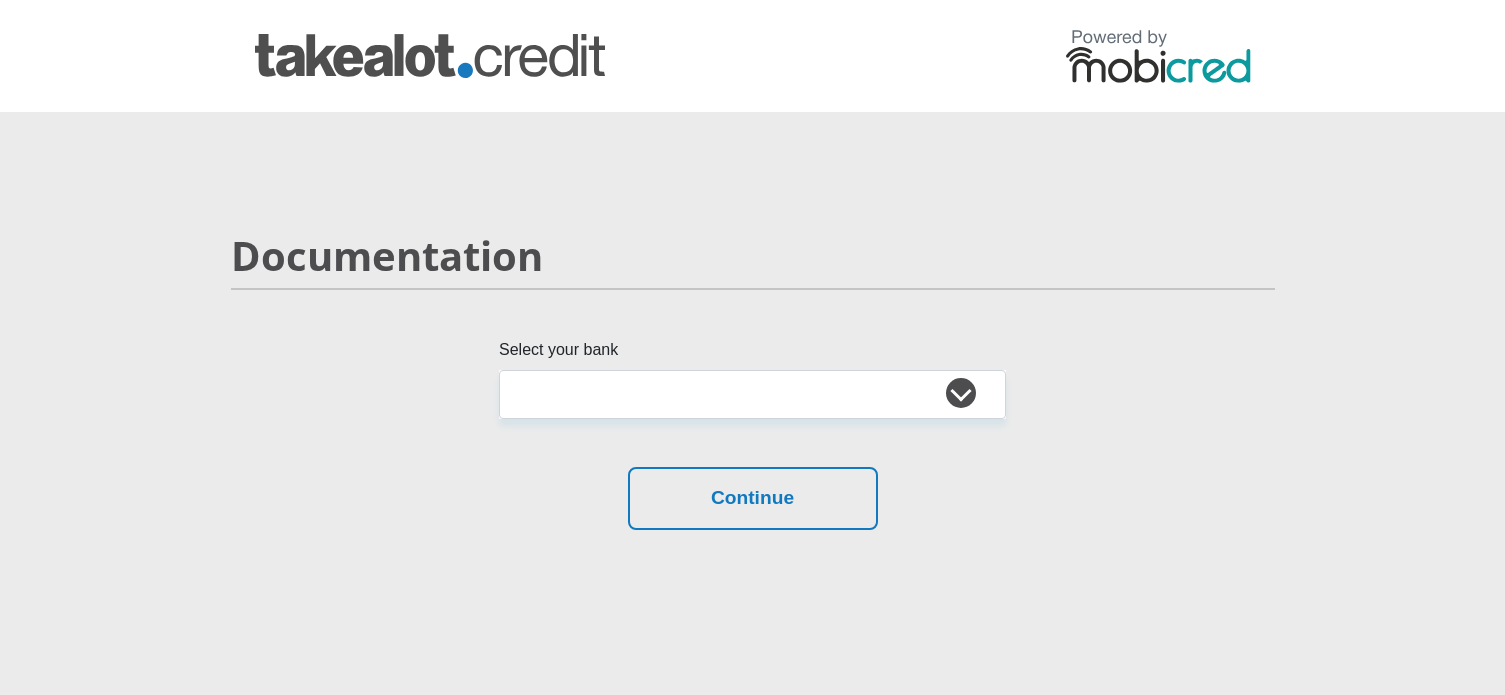 select on "{"id":"4","title":"Standard Bank","institution":"Standard Bank","alias":"standard_bank","country":"ZA","branch_code":51001,"login_fields":[{"title":"email","name":"field1","placeholder":"[EMAIL]"}]}" 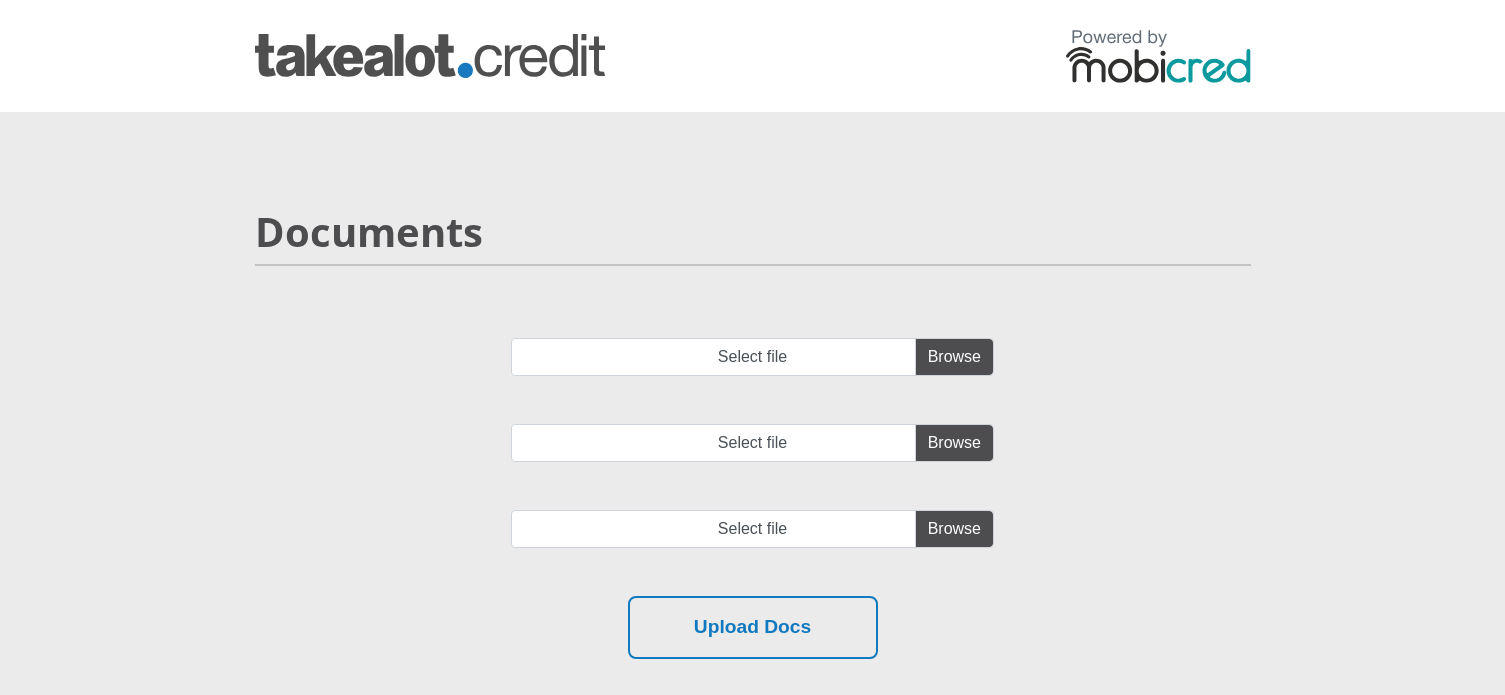 scroll, scrollTop: 0, scrollLeft: 0, axis: both 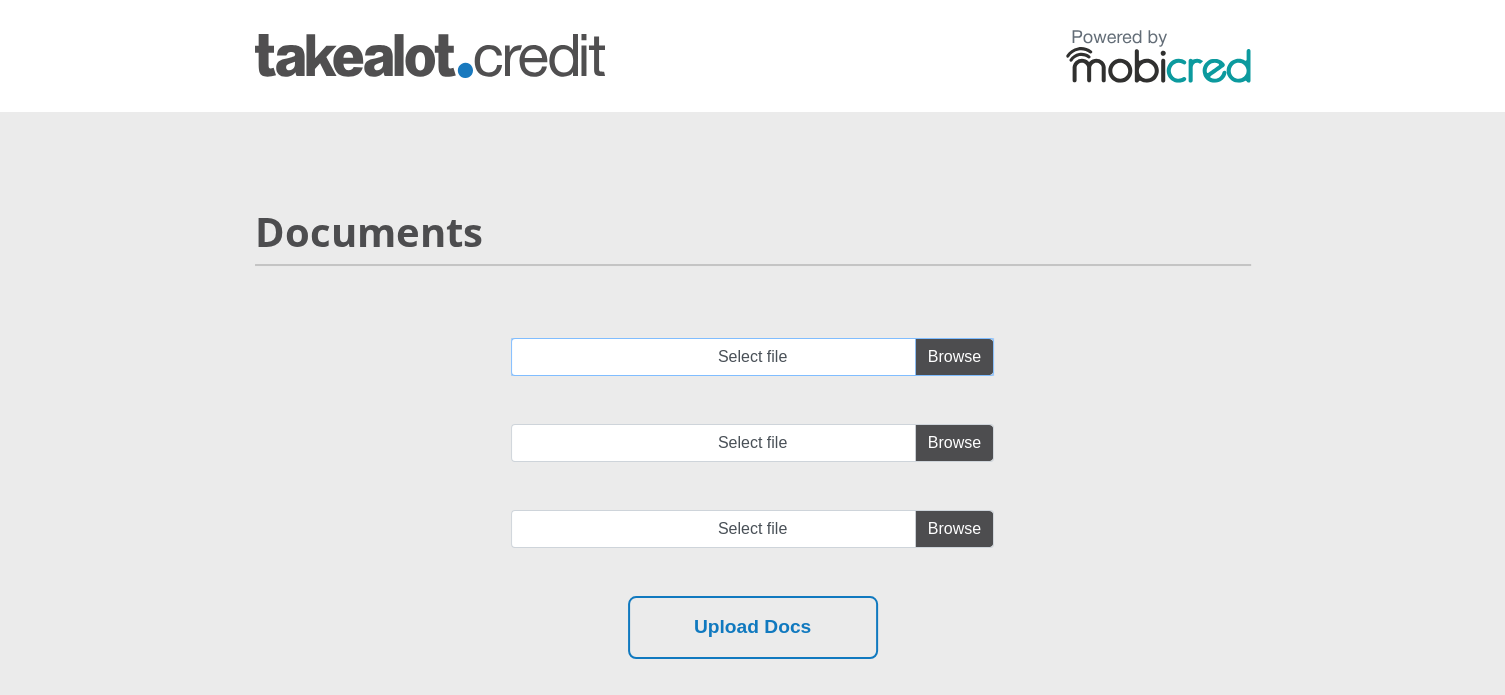 click on "Select file" at bounding box center [752, 357] 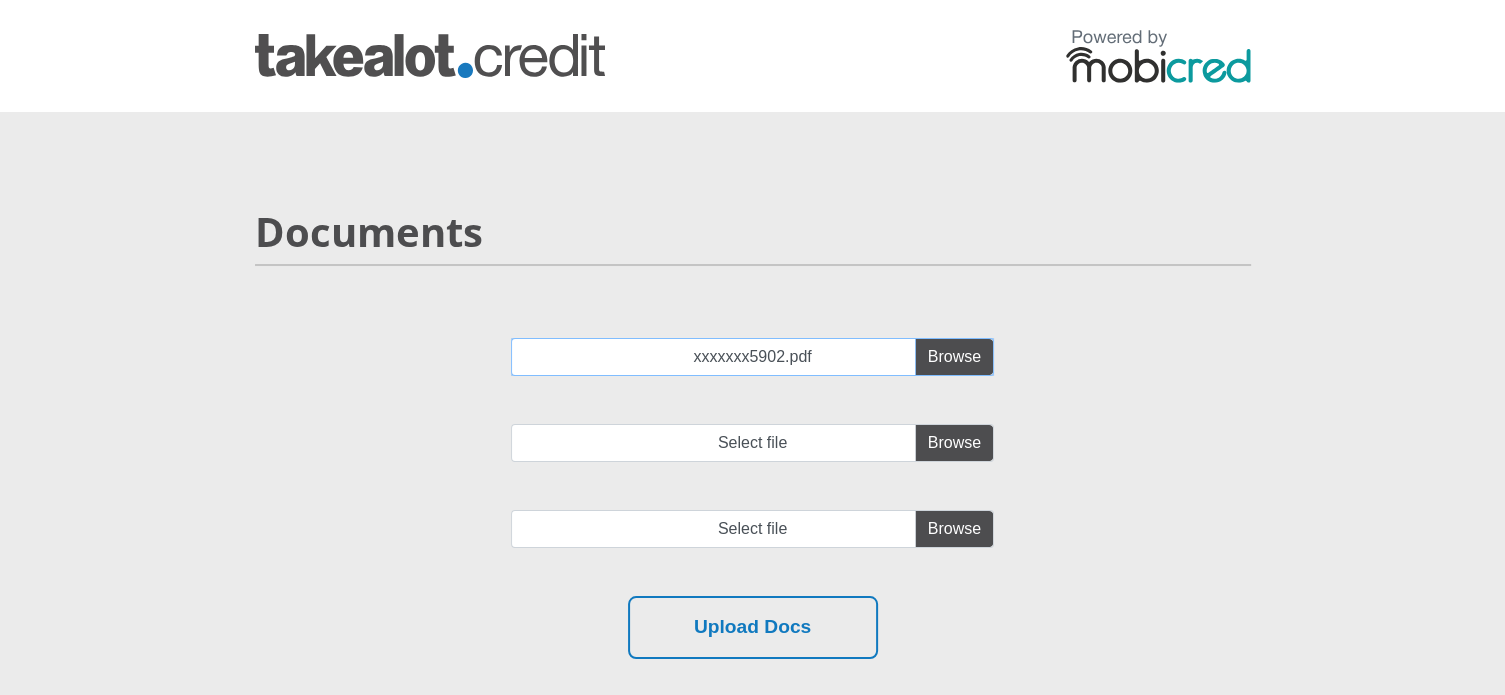 scroll, scrollTop: 300, scrollLeft: 0, axis: vertical 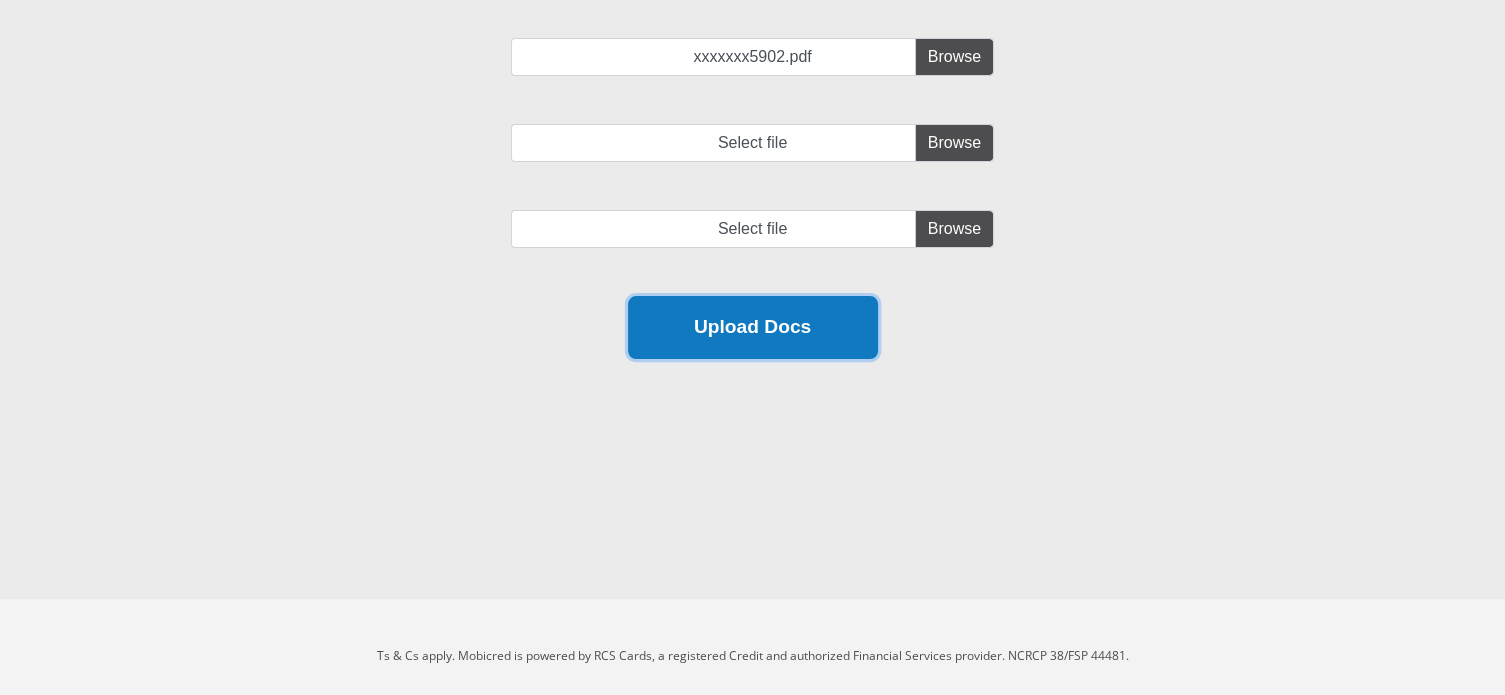 click on "Upload Docs" at bounding box center [753, 327] 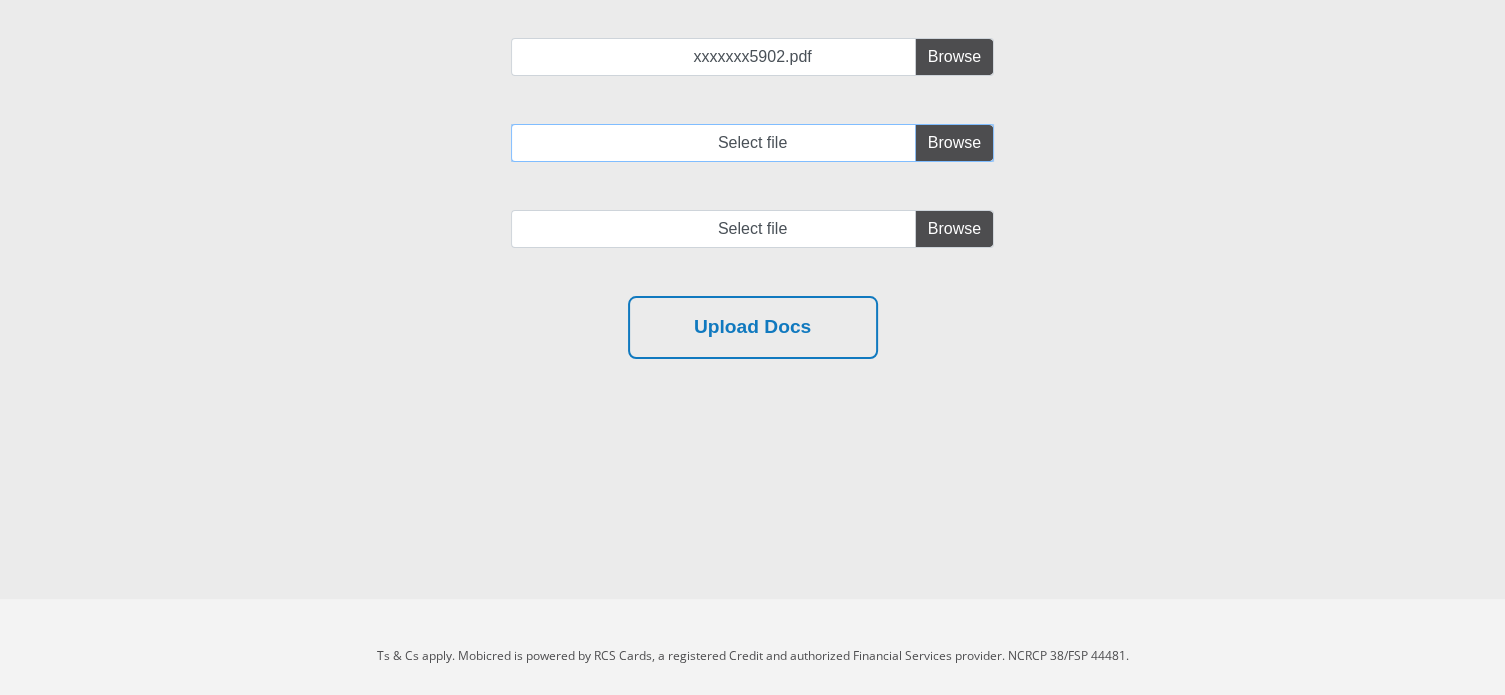 scroll, scrollTop: 100, scrollLeft: 0, axis: vertical 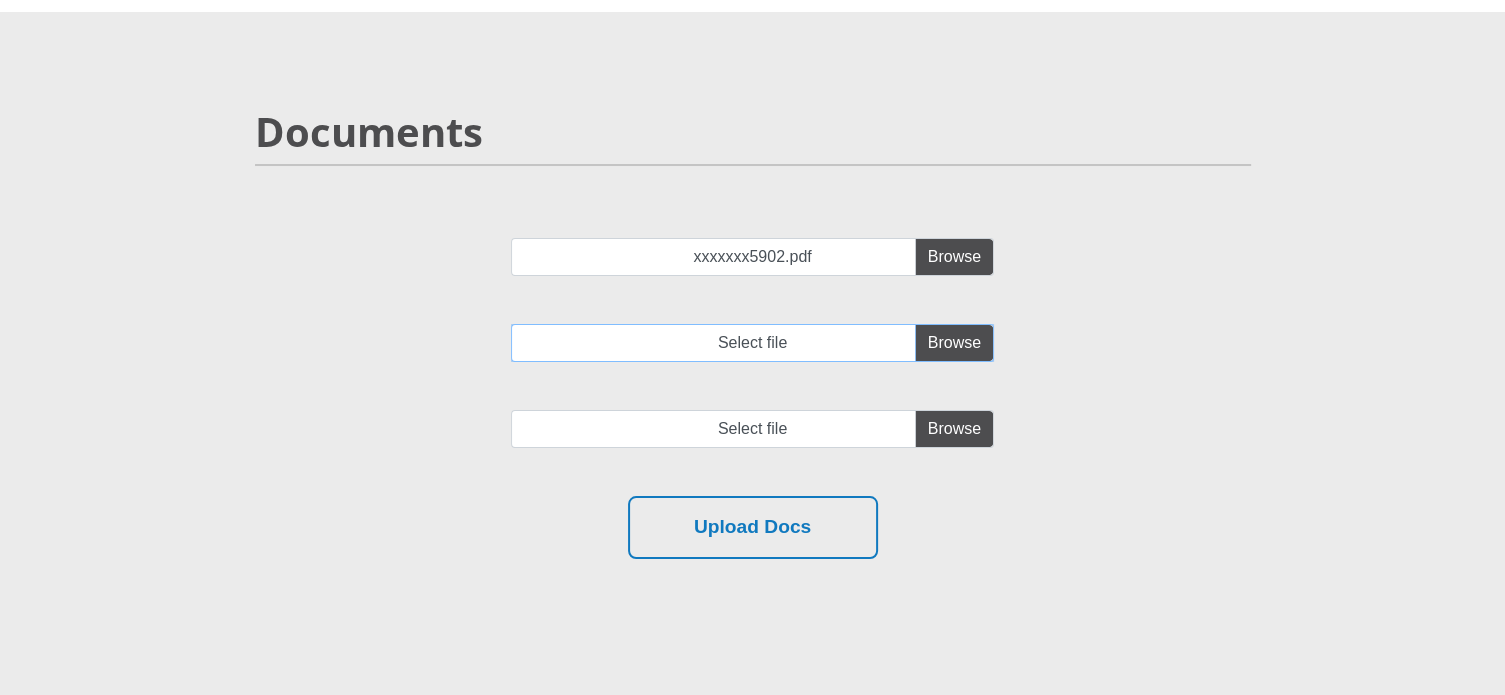 click on "Select file" at bounding box center [752, 343] 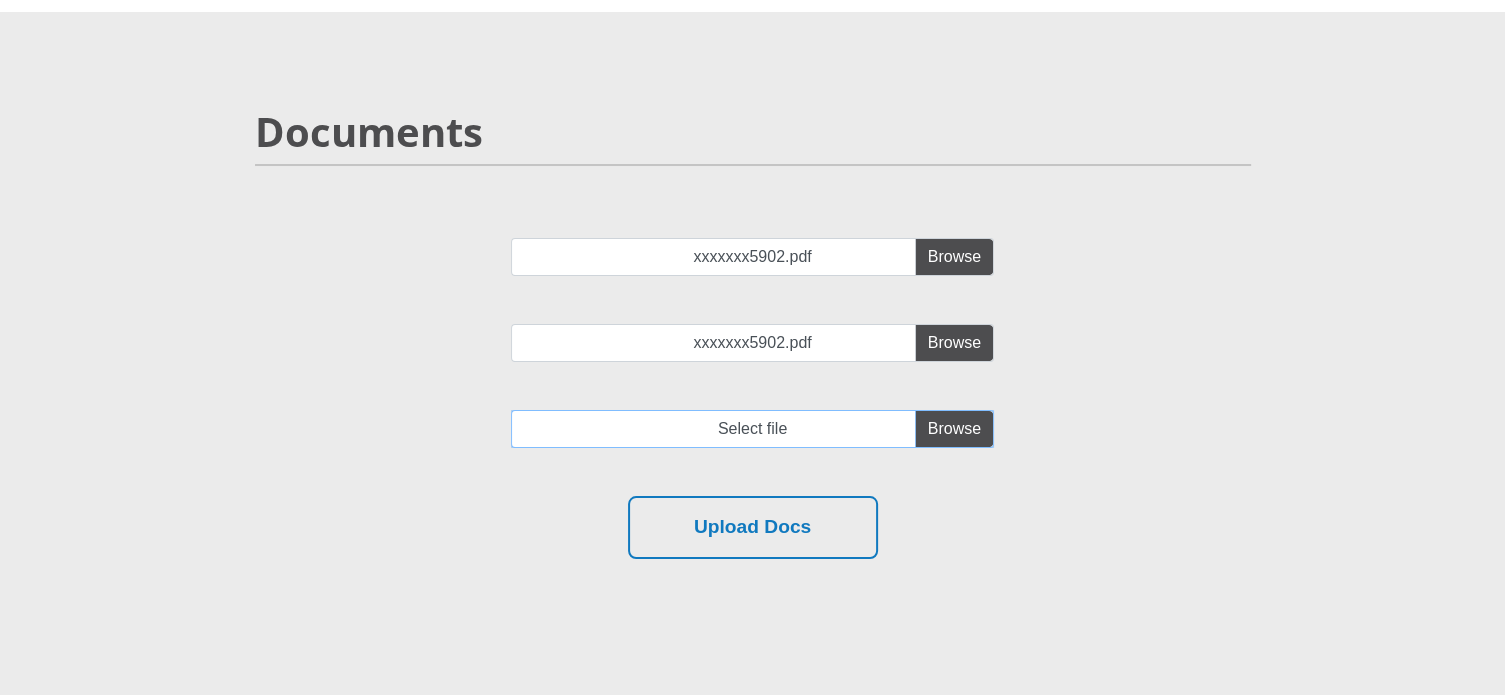 click at bounding box center (752, 429) 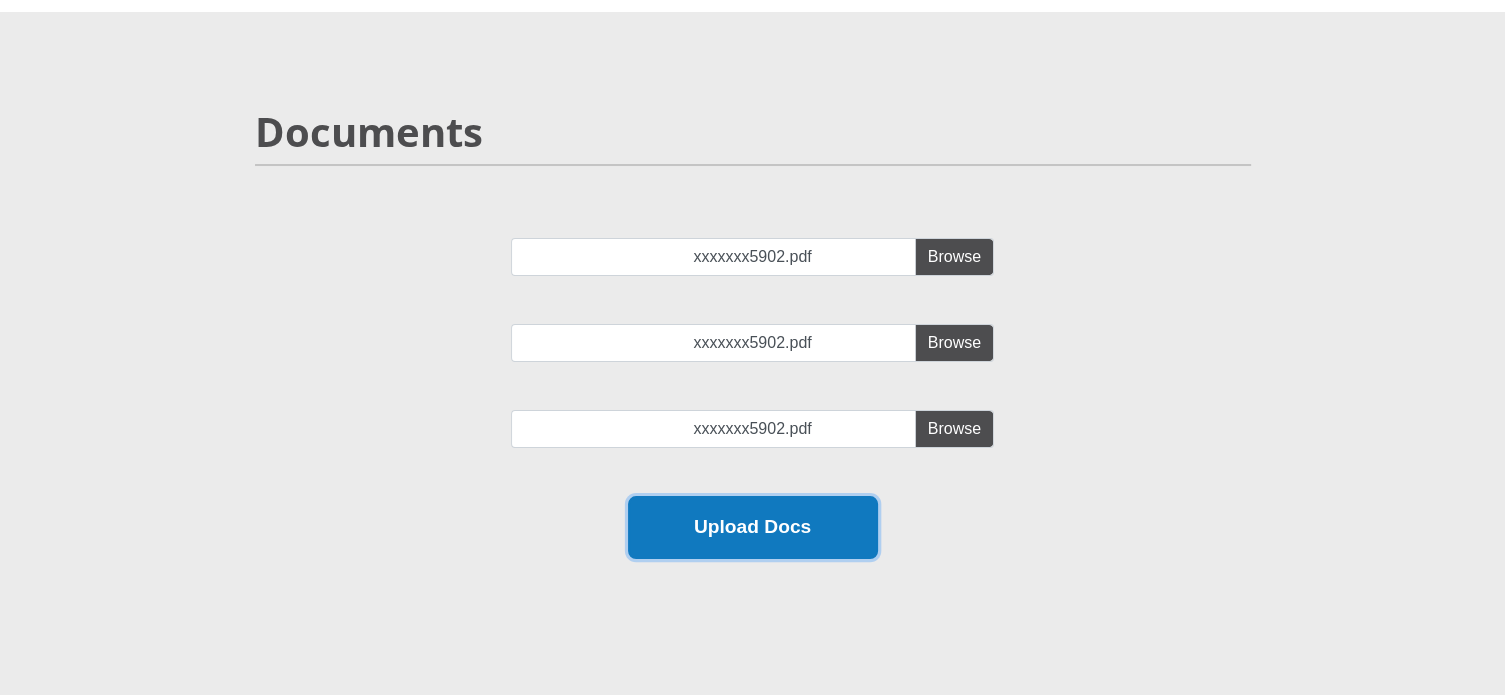 click on "Upload Docs" at bounding box center (753, 527) 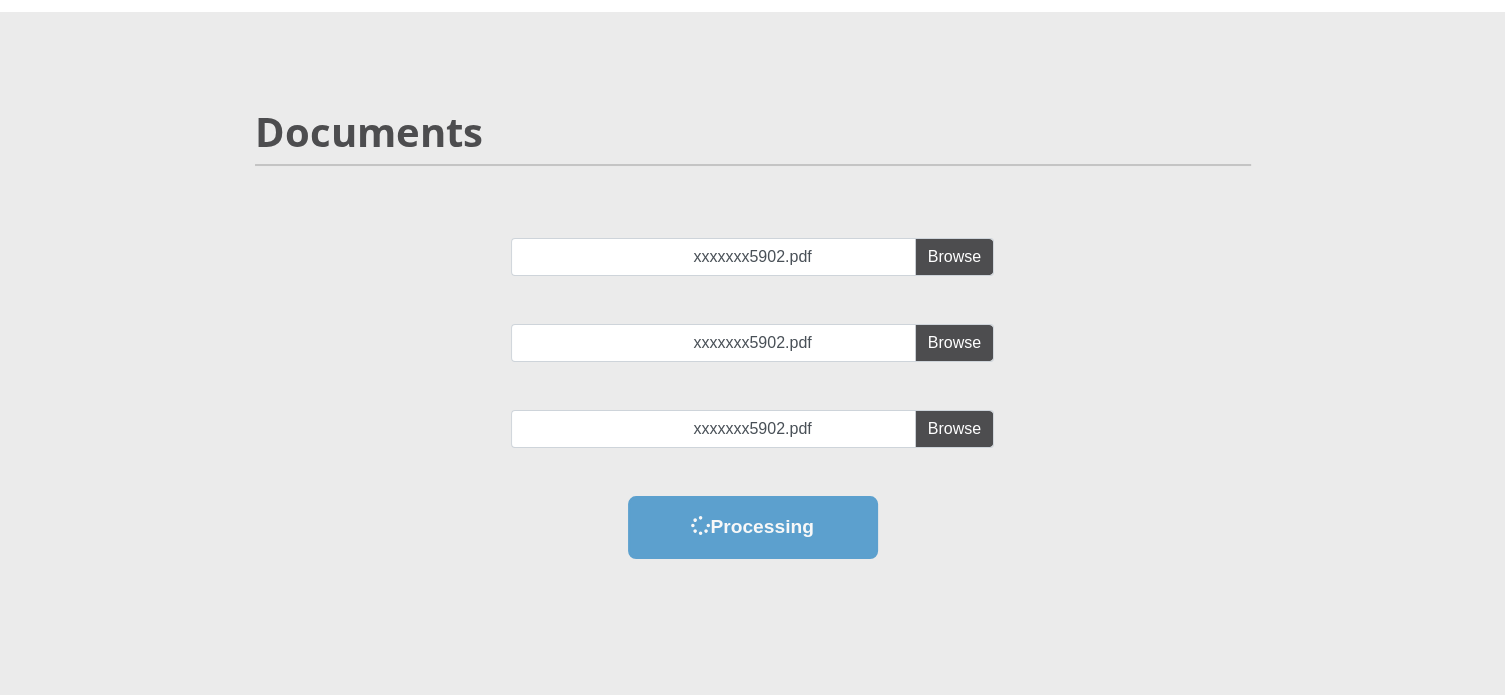 scroll, scrollTop: 0, scrollLeft: 0, axis: both 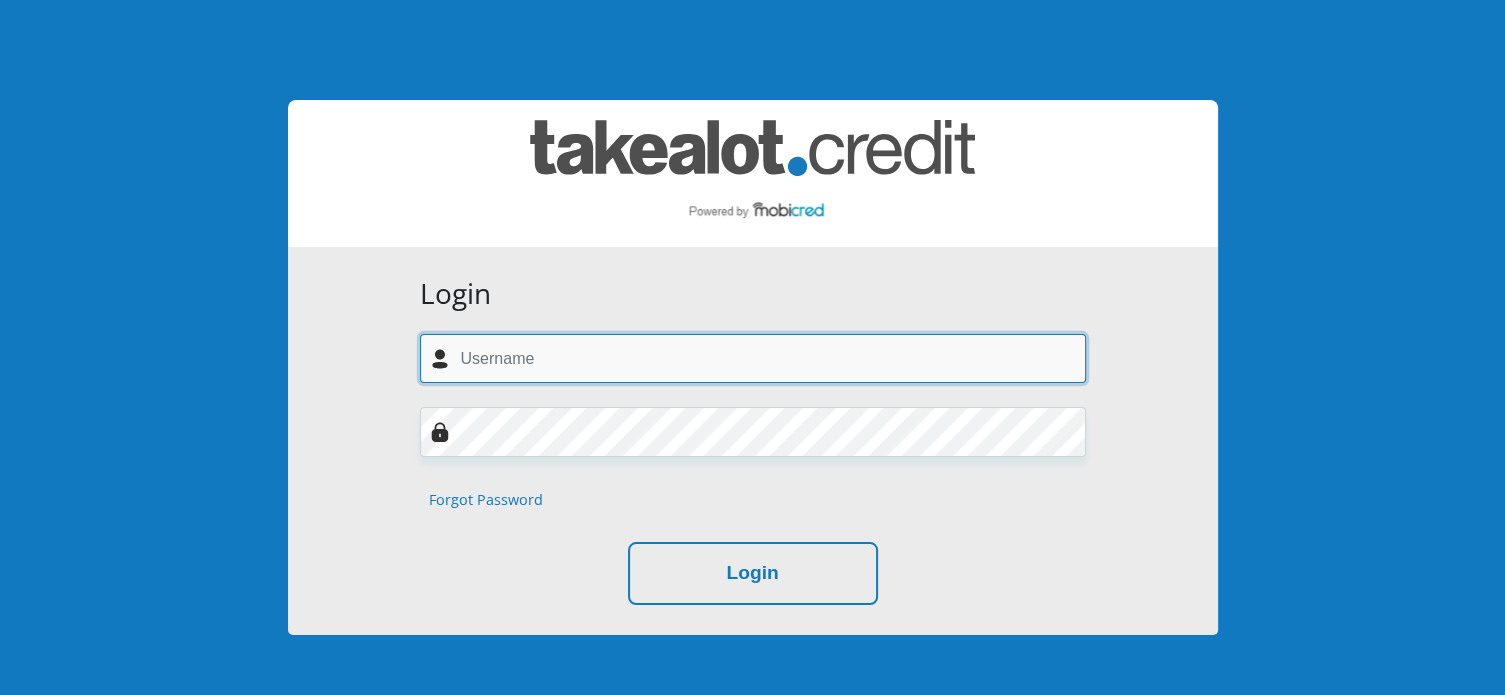 click at bounding box center [753, 358] 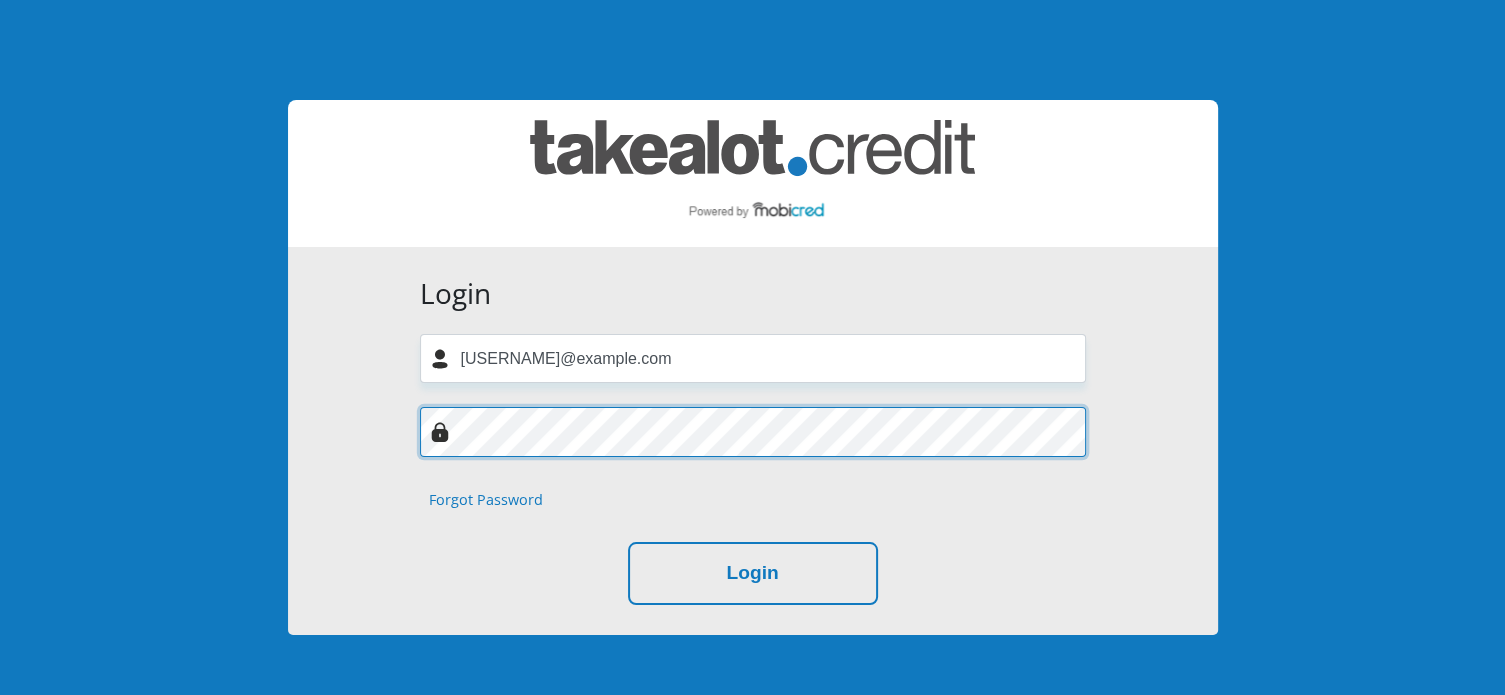 click on "Login" at bounding box center (753, 573) 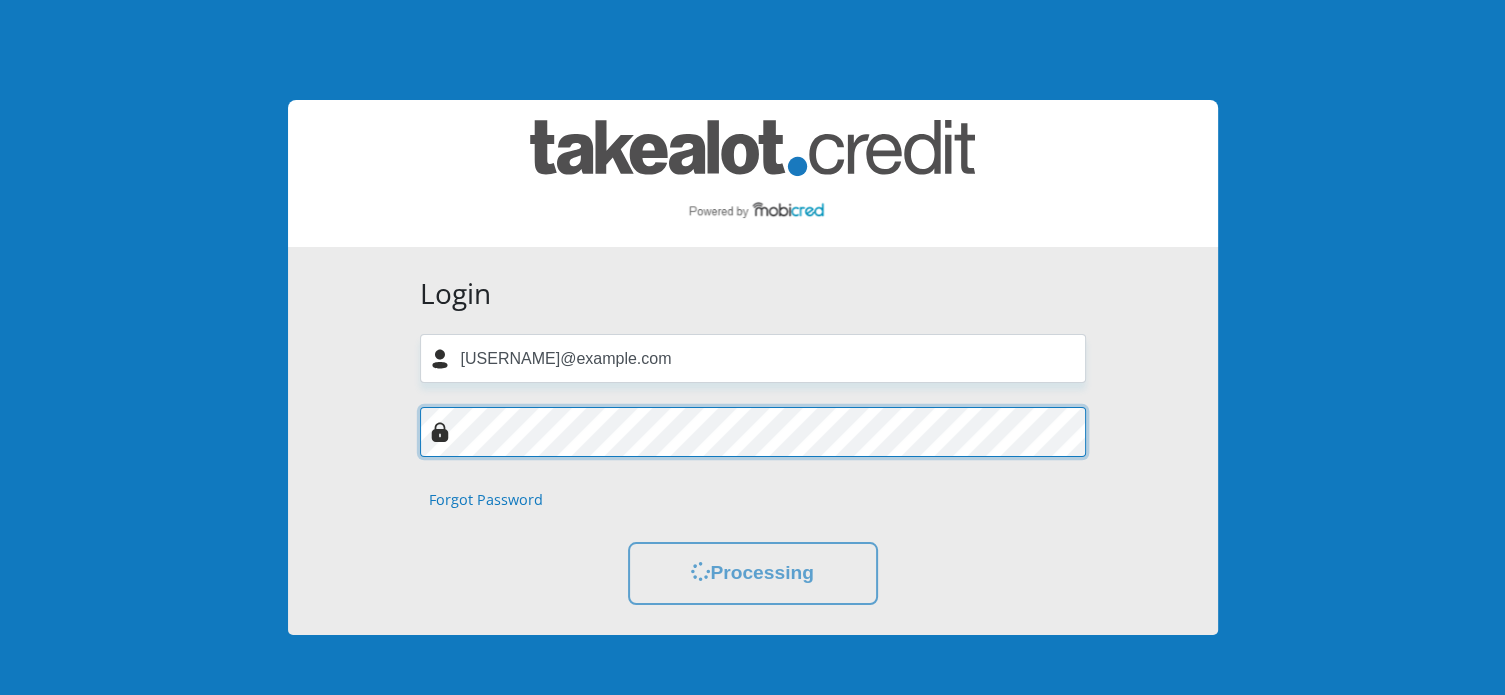 scroll, scrollTop: 0, scrollLeft: 0, axis: both 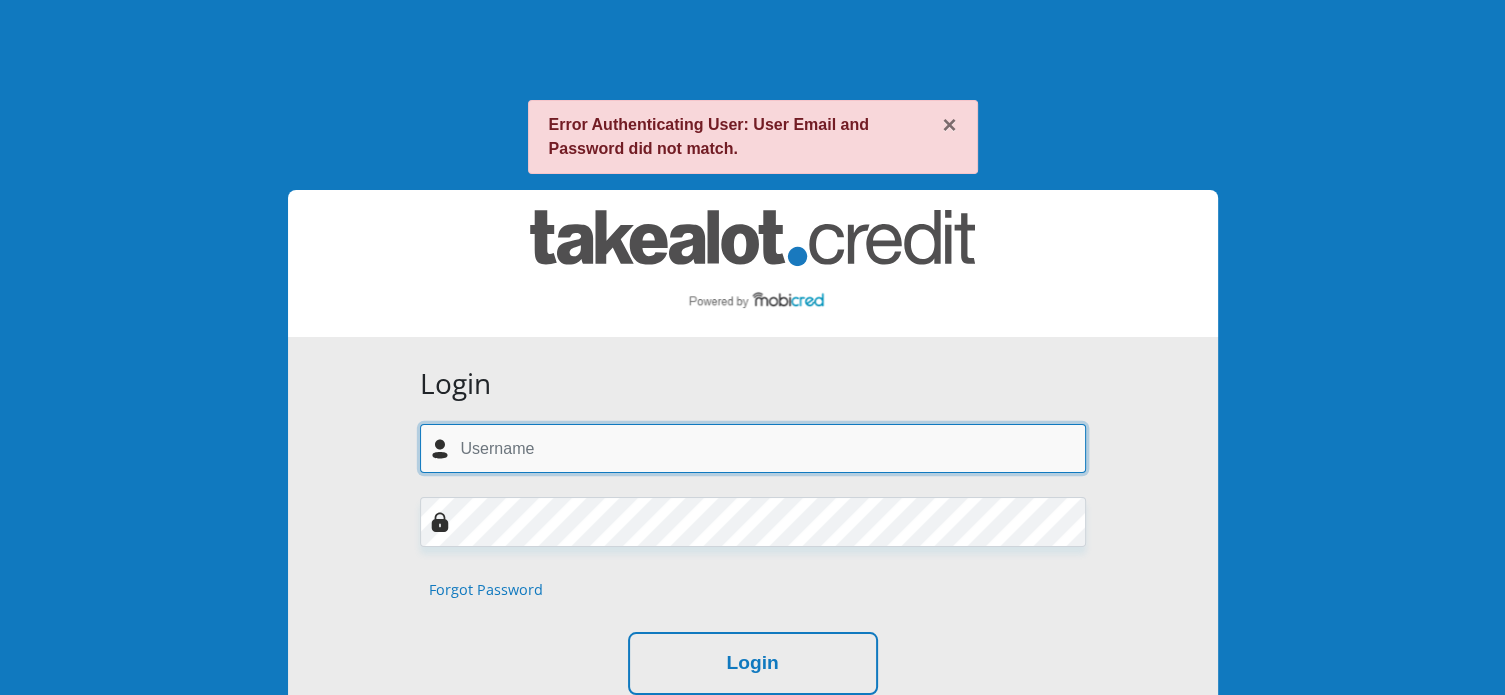 drag, startPoint x: 630, startPoint y: 435, endPoint x: 640, endPoint y: 443, distance: 12.806249 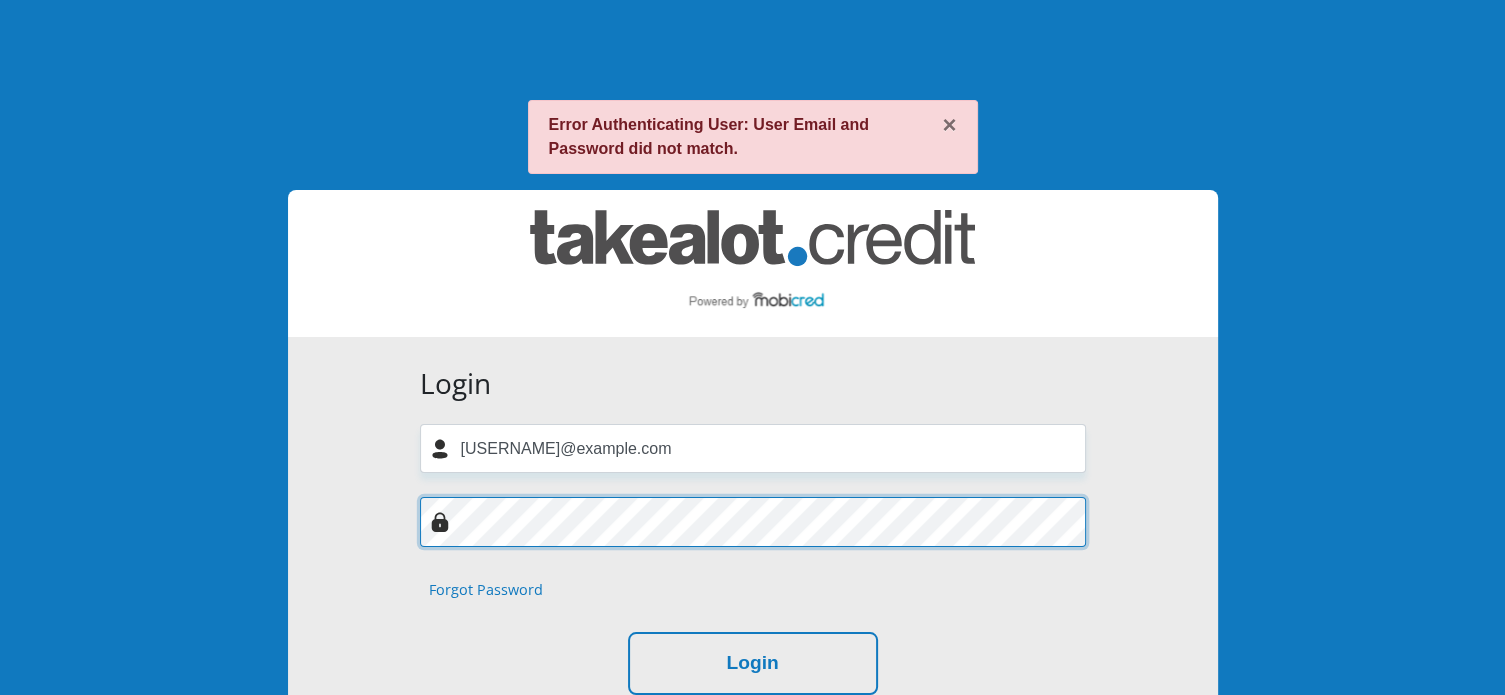 click on "Login" at bounding box center (753, 663) 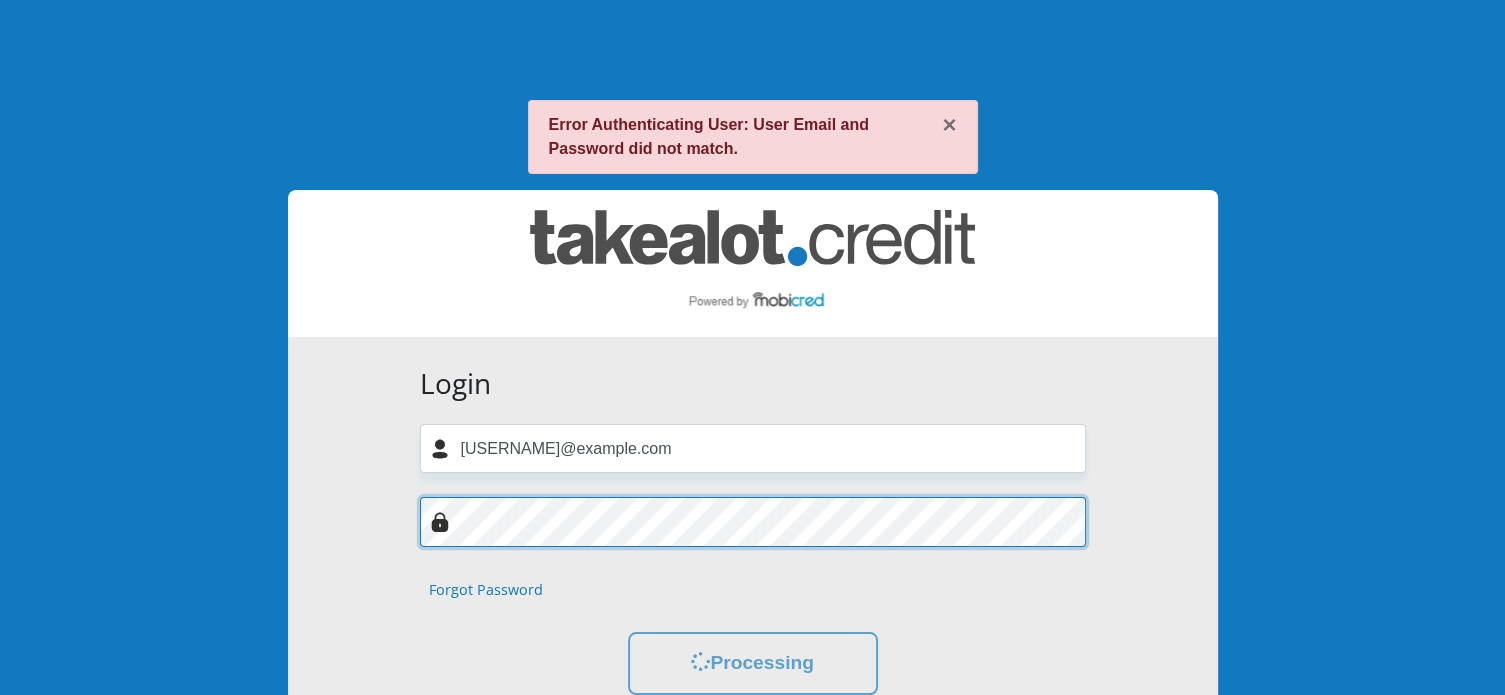 scroll, scrollTop: 0, scrollLeft: 0, axis: both 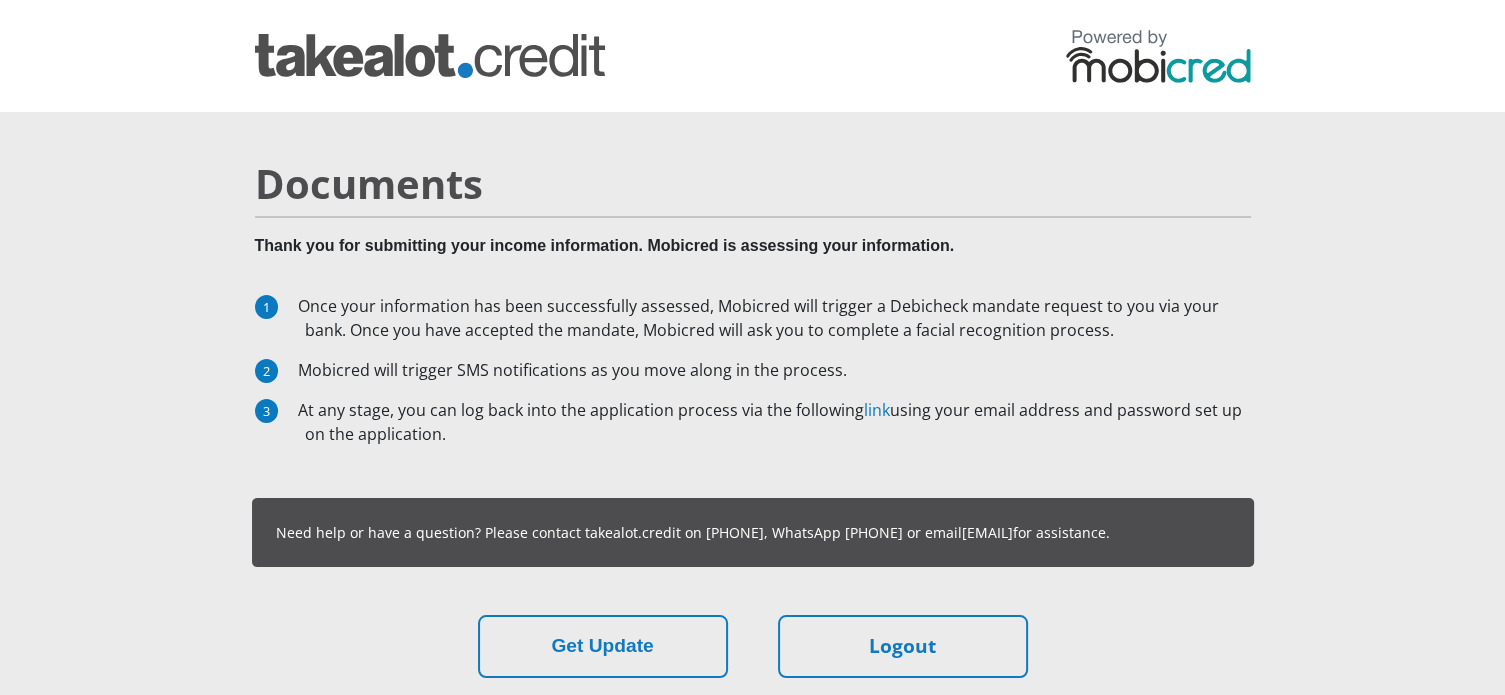 click at bounding box center (1158, 56) 